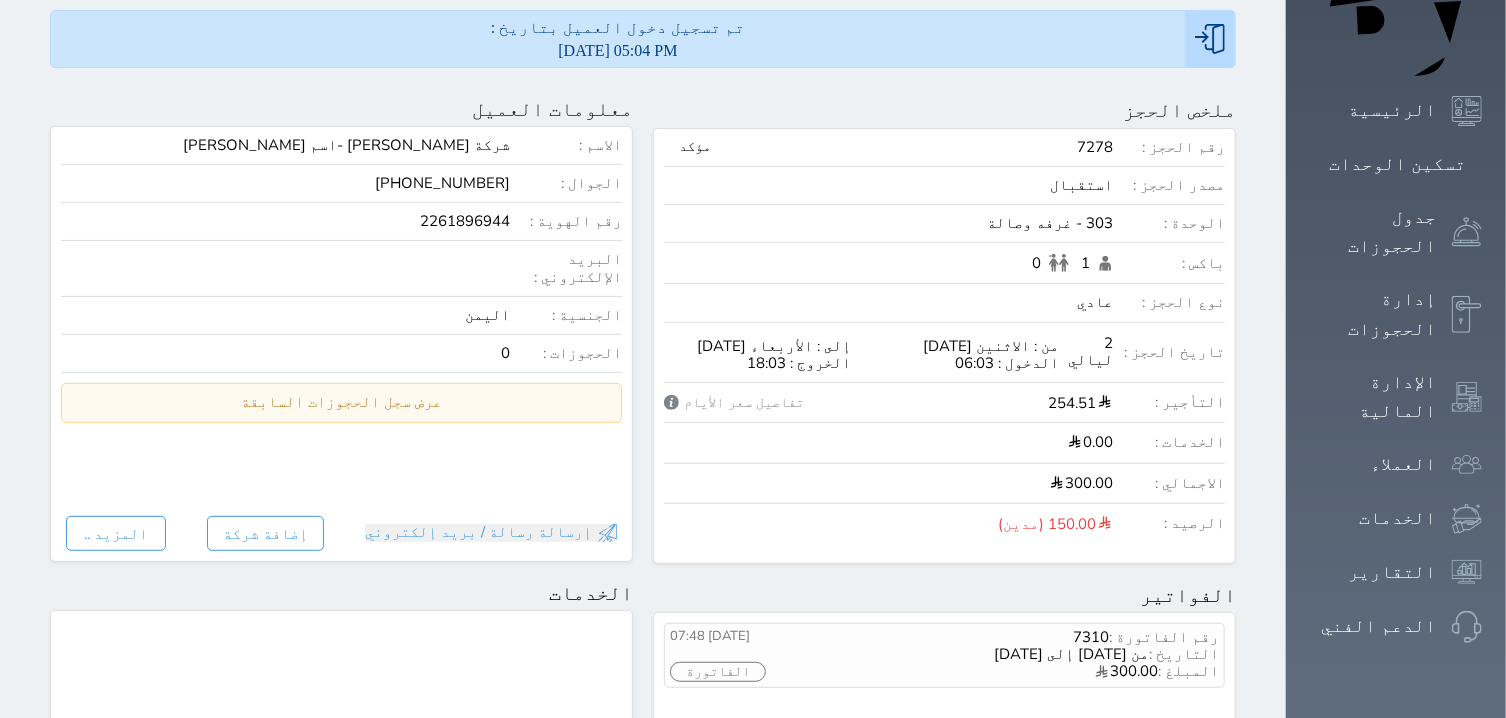 scroll, scrollTop: 0, scrollLeft: 0, axis: both 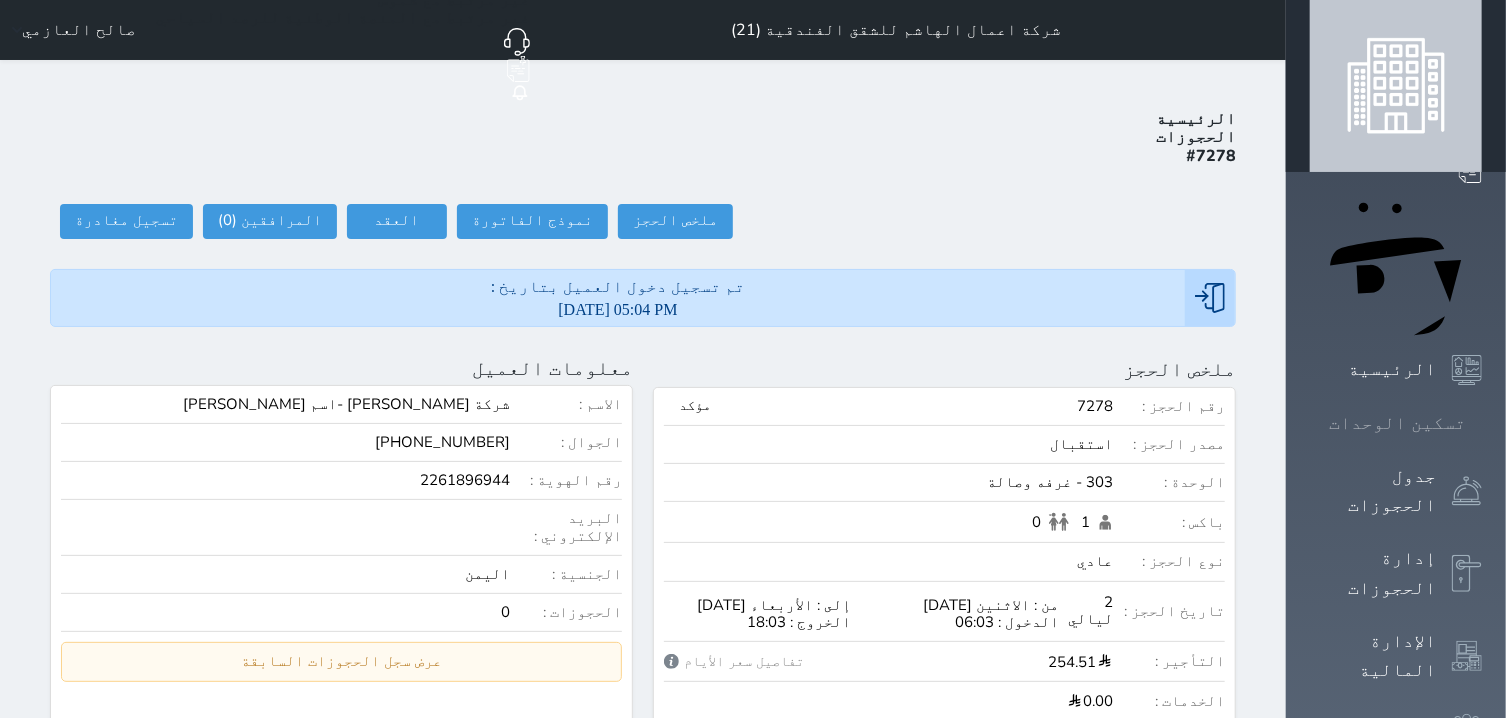click on "تسكين الوحدات" at bounding box center (1397, 423) 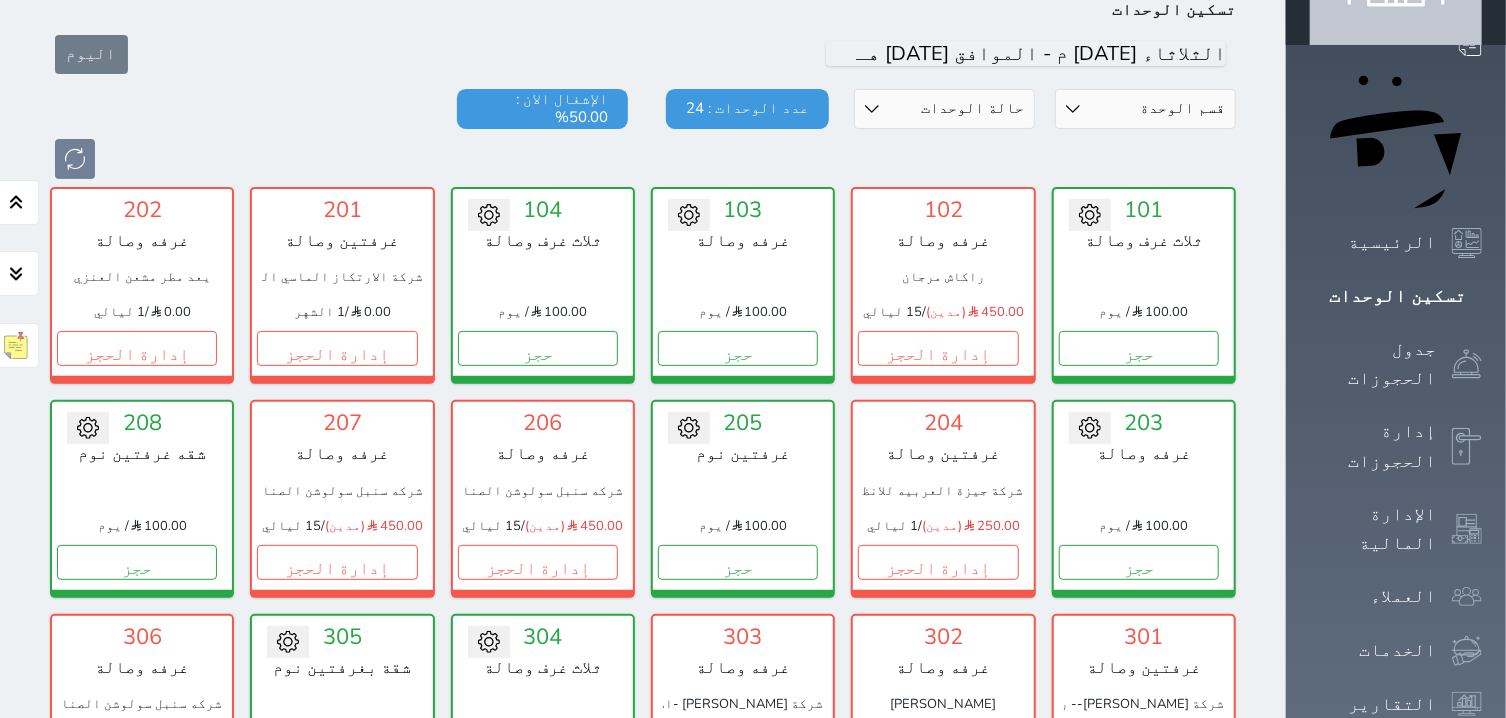scroll, scrollTop: 381, scrollLeft: 0, axis: vertical 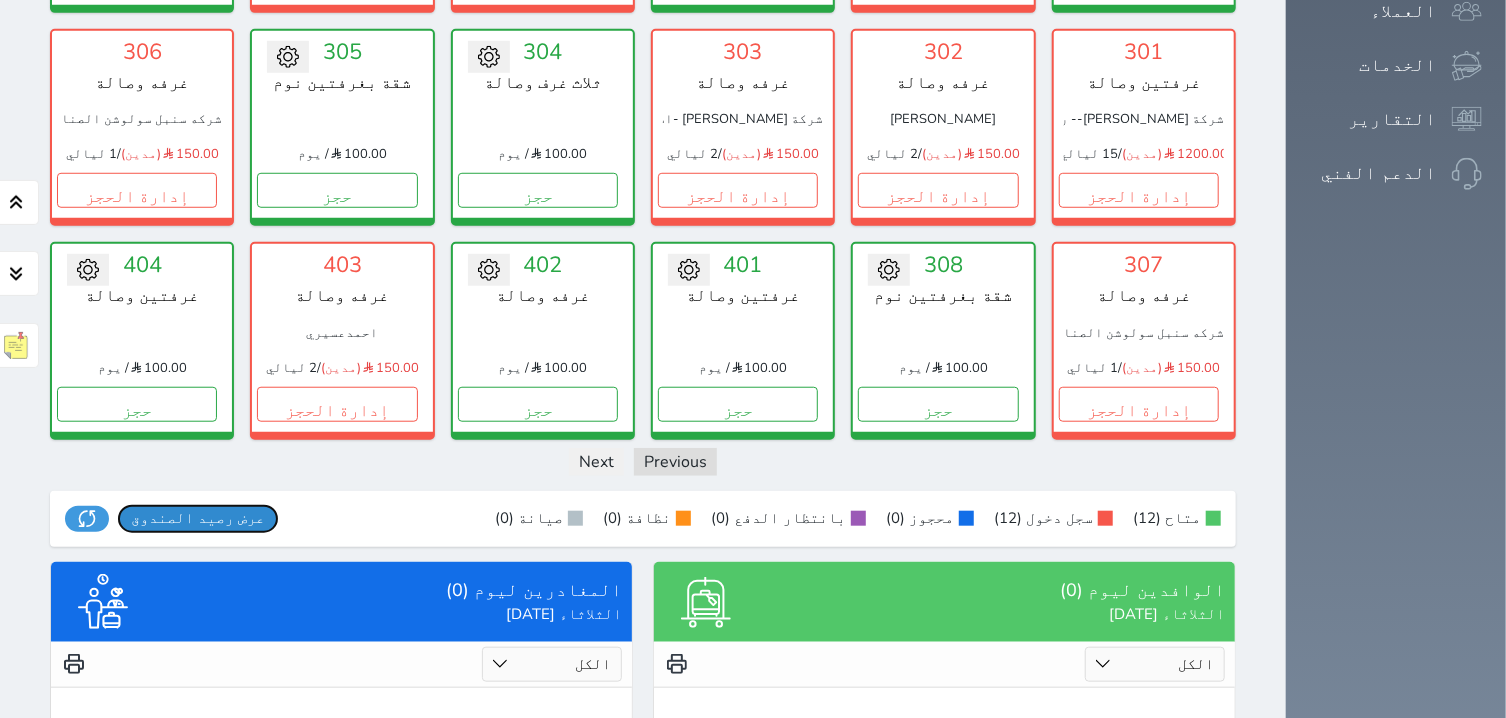 click on "عرض رصيد الصندوق" at bounding box center (198, 518) 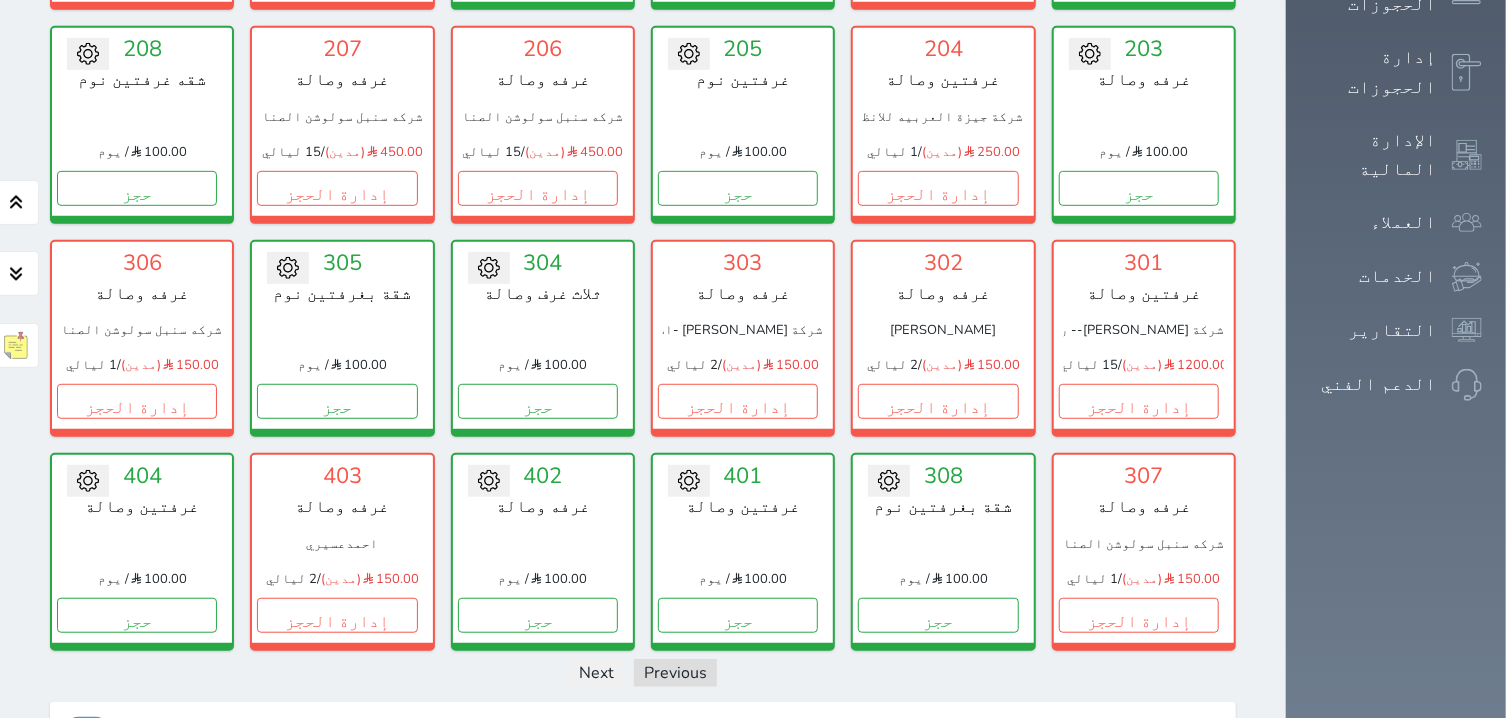 scroll, scrollTop: 585, scrollLeft: 0, axis: vertical 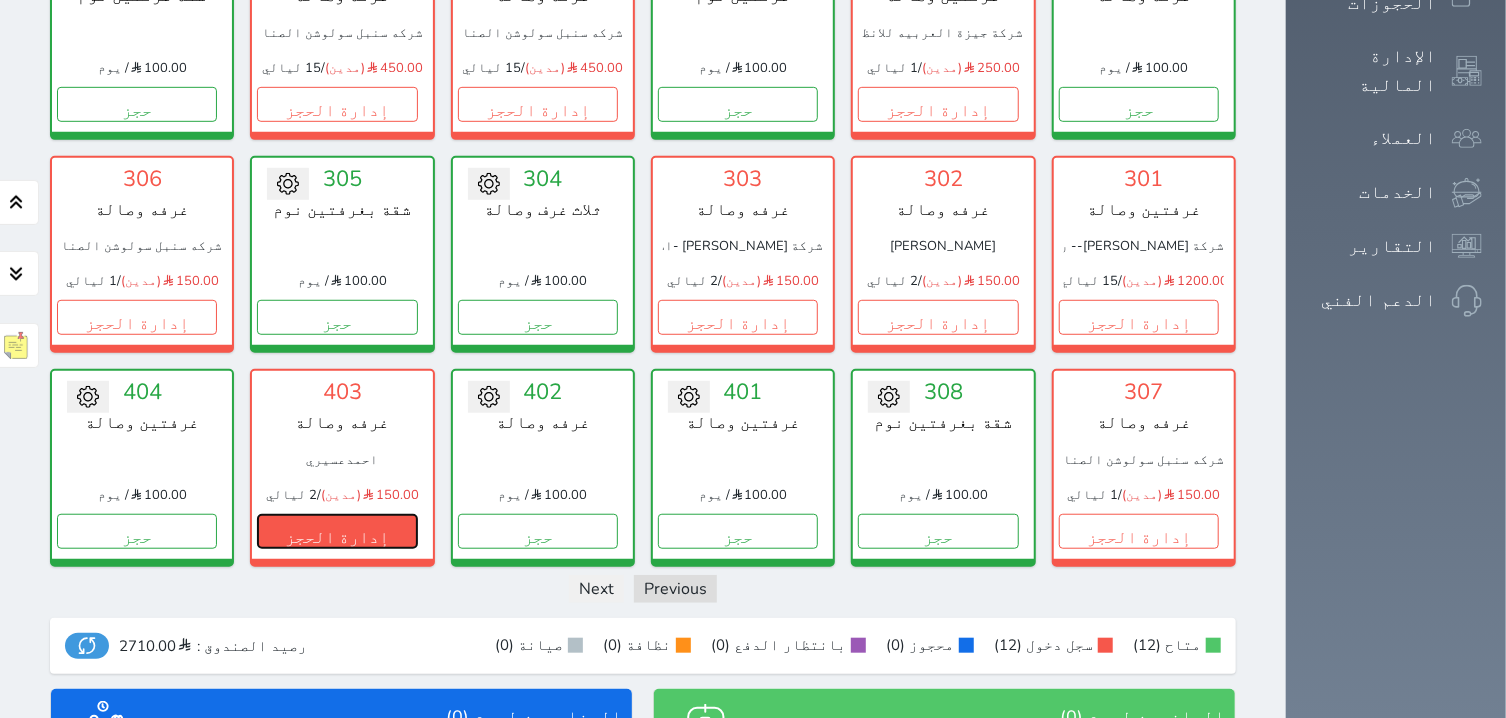 click on "إدارة الحجز" at bounding box center [337, 531] 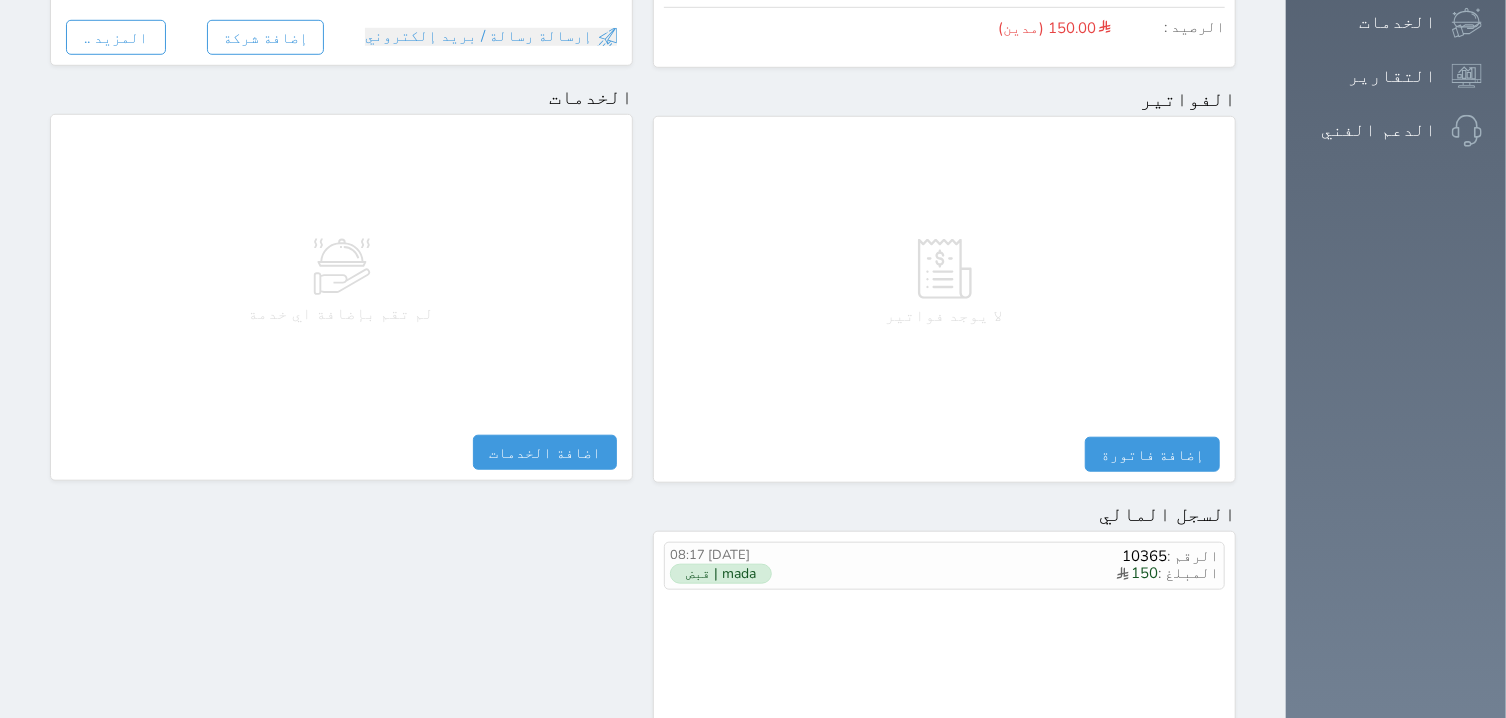 scroll, scrollTop: 891, scrollLeft: 0, axis: vertical 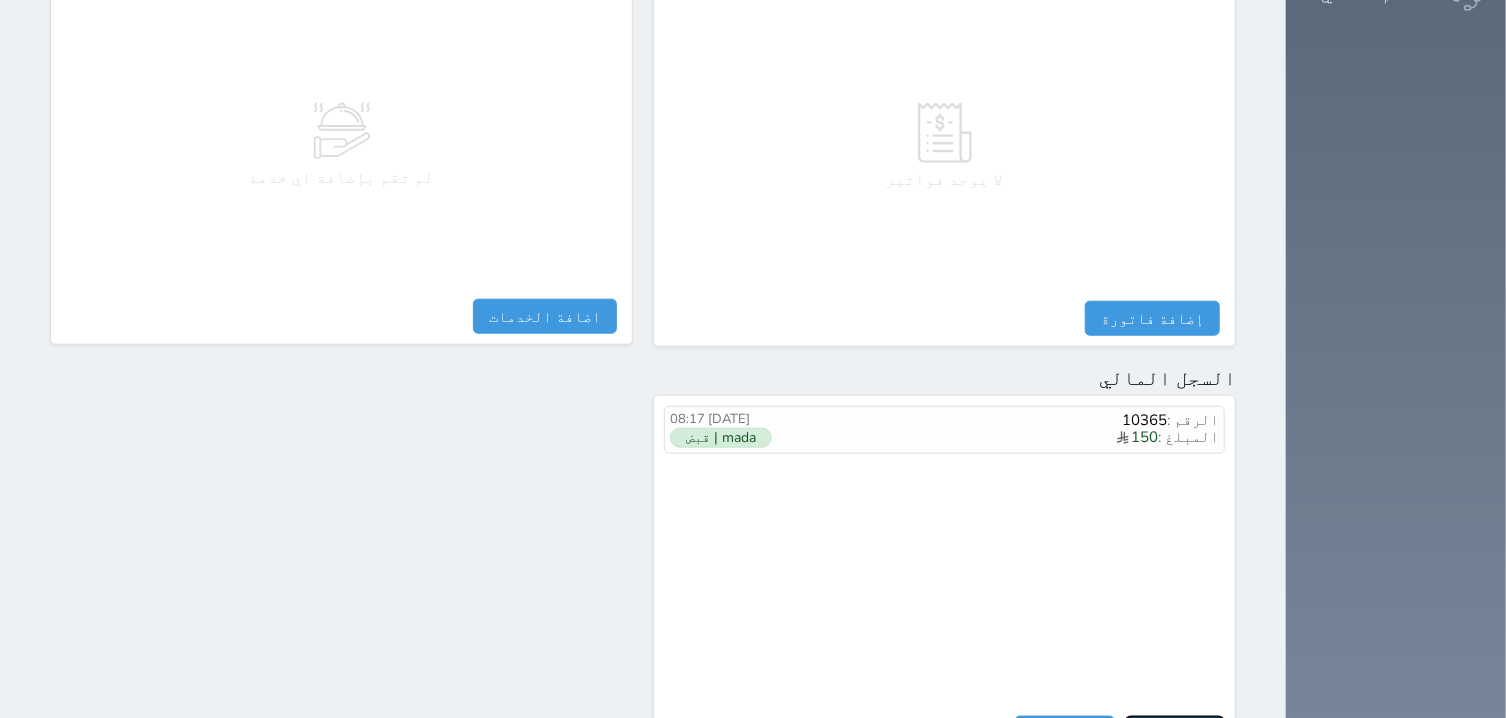 click on "مقبوضات" at bounding box center (1175, 733) 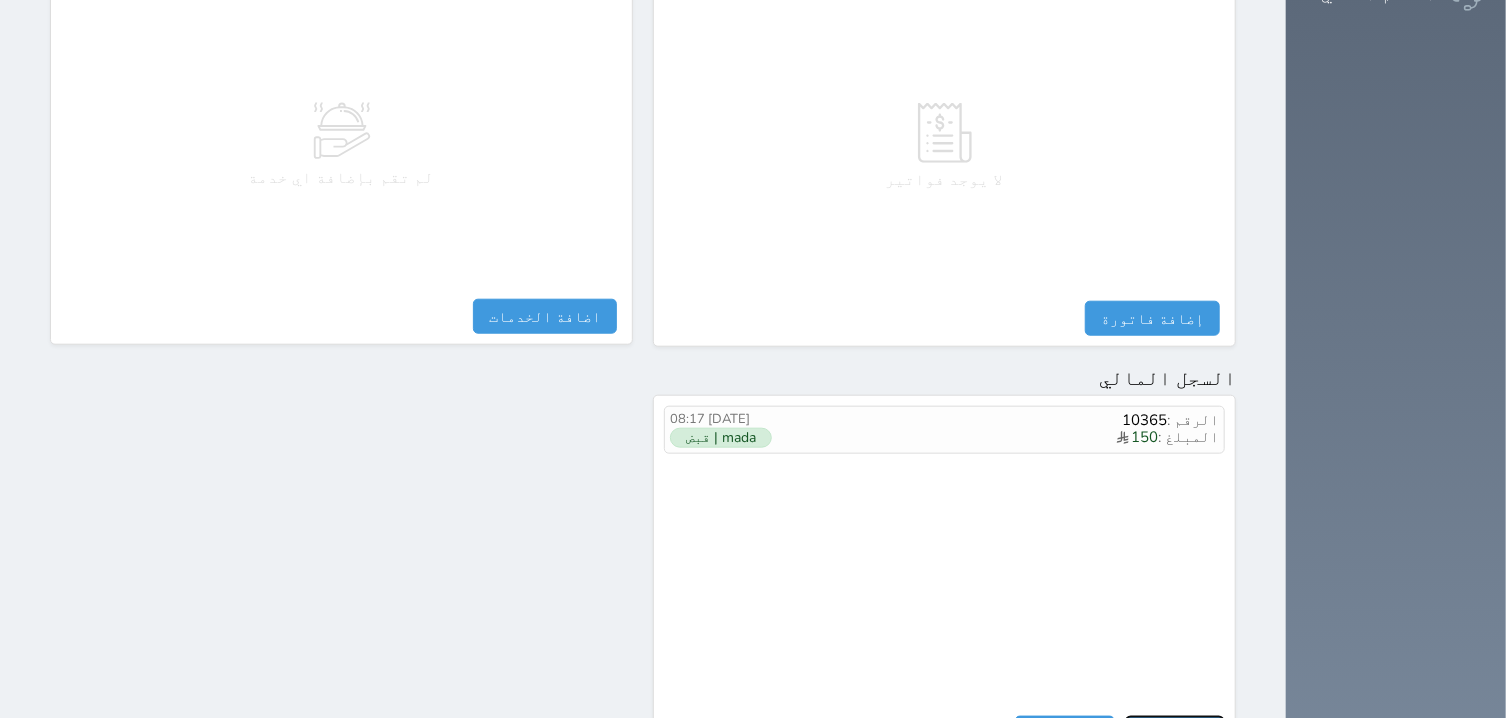 select 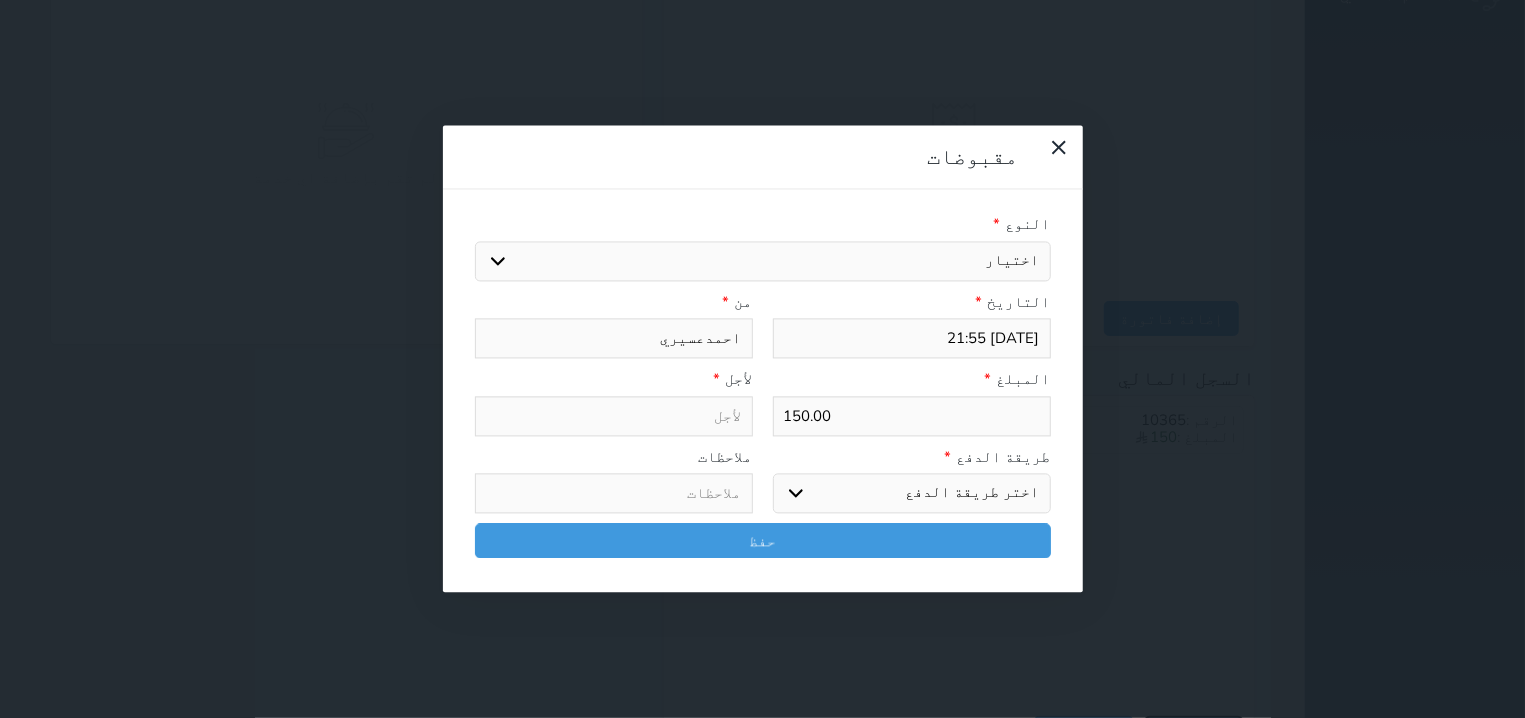 select 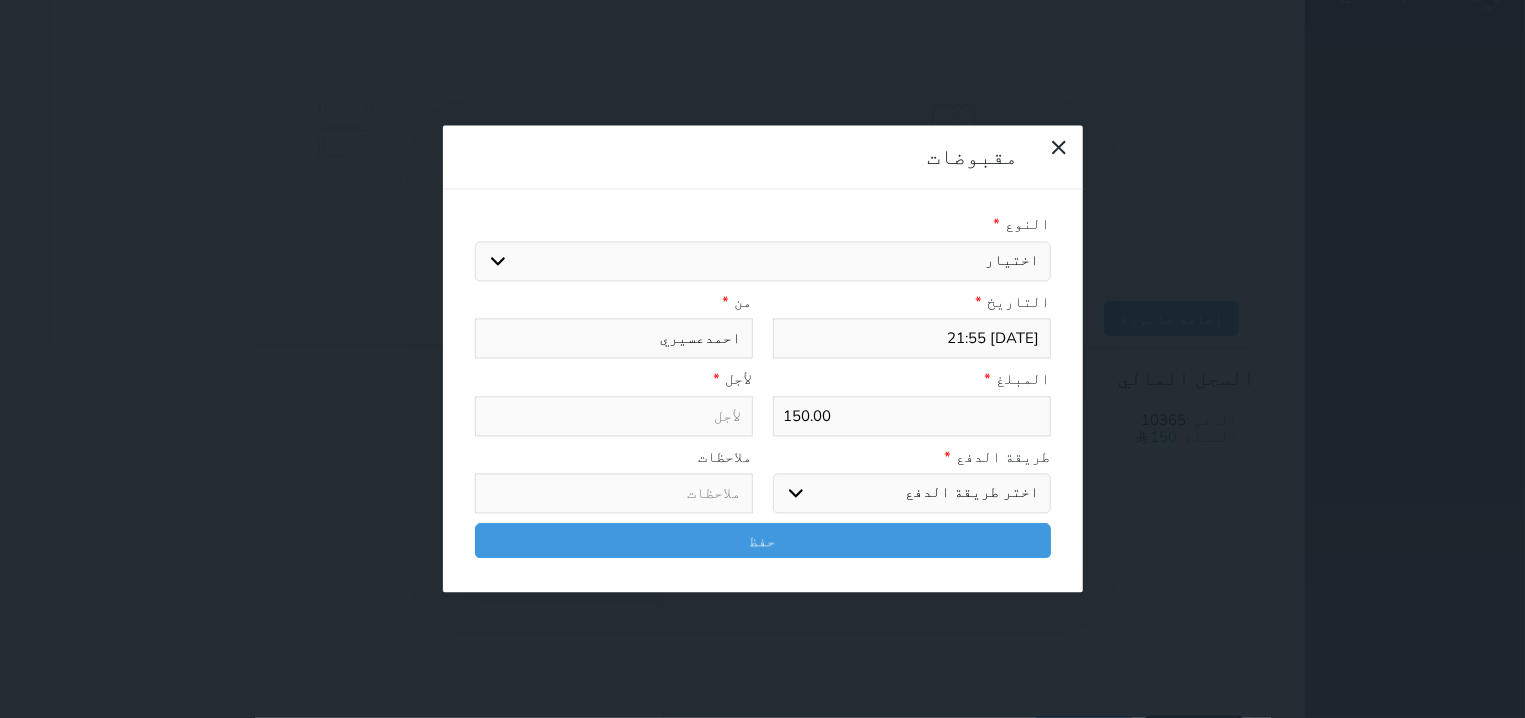 select 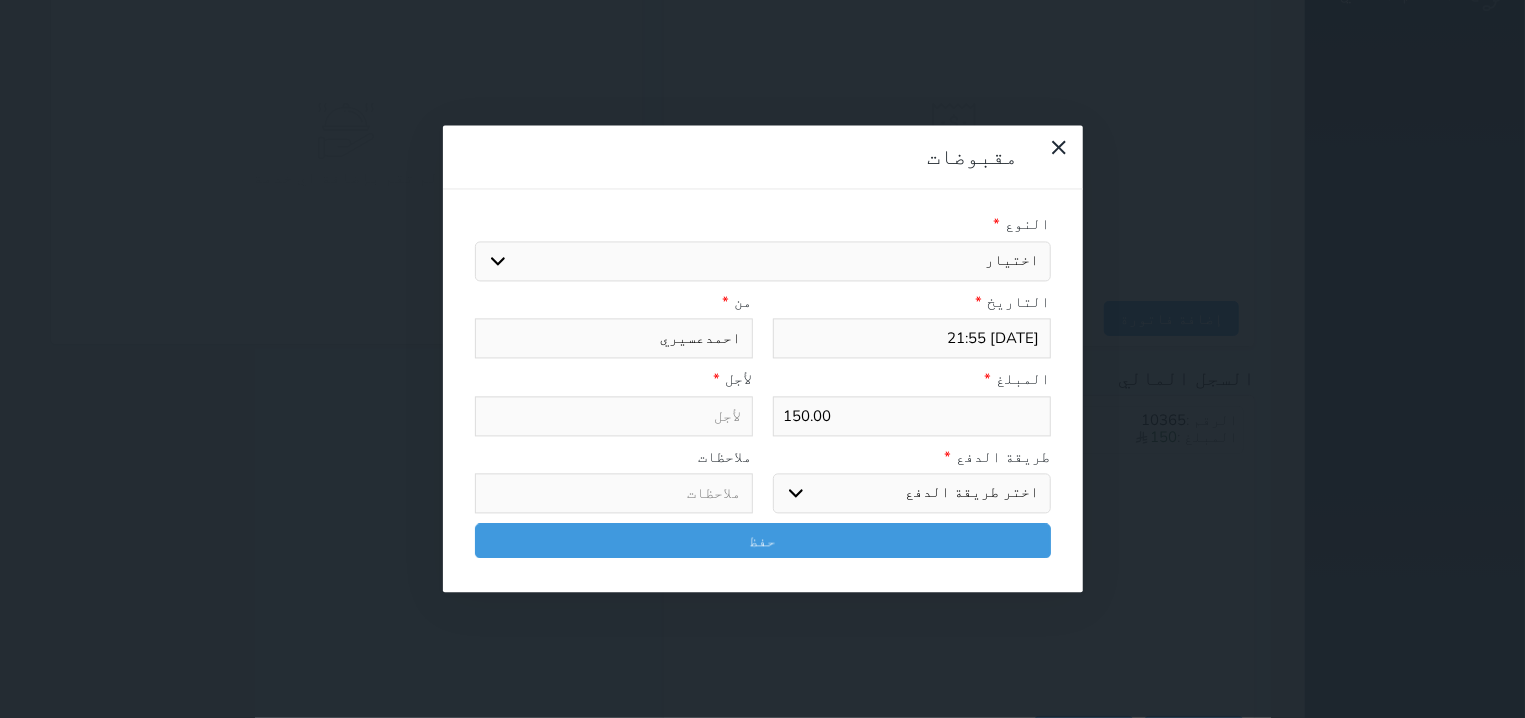 click on "اختر طريقة الدفع   دفع نقدى   تحويل بنكى   مدى   بطاقة ائتمان   آجل" at bounding box center (912, 494) 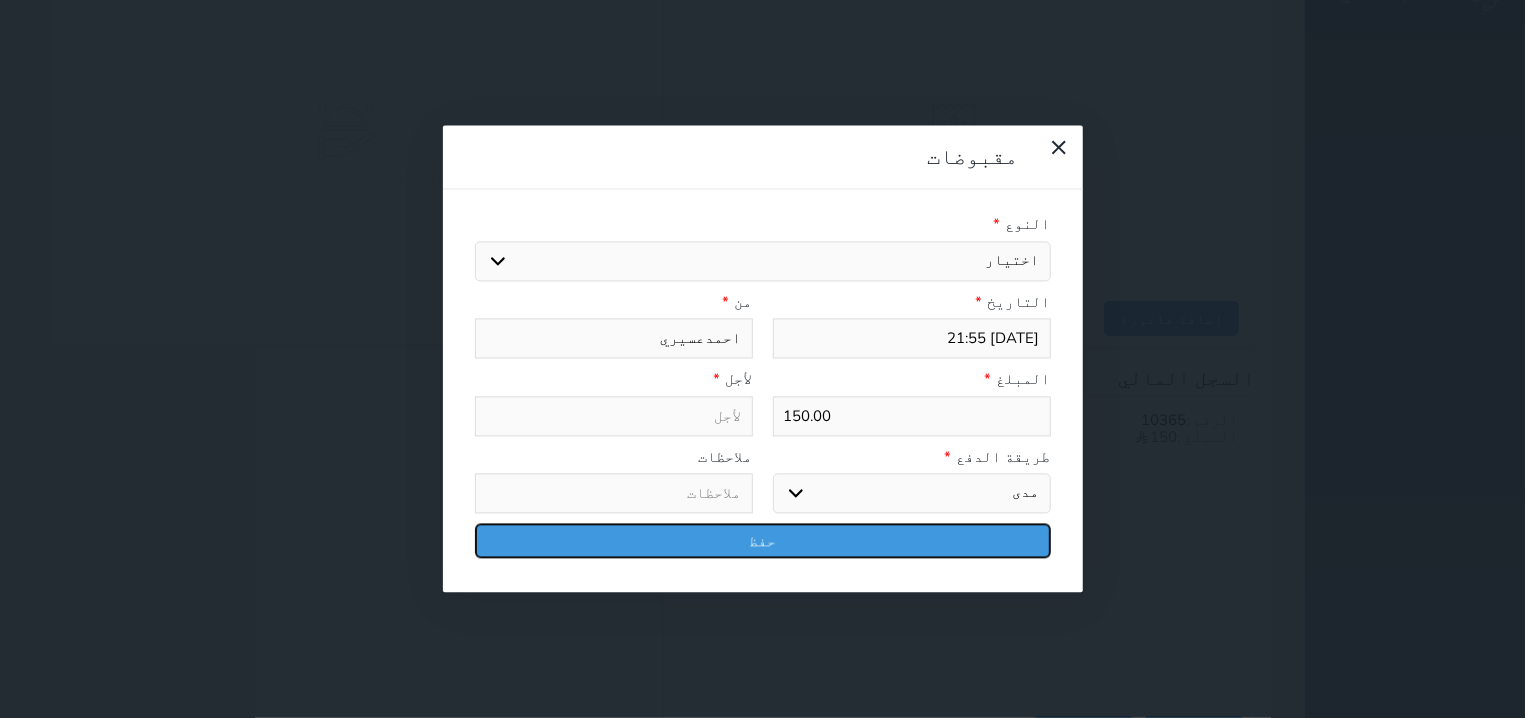 click on "حفظ" at bounding box center [763, 541] 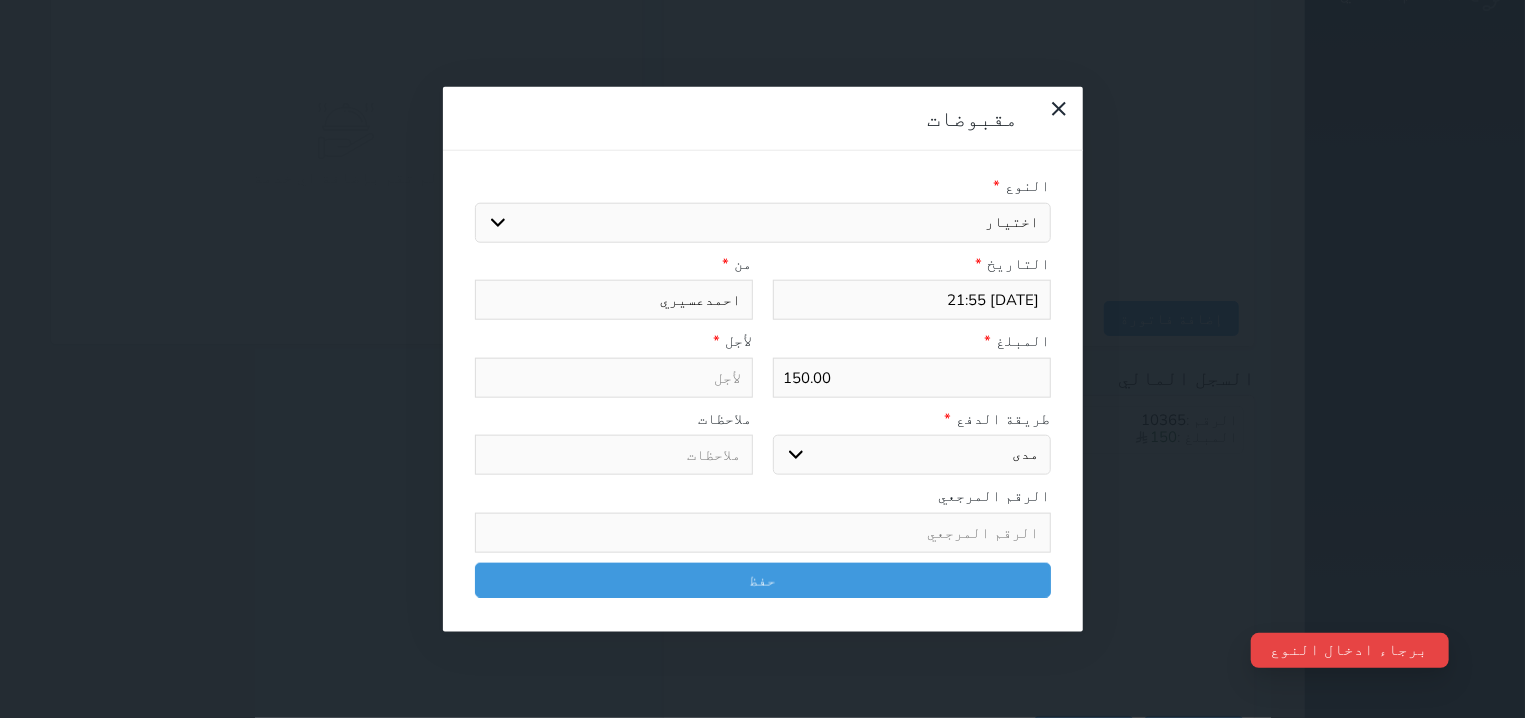 click on "اختيار   مقبوضات عامة قيمة إيجار فواتير تامين عربون لا ينطبق آخر مغسلة واي فاي - الإنترنت مواقف السيارات طعام الأغذية والمشروبات مشروبات المشروبات الباردة المشروبات الساخنة الإفطار غداء عشاء مخبز و كعك حمام سباحة الصالة الرياضية سبا و خدمات الجمال اختيار وإسقاط (خدمات النقل) ميني بار كابل - تلفزيون سرير إضافي تصفيف الشعر التسوق خدمات الجولات السياحية المنظمة خدمات الدليل السياحي" at bounding box center [763, 222] 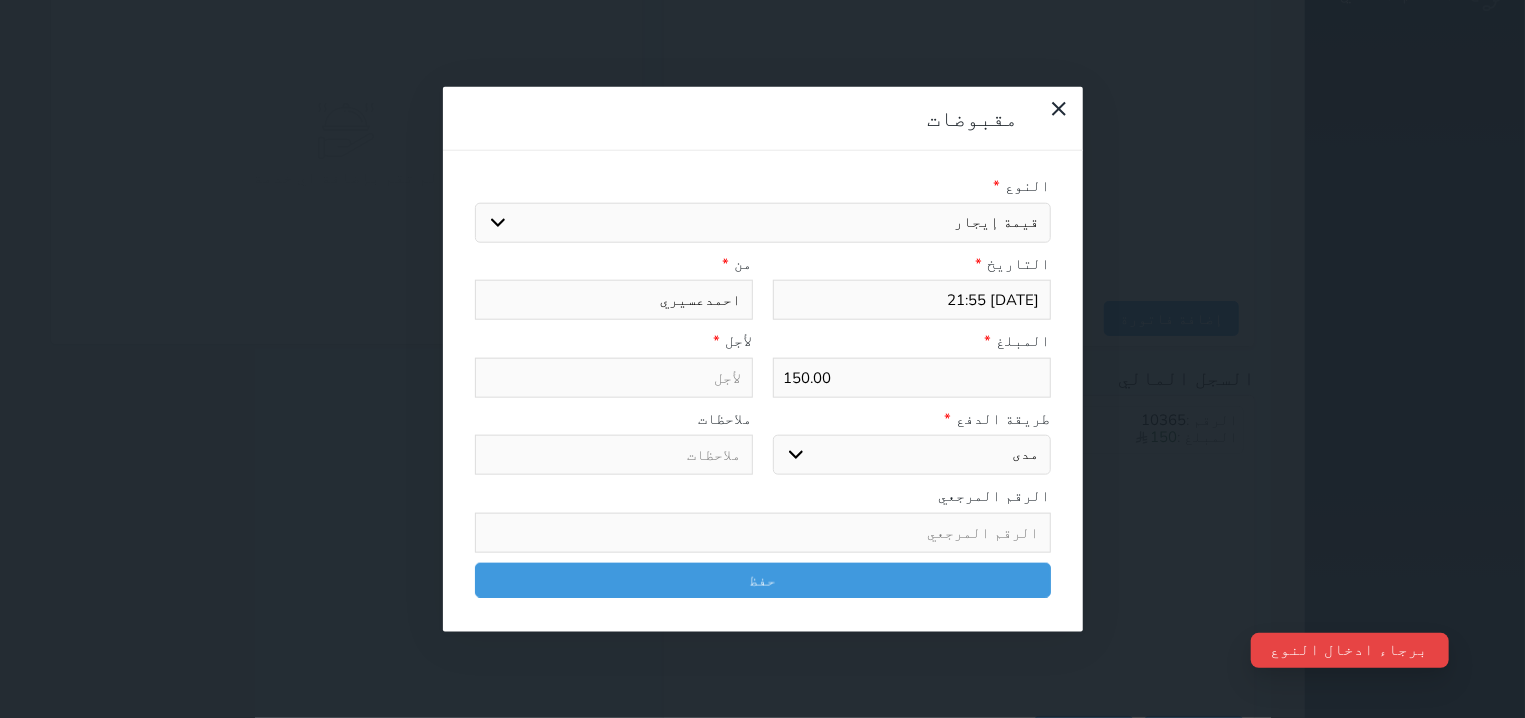 type on "قيمة إيجار - الوحدة - 403" 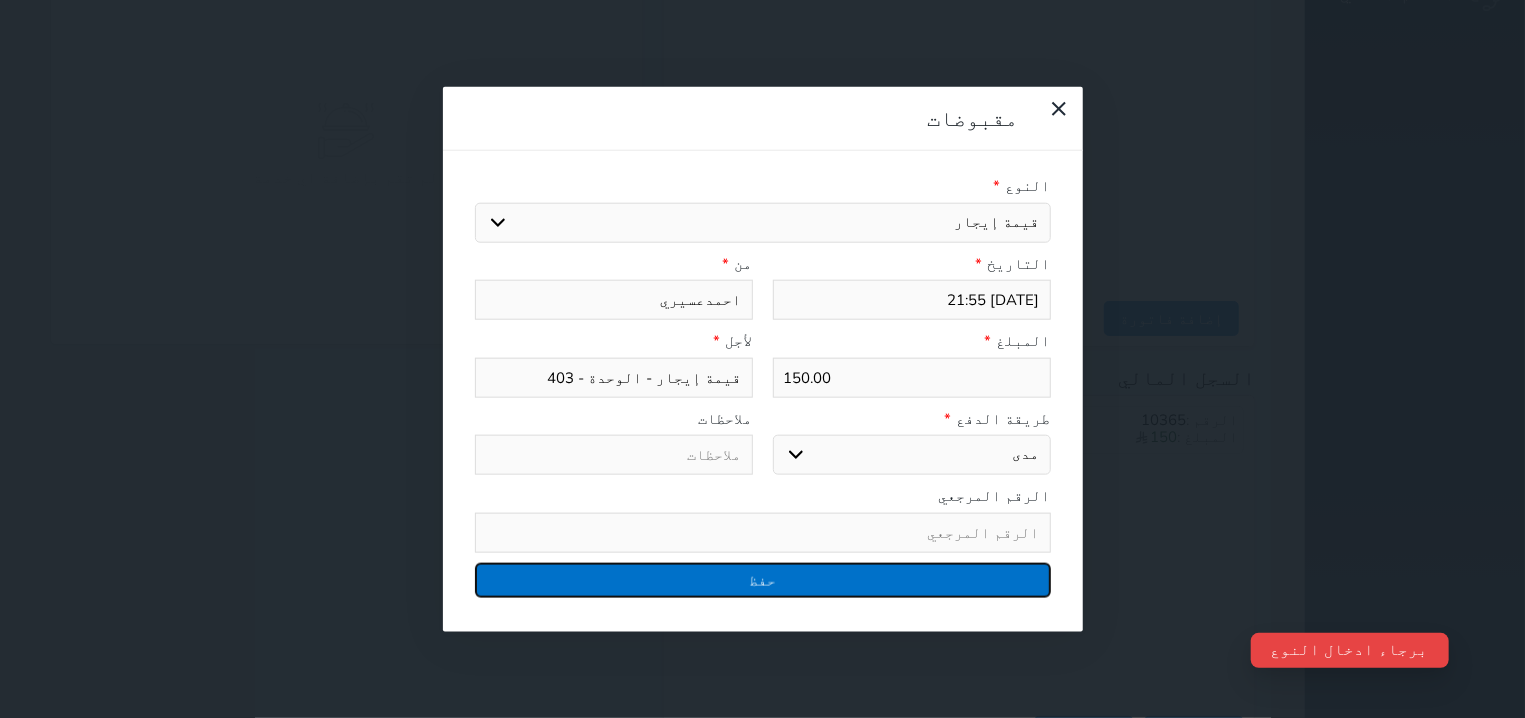 click on "حفظ" at bounding box center (763, 579) 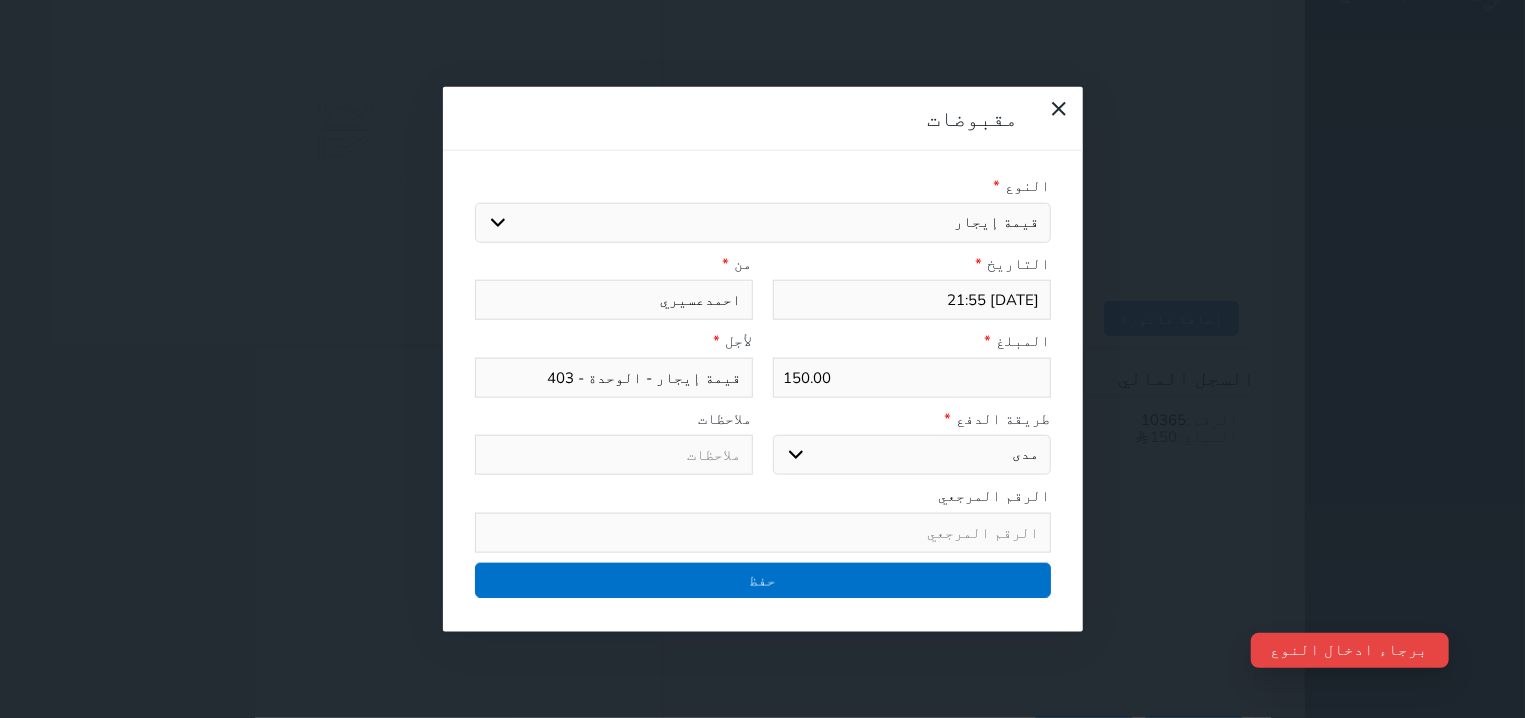 click at bounding box center (0, 0) 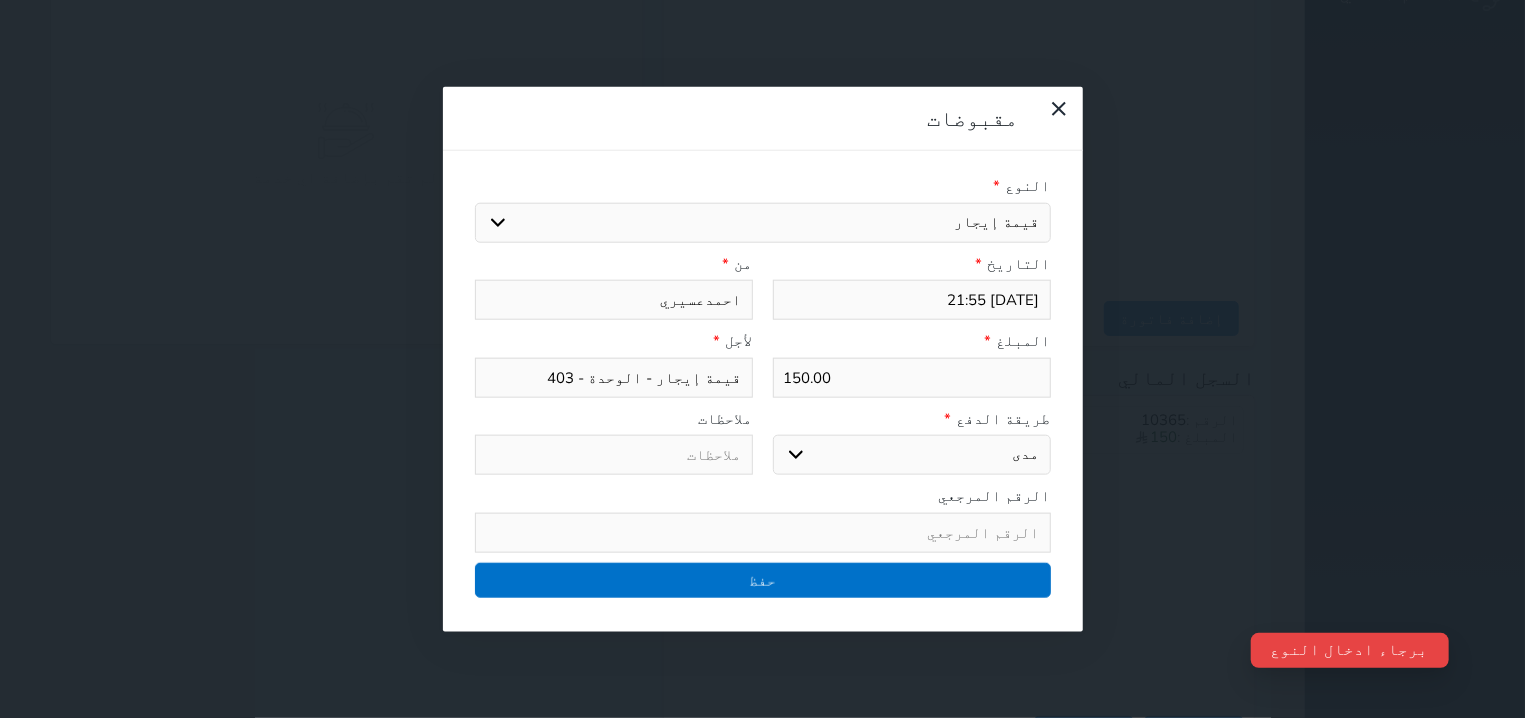select 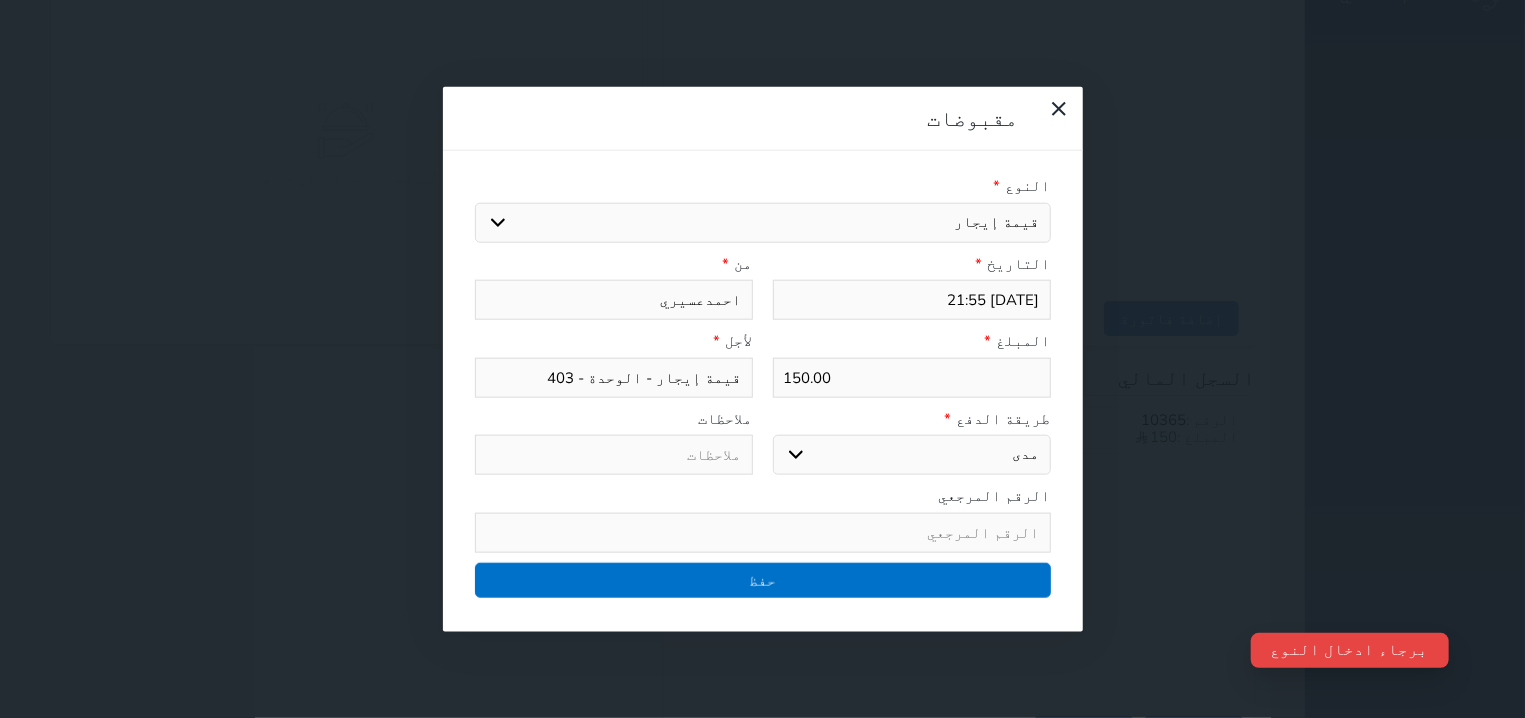 type 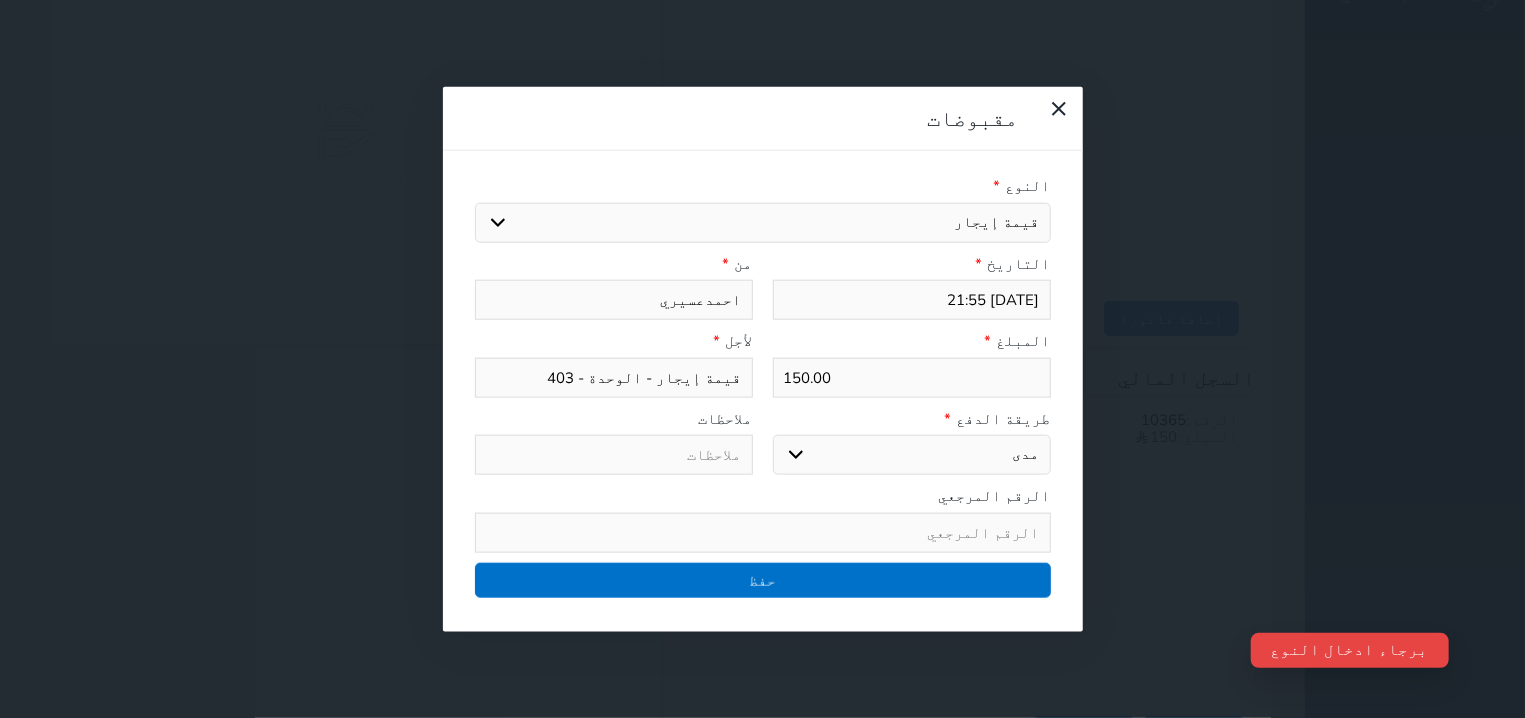 type on "0" 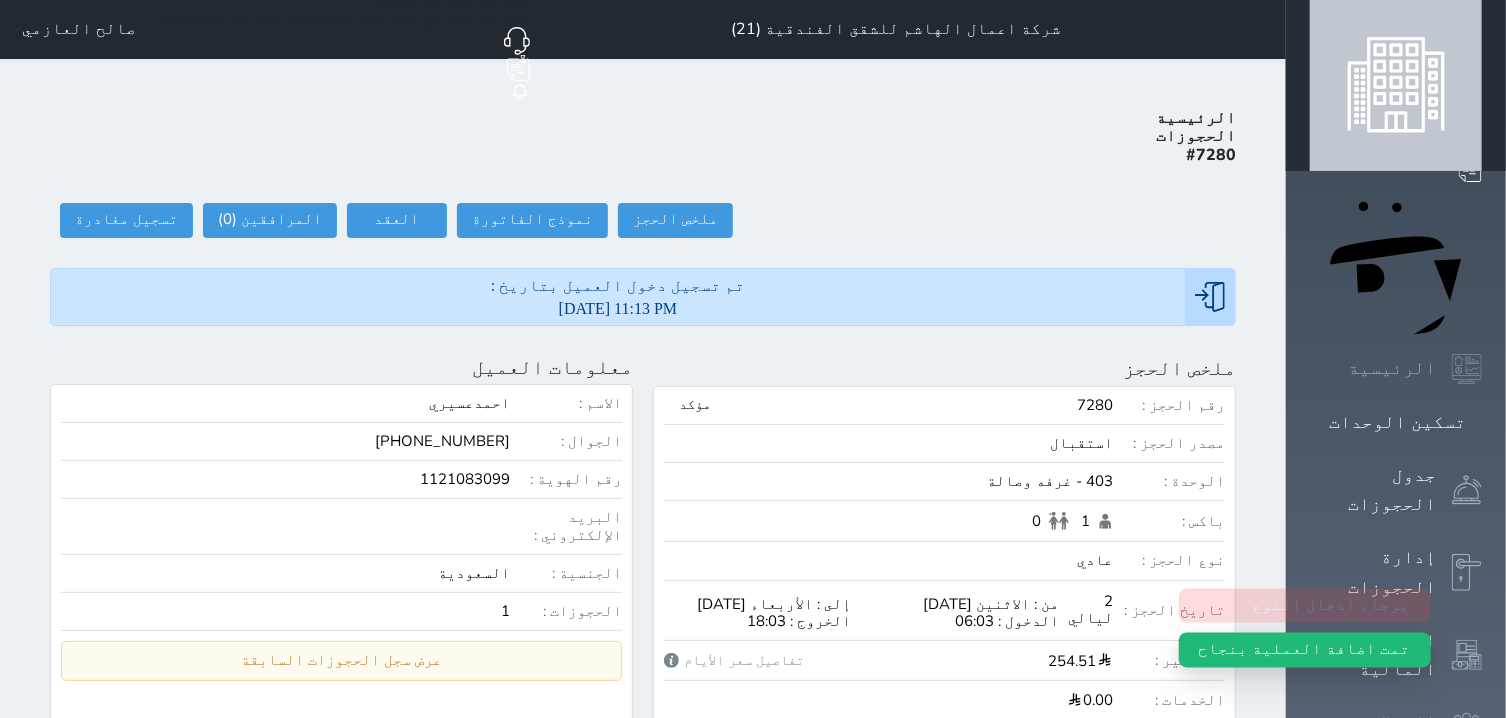 scroll, scrollTop: 0, scrollLeft: 0, axis: both 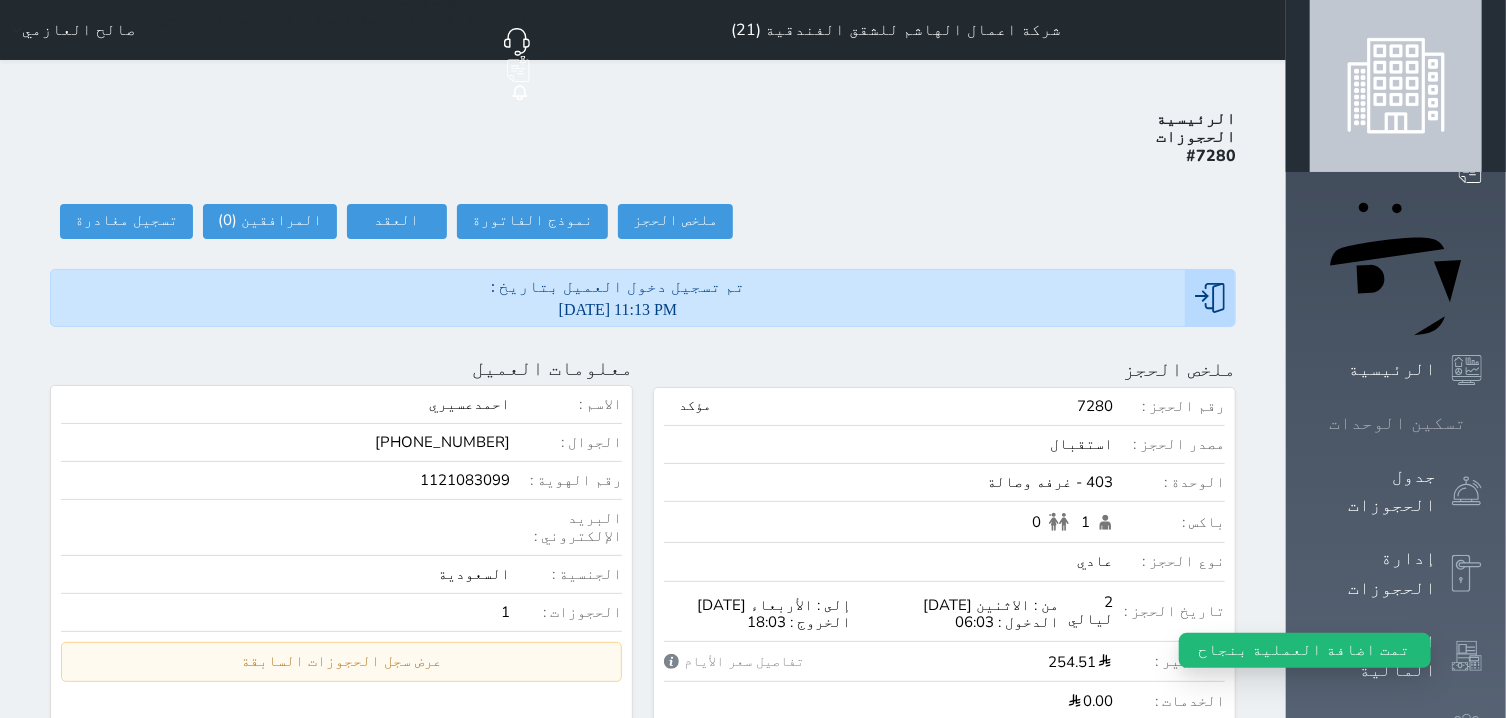 click on "تسكين الوحدات" at bounding box center [1397, 423] 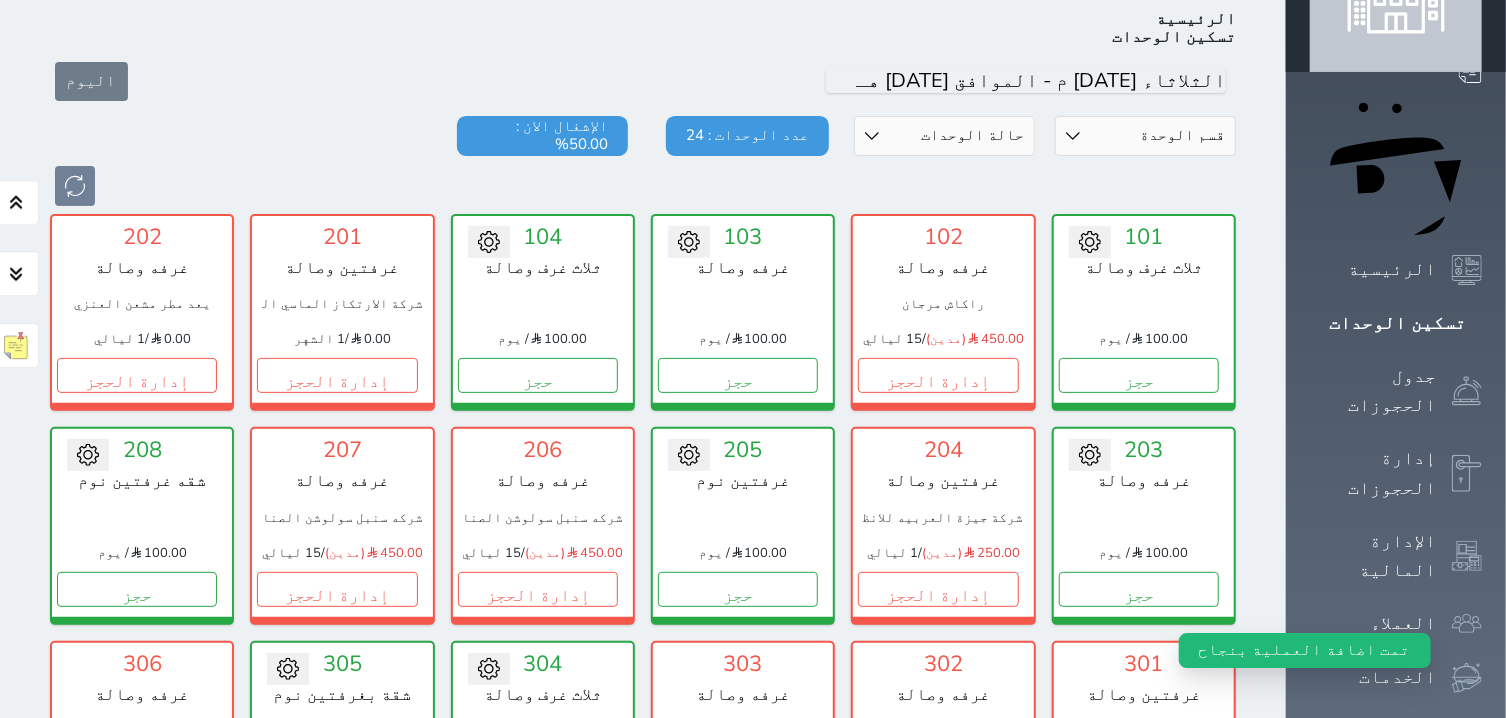 scroll, scrollTop: 460, scrollLeft: 0, axis: vertical 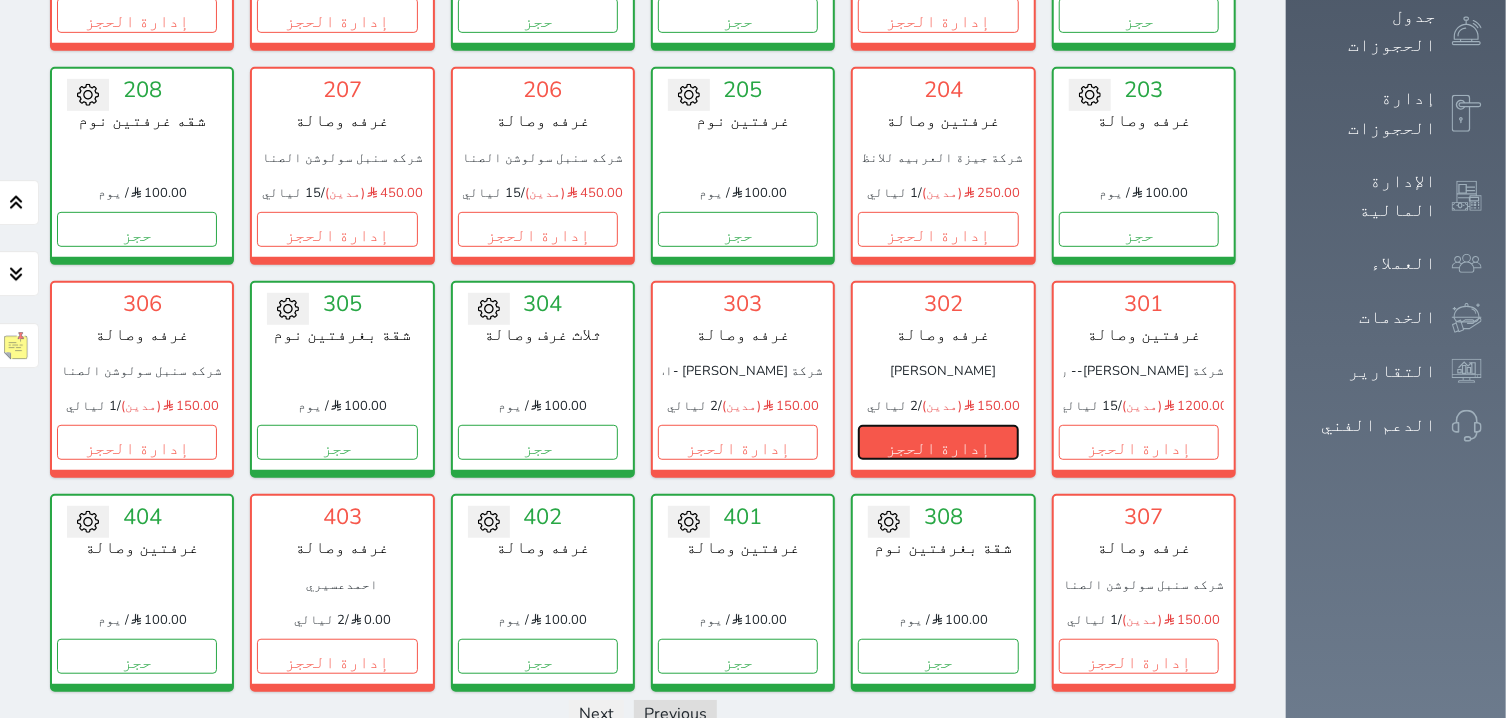 click on "إدارة الحجز" at bounding box center [938, 442] 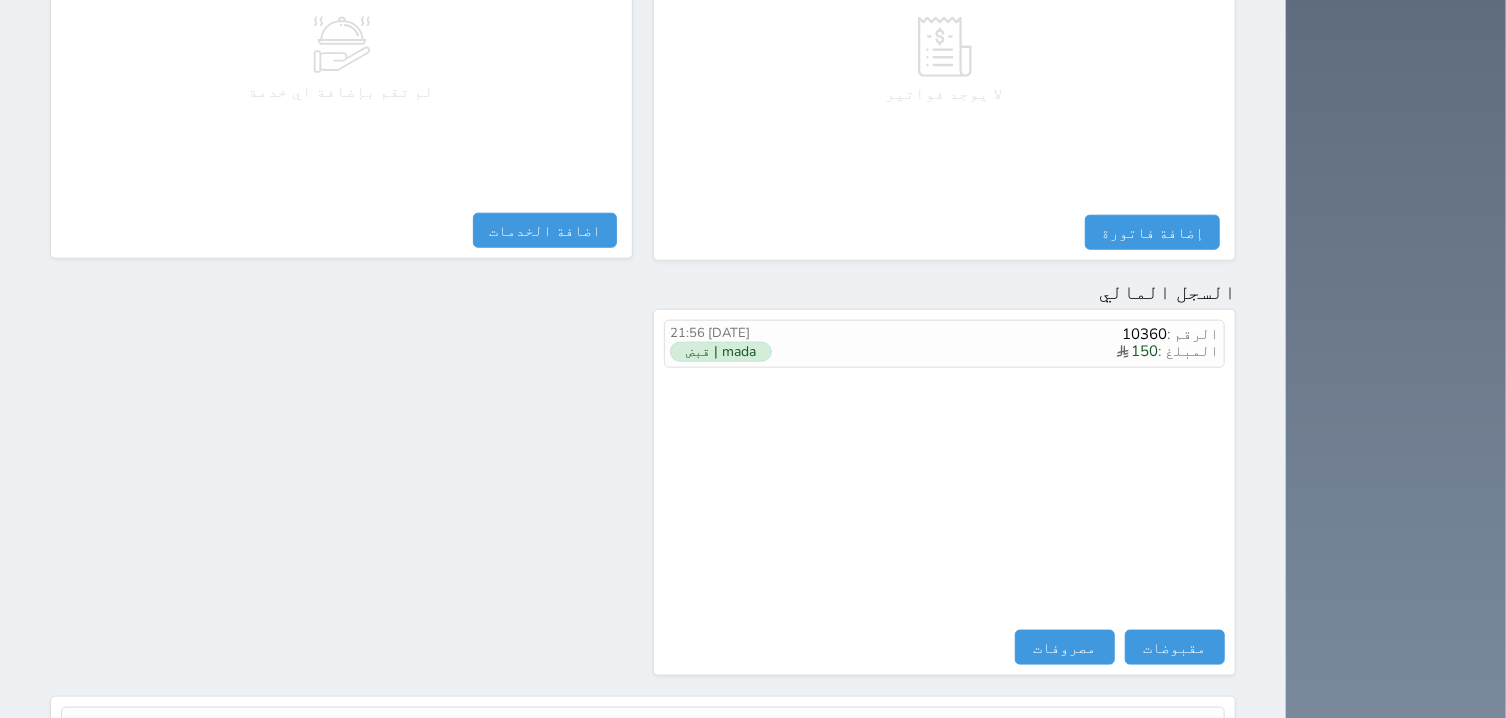 scroll, scrollTop: 1008, scrollLeft: 0, axis: vertical 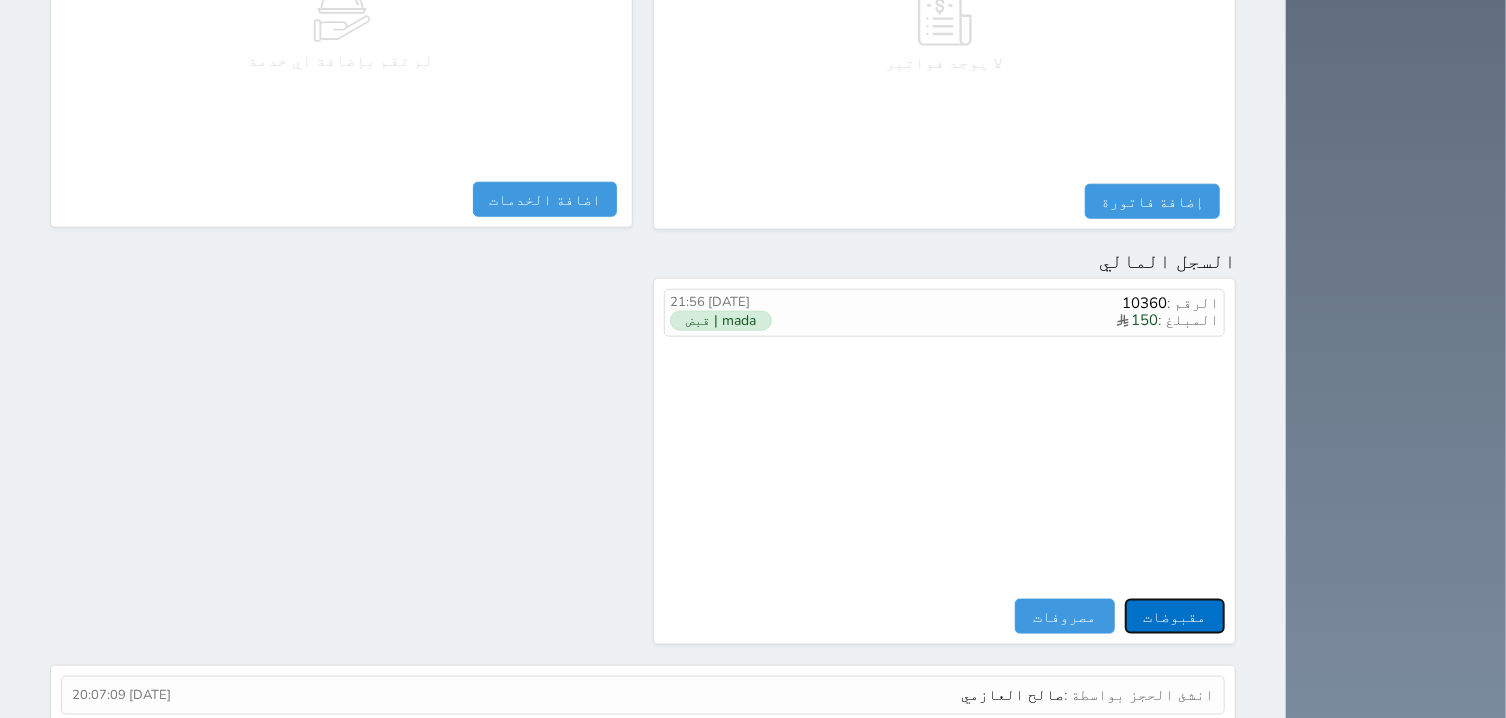 click on "مقبوضات" at bounding box center [1175, 616] 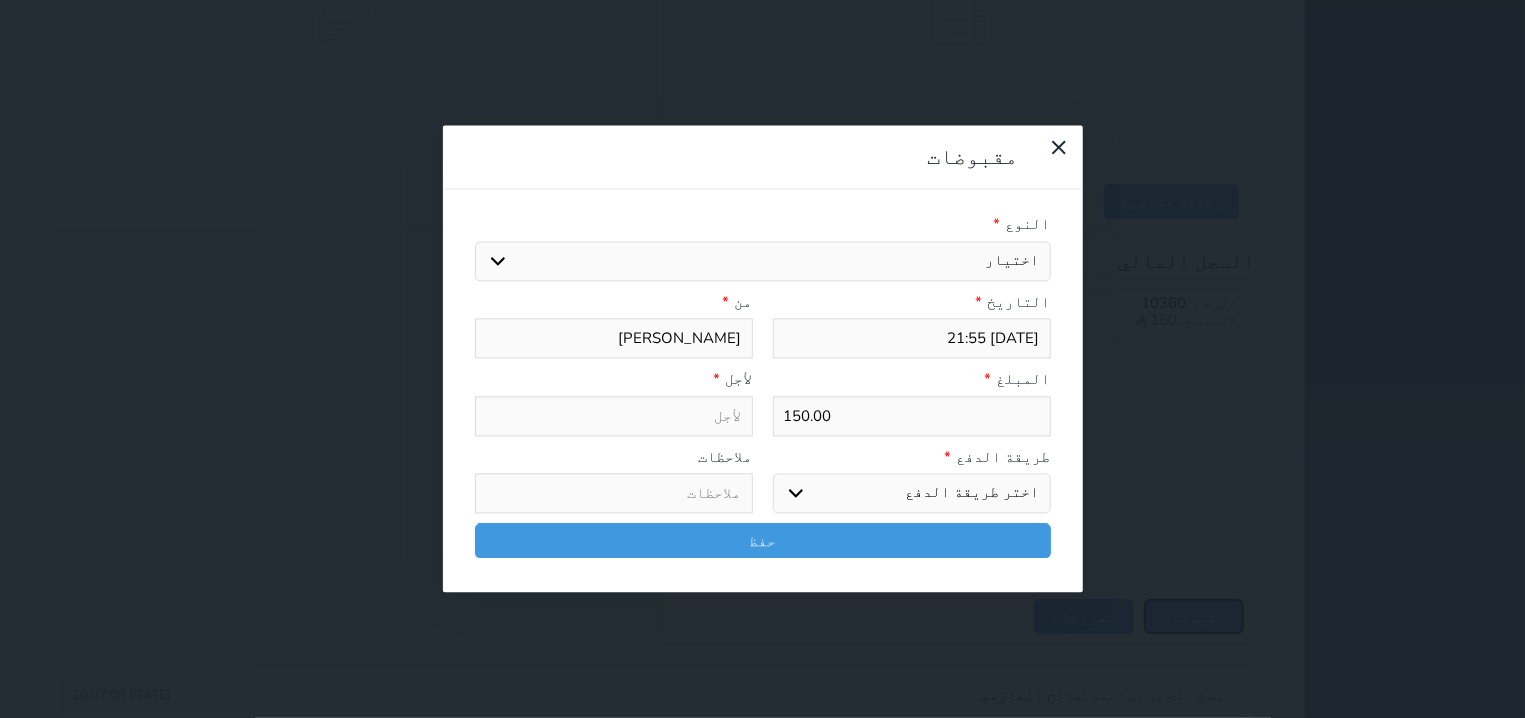 select 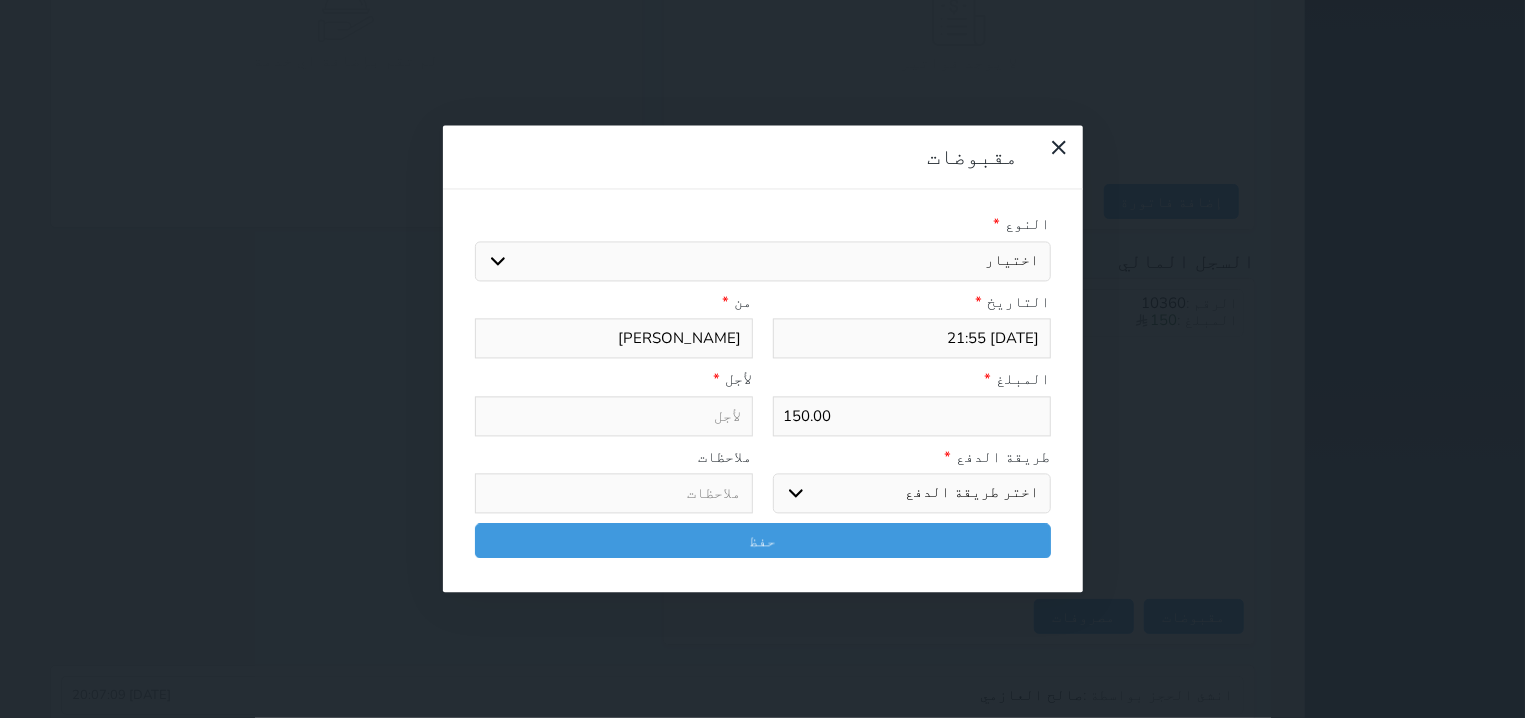 click on "اختيار   مقبوضات عامة قيمة إيجار فواتير تامين عربون لا ينطبق آخر مغسلة واي فاي - الإنترنت مواقف السيارات طعام الأغذية والمشروبات مشروبات المشروبات الباردة المشروبات الساخنة الإفطار غداء عشاء مخبز و كعك حمام سباحة الصالة الرياضية سبا و خدمات الجمال اختيار وإسقاط (خدمات النقل) ميني بار كابل - تلفزيون سرير إضافي تصفيف الشعر التسوق خدمات الجولات السياحية المنظمة خدمات الدليل السياحي" at bounding box center (763, 261) 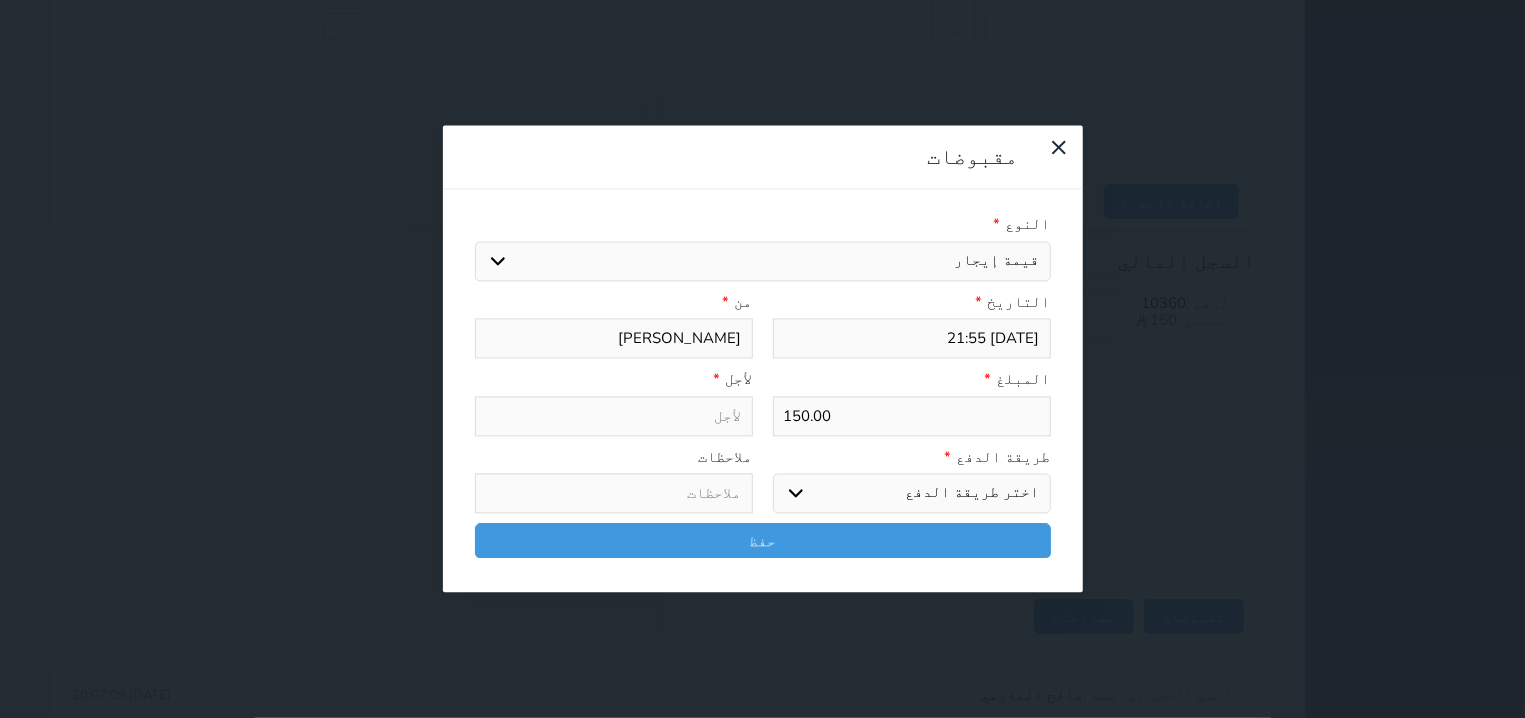 click on "قيمة إيجار" at bounding box center [0, 0] 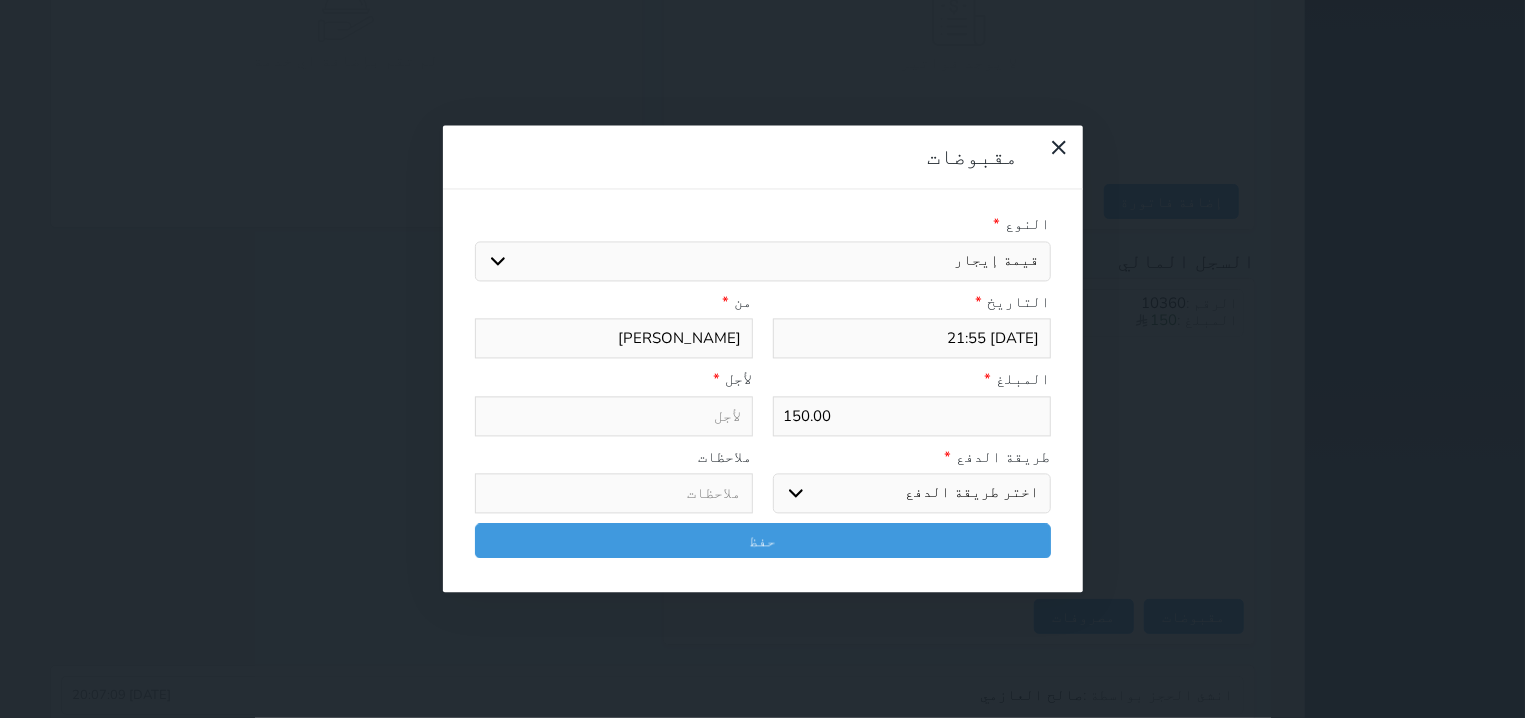 type on "قيمة إيجار - الوحدة - 302" 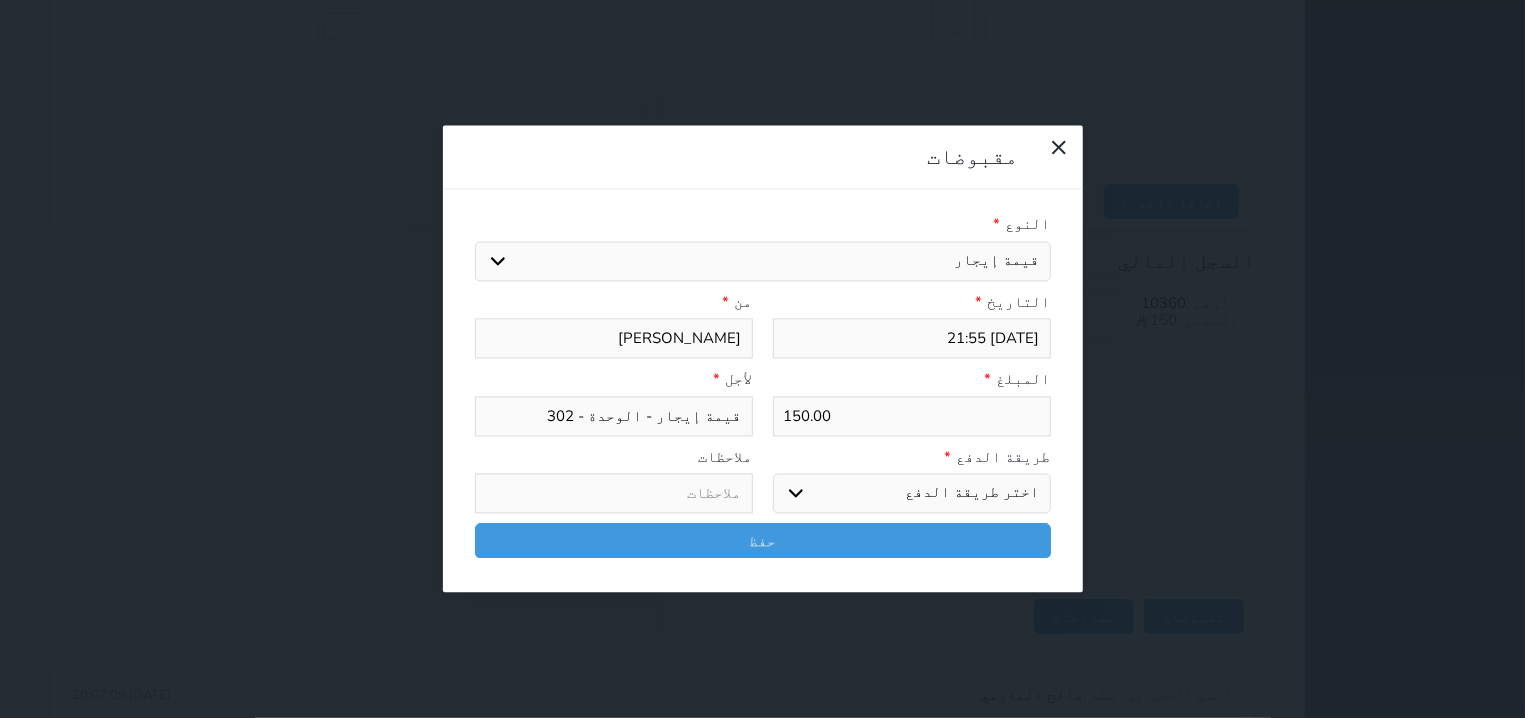 click on "اختر طريقة الدفع   دفع نقدى   تحويل بنكى   مدى   بطاقة ائتمان   آجل" at bounding box center (912, 494) 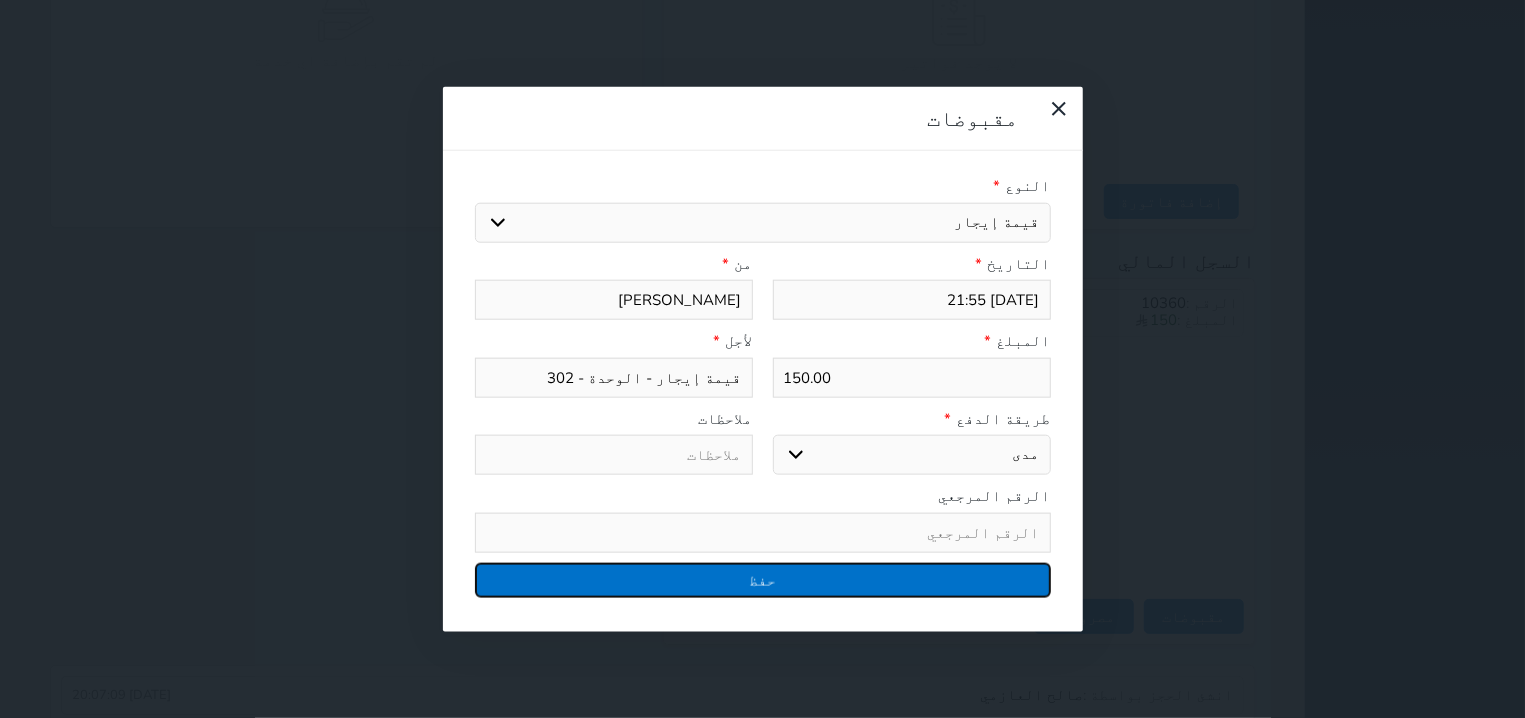 click on "حفظ" at bounding box center (763, 579) 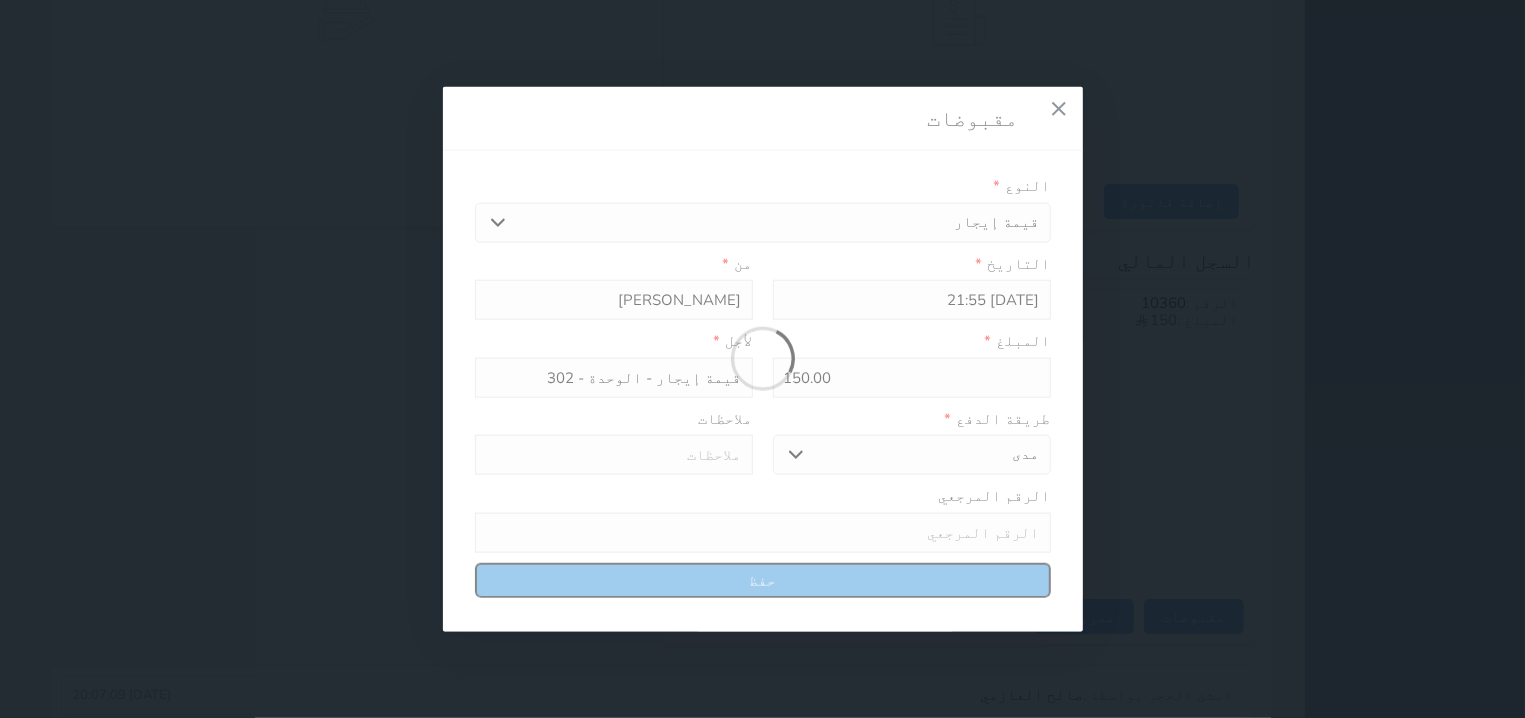 select 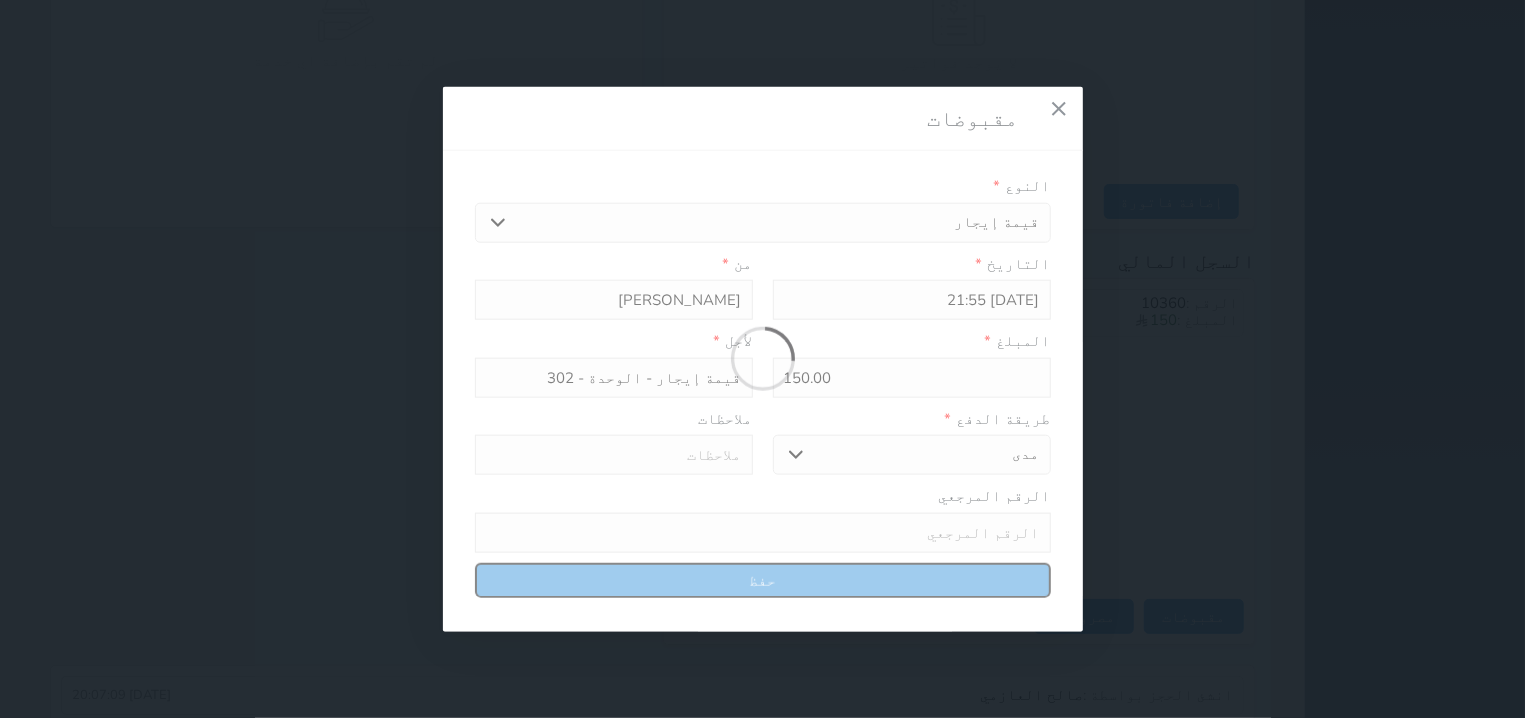 type 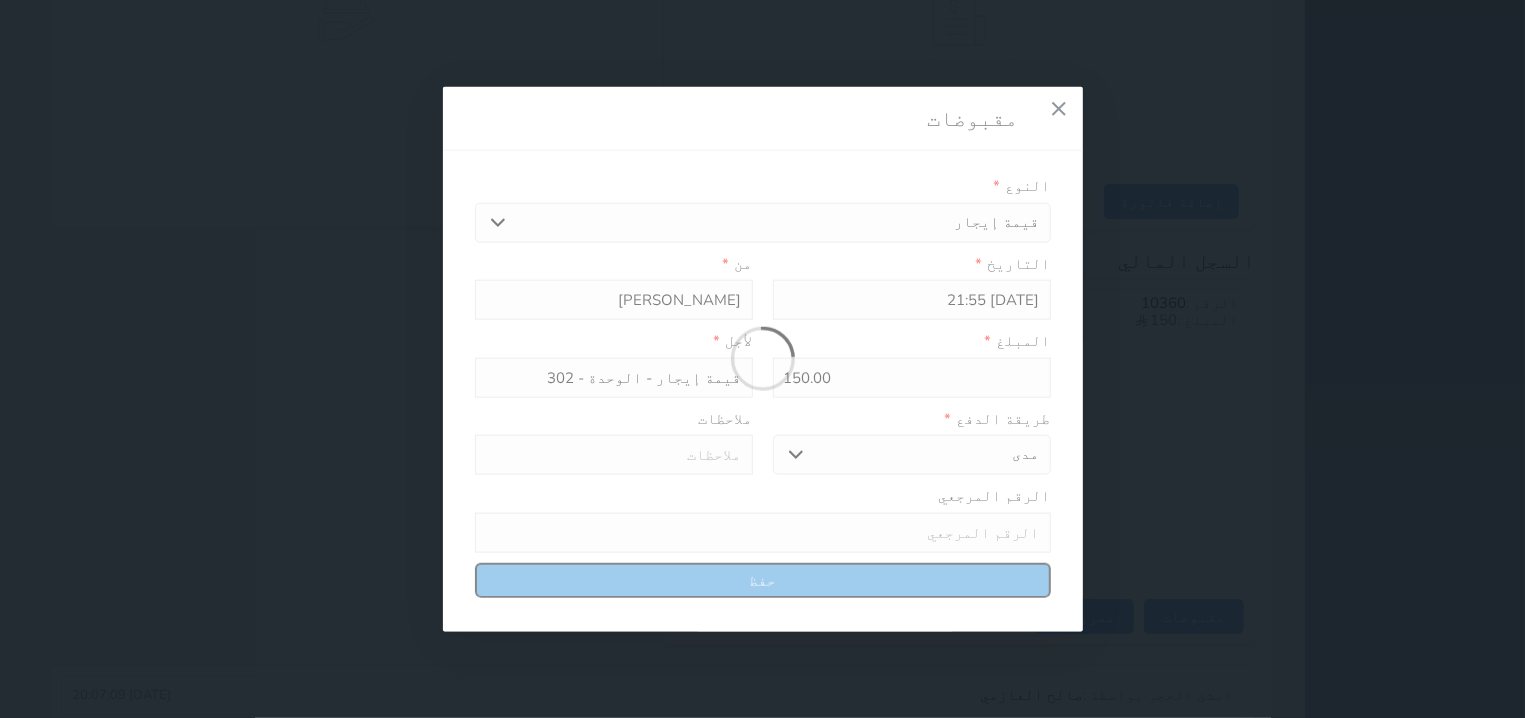 type on "0" 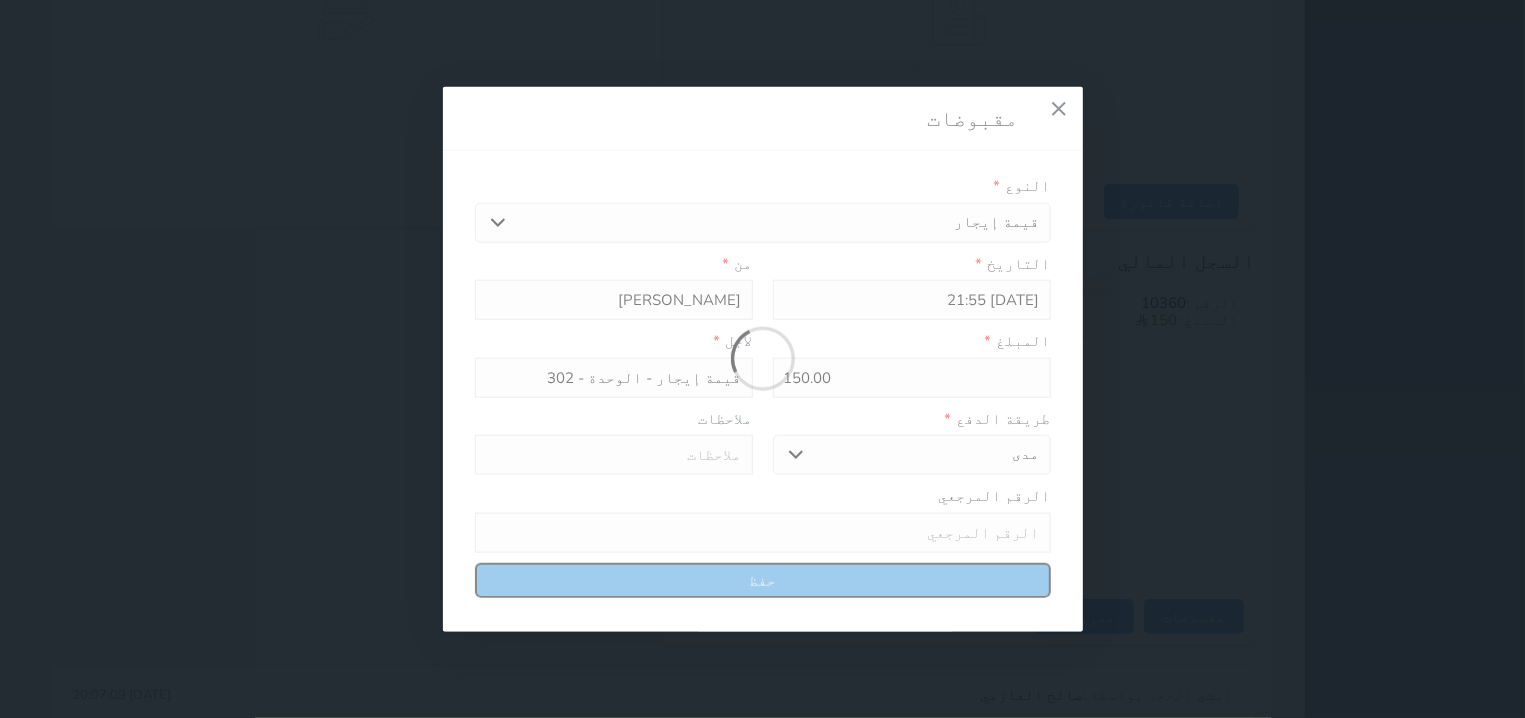select 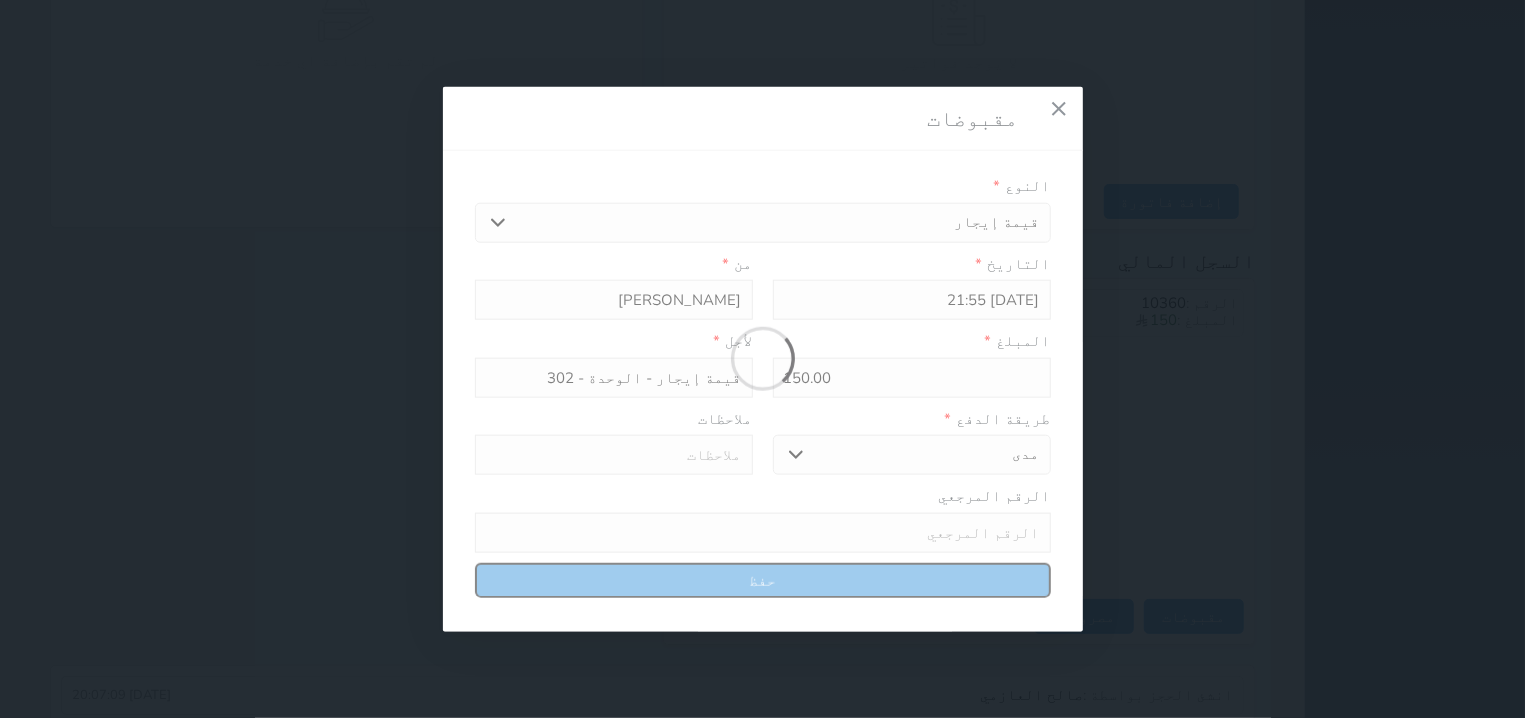 type on "0" 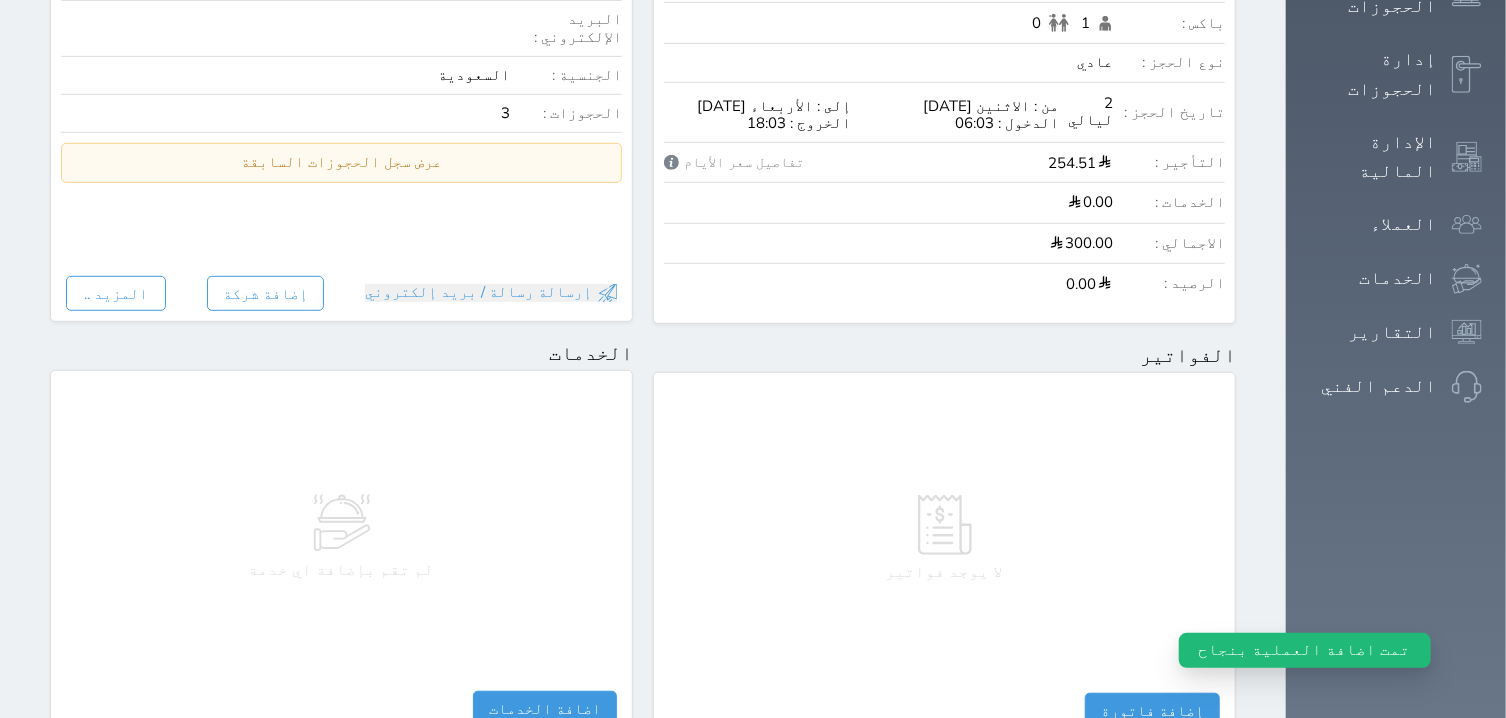 scroll, scrollTop: 0, scrollLeft: 0, axis: both 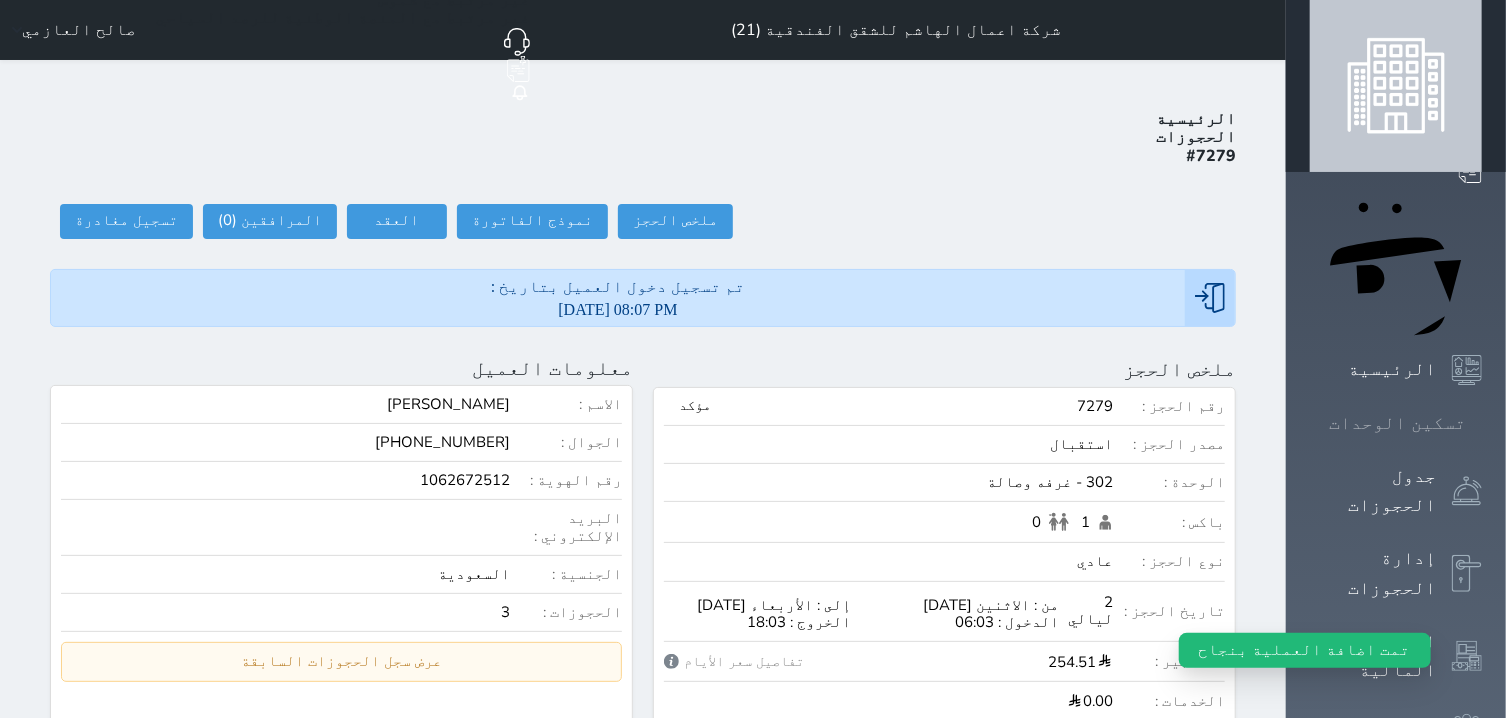 click on "تسكين الوحدات" at bounding box center (1397, 423) 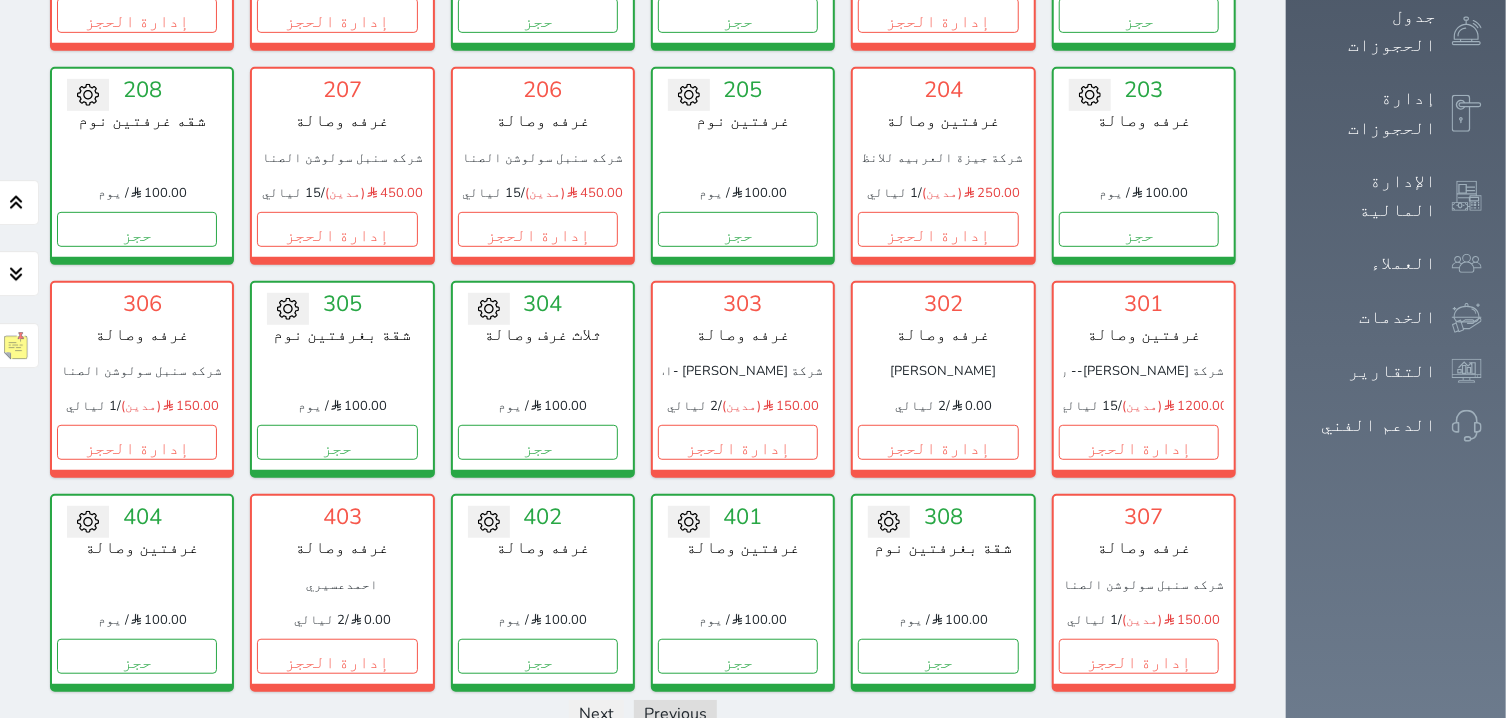 scroll, scrollTop: 714, scrollLeft: 0, axis: vertical 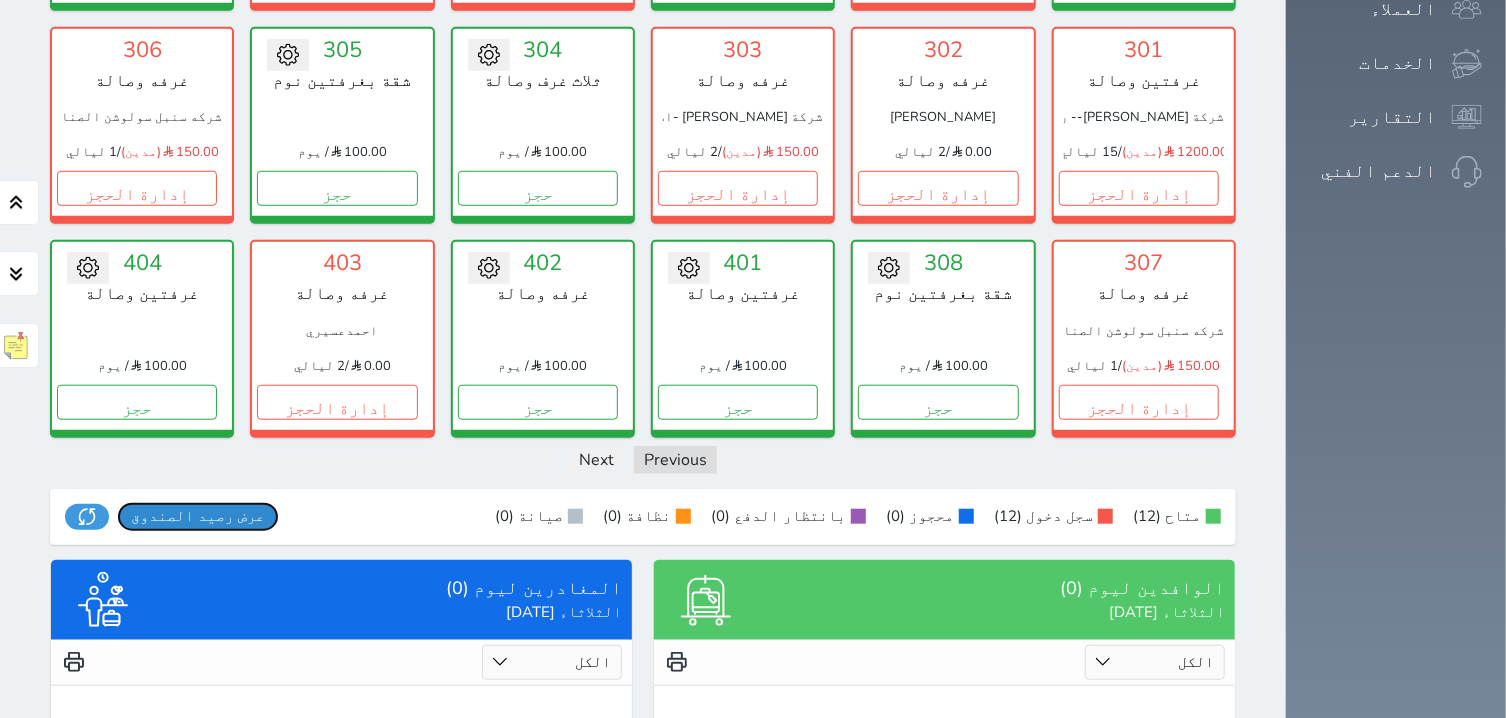 click on "عرض رصيد الصندوق" at bounding box center (198, 516) 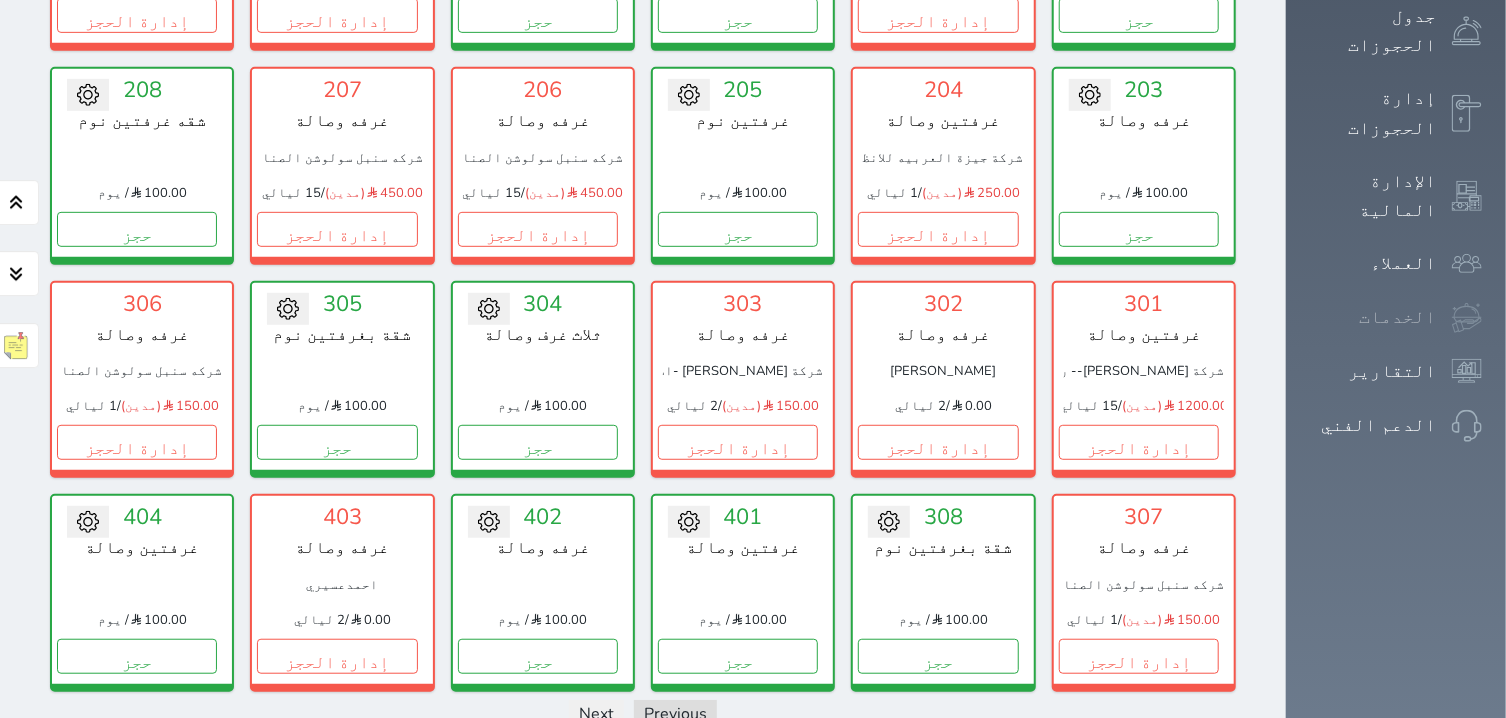 scroll, scrollTop: 205, scrollLeft: 0, axis: vertical 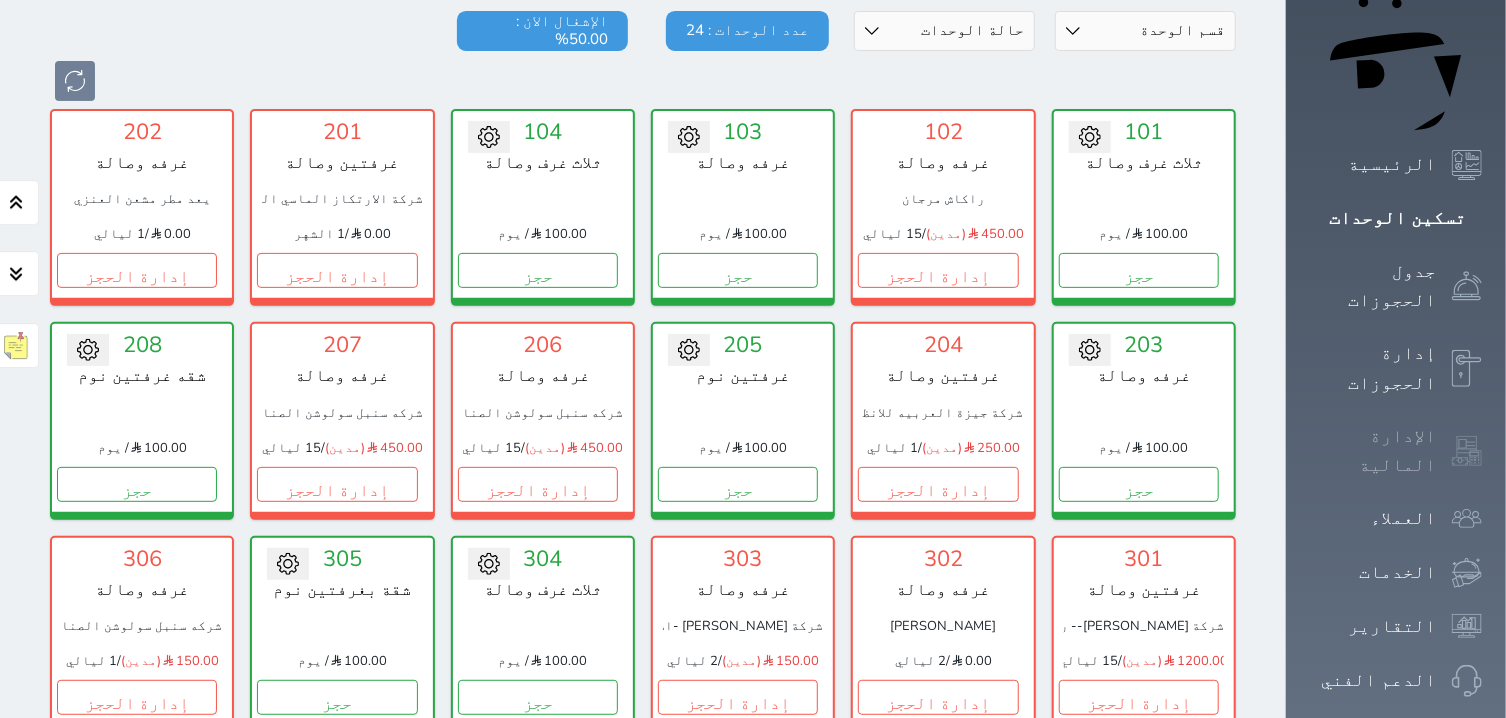click 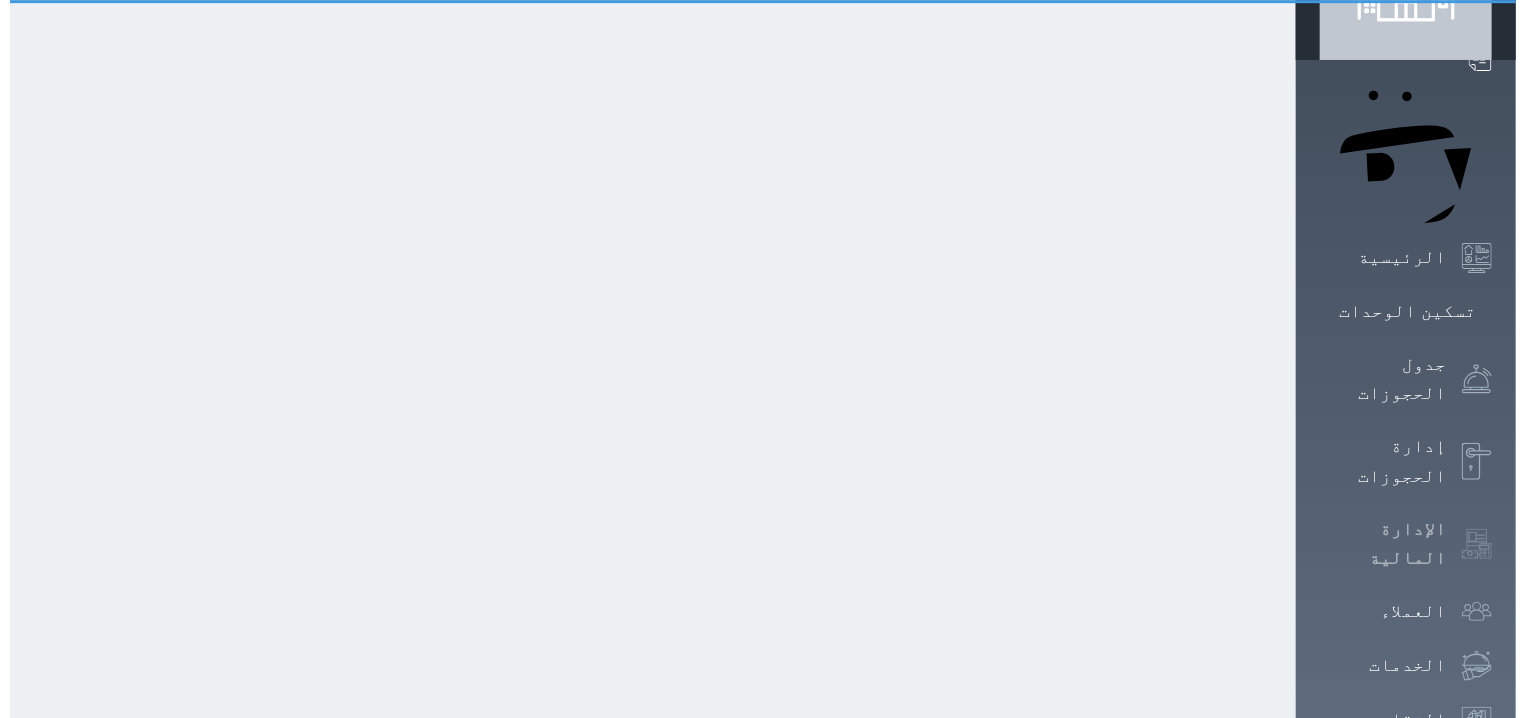 scroll, scrollTop: 0, scrollLeft: 0, axis: both 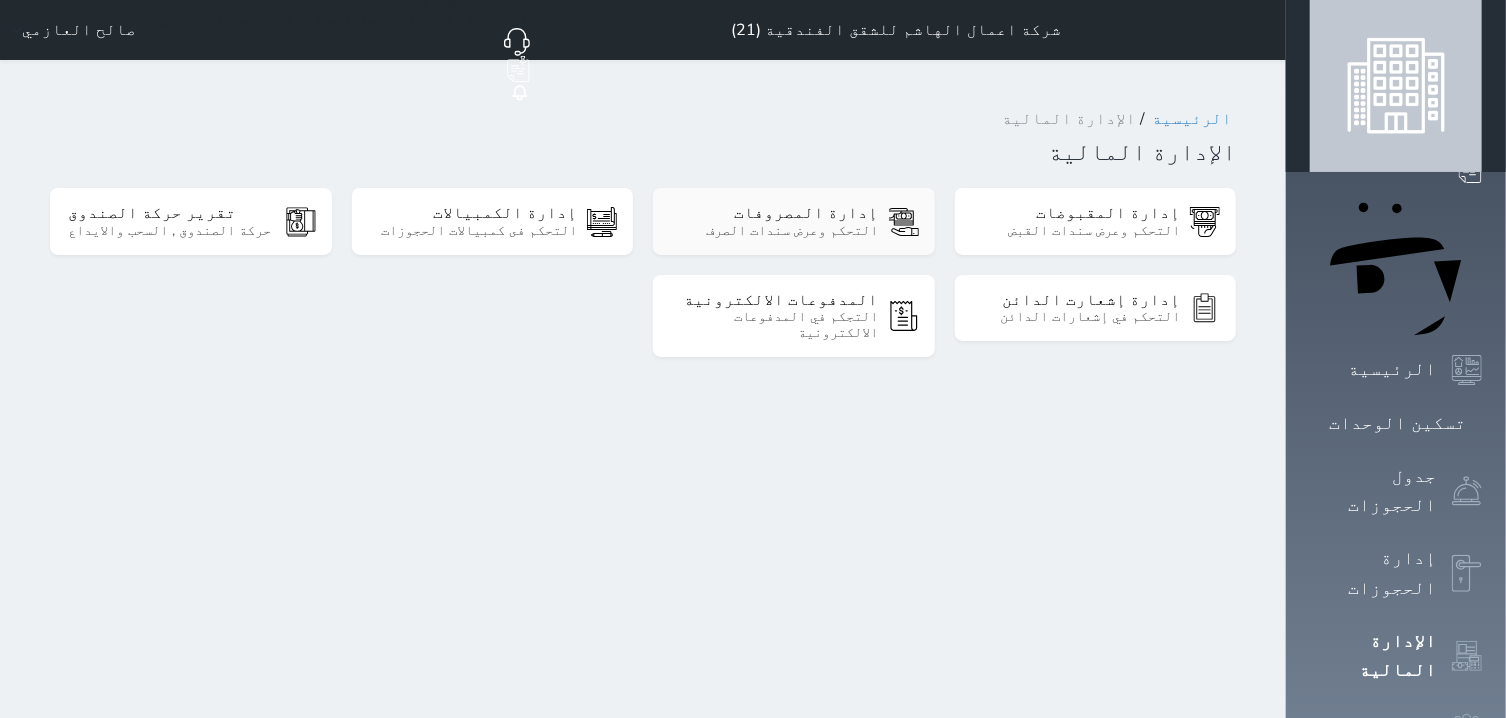 click on "إدارة المصروفات" at bounding box center (775, 213) 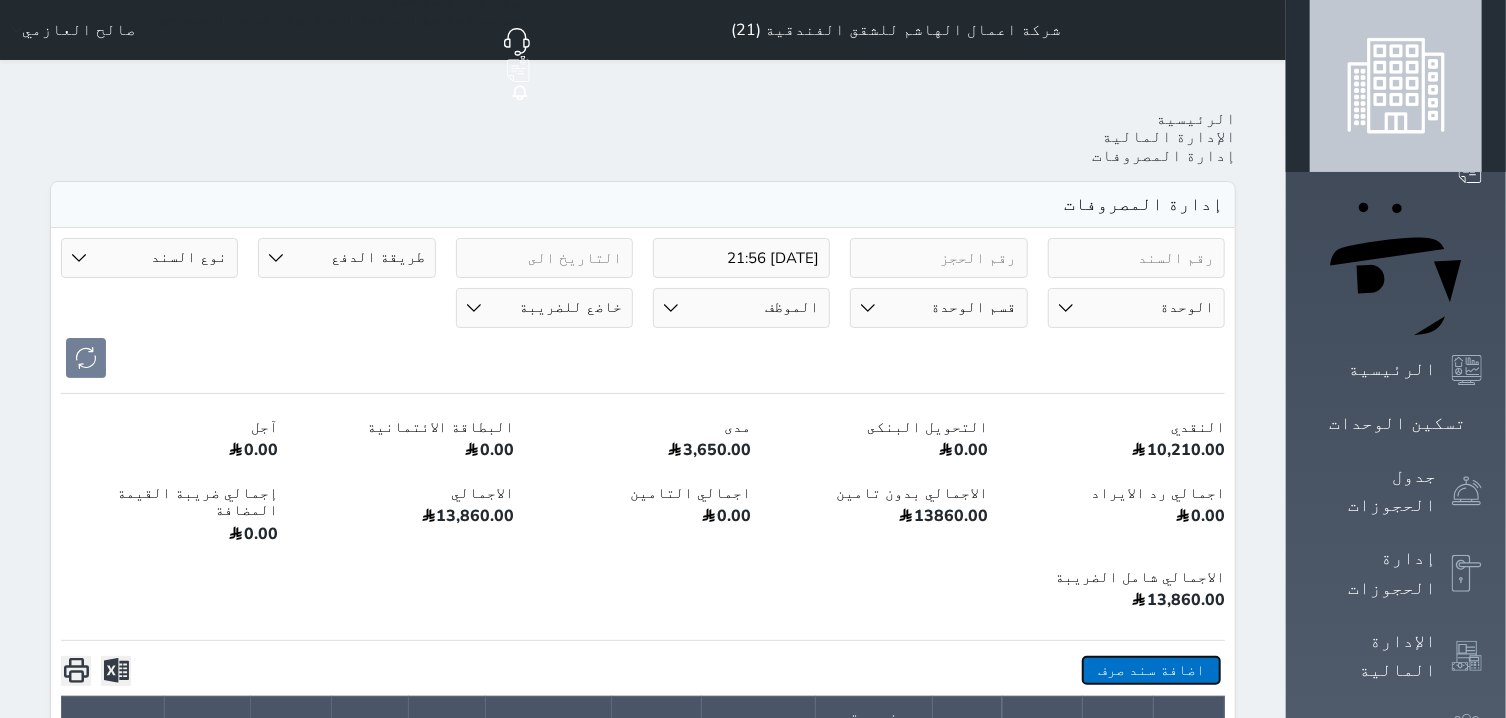 click on "اضافة سند صرف" at bounding box center [1151, 670] 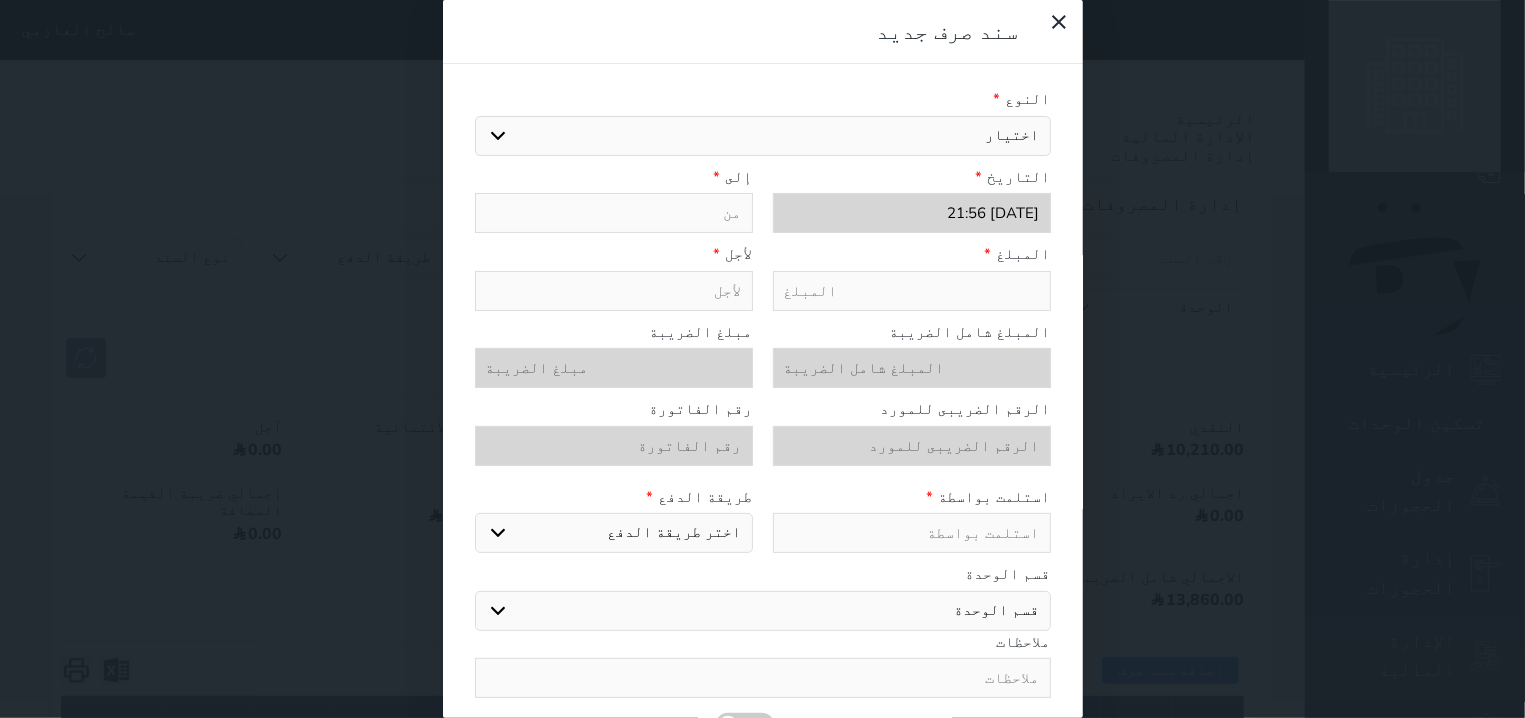 click on "اختيار   مرتجع إيجار رواتب صيانة مصروفات عامة تحويل من الصندوق الى الادارة استرجاع تامين استرجاع العربون" at bounding box center (763, 136) 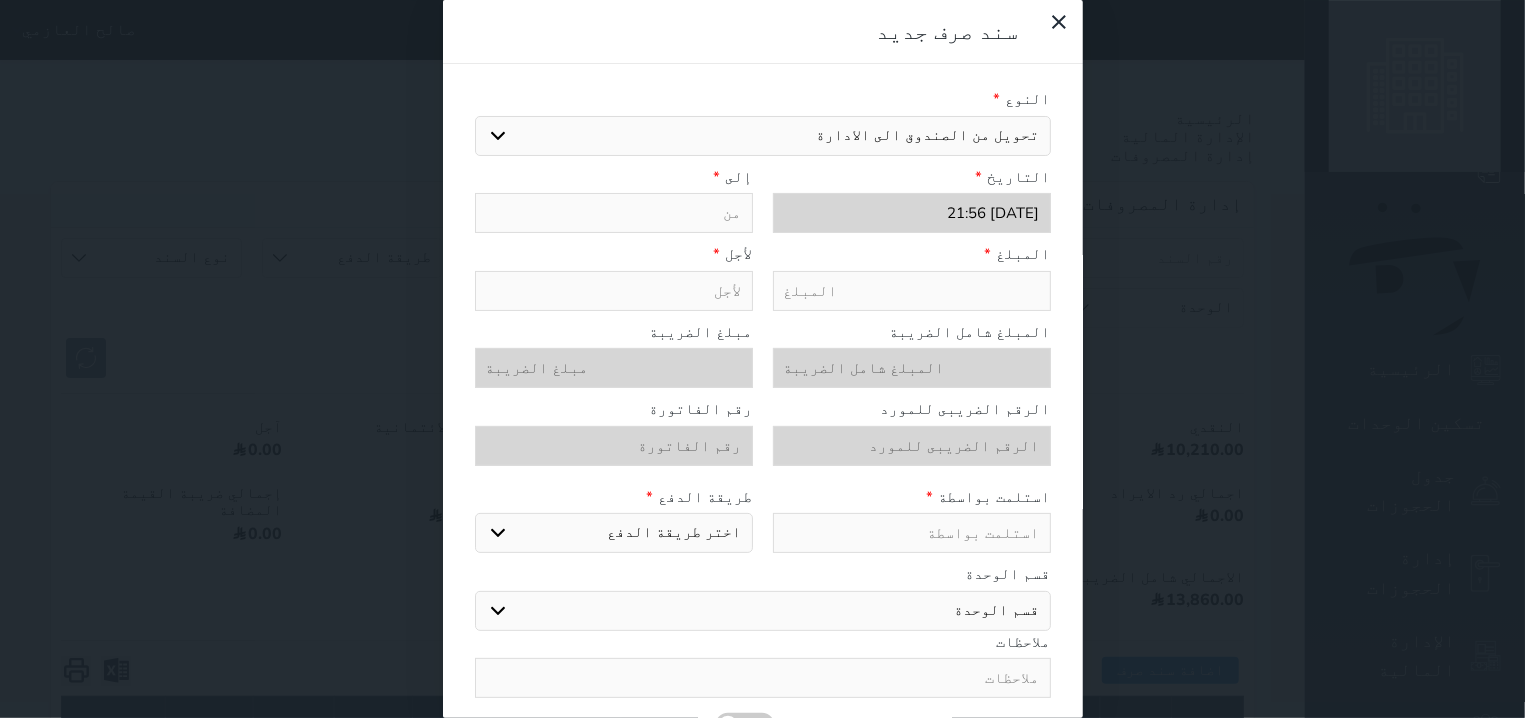 click on "تحويل من الصندوق الى الادارة" at bounding box center [0, 0] 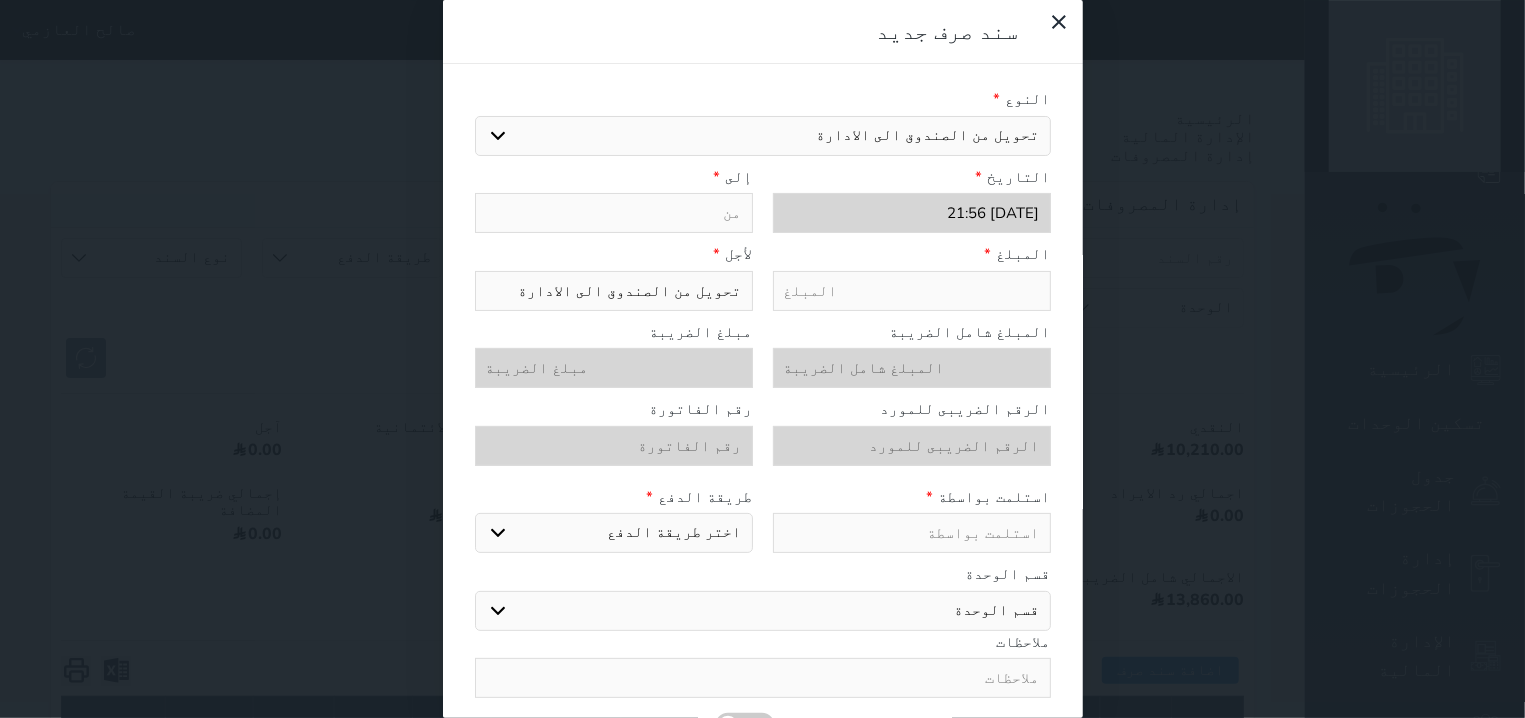 click at bounding box center (614, 213) 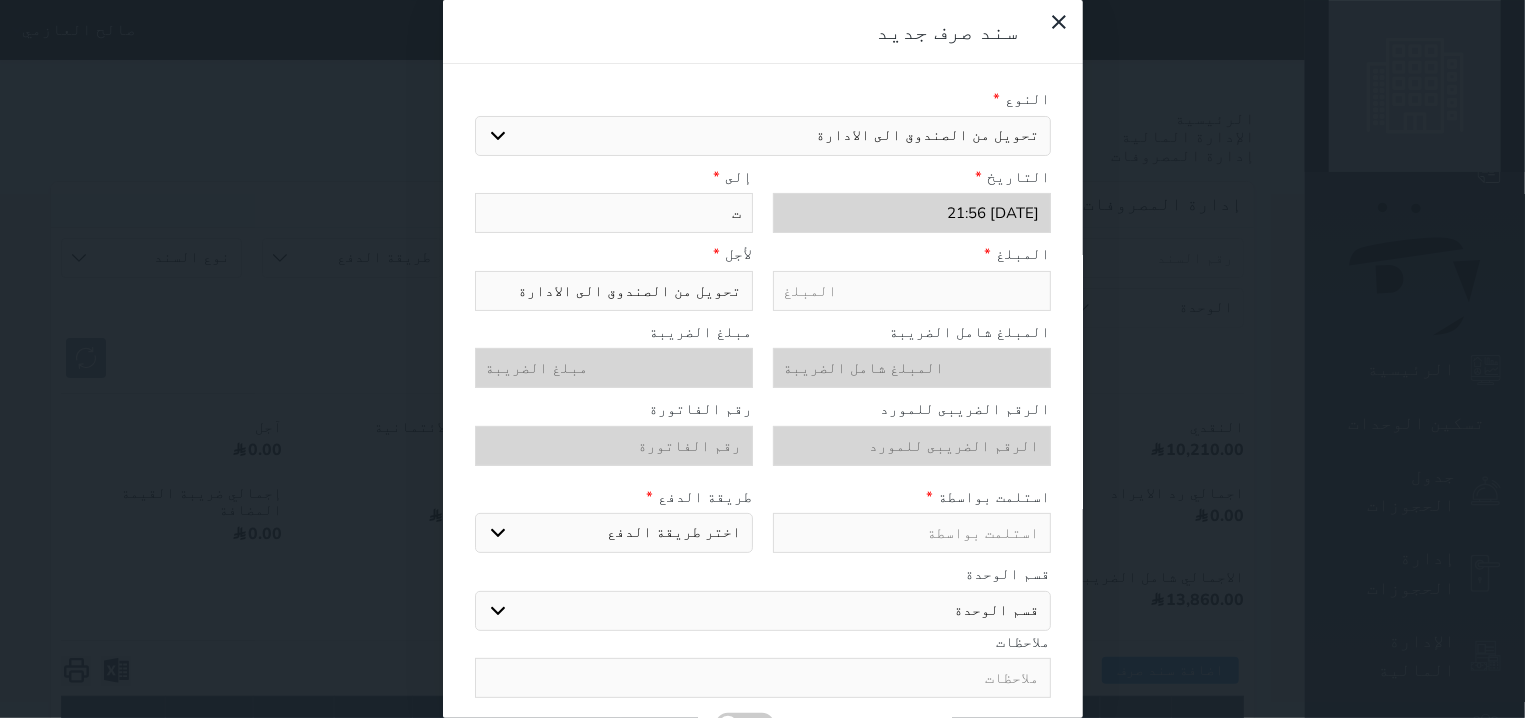 type on "تر" 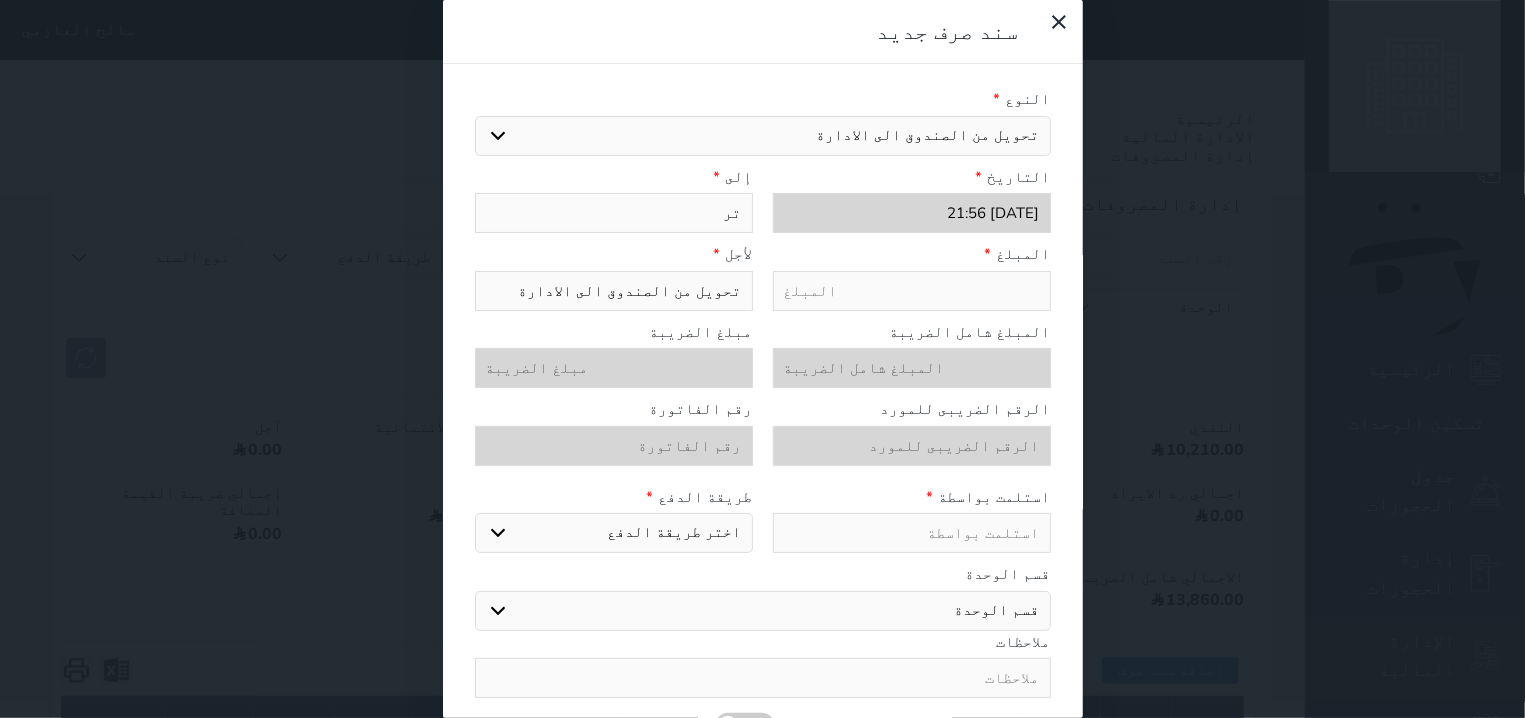 select 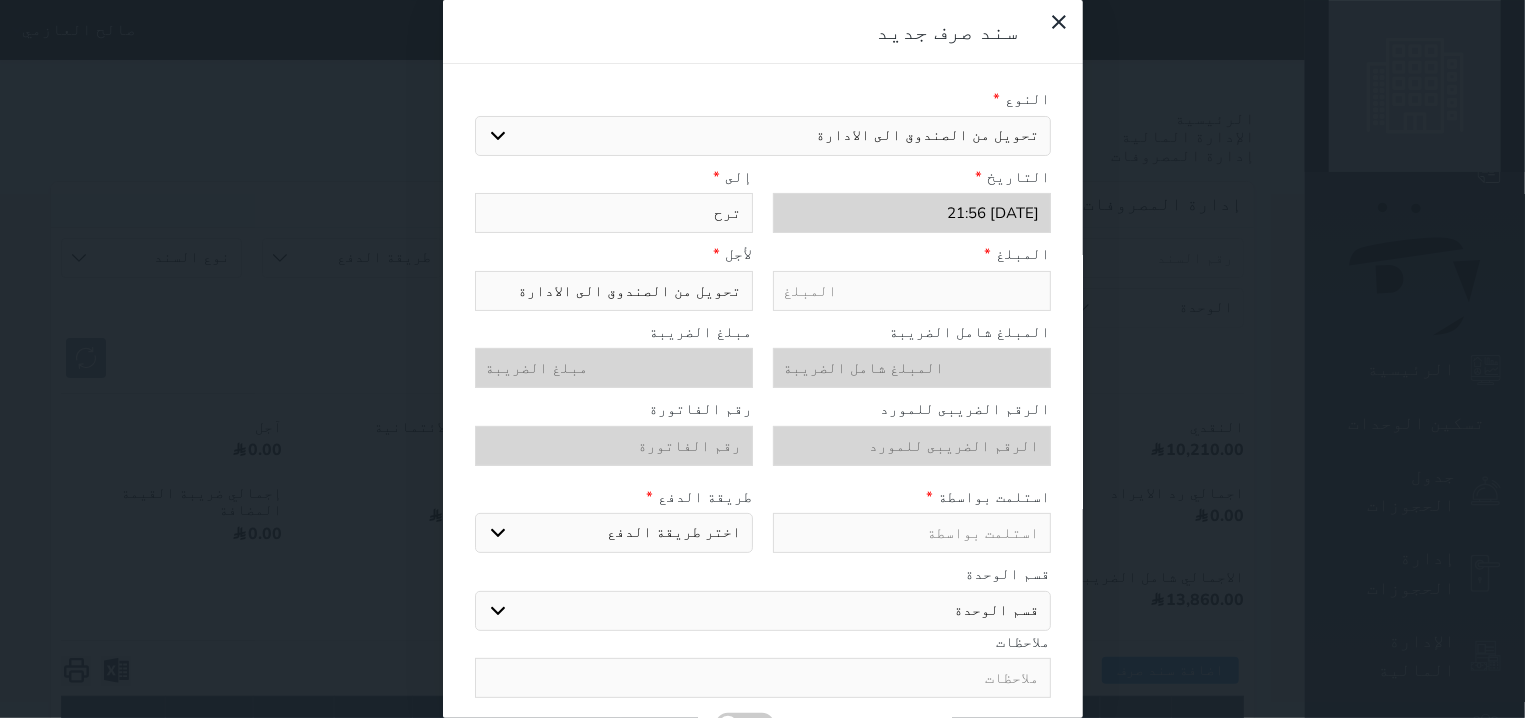 type on "ترحي" 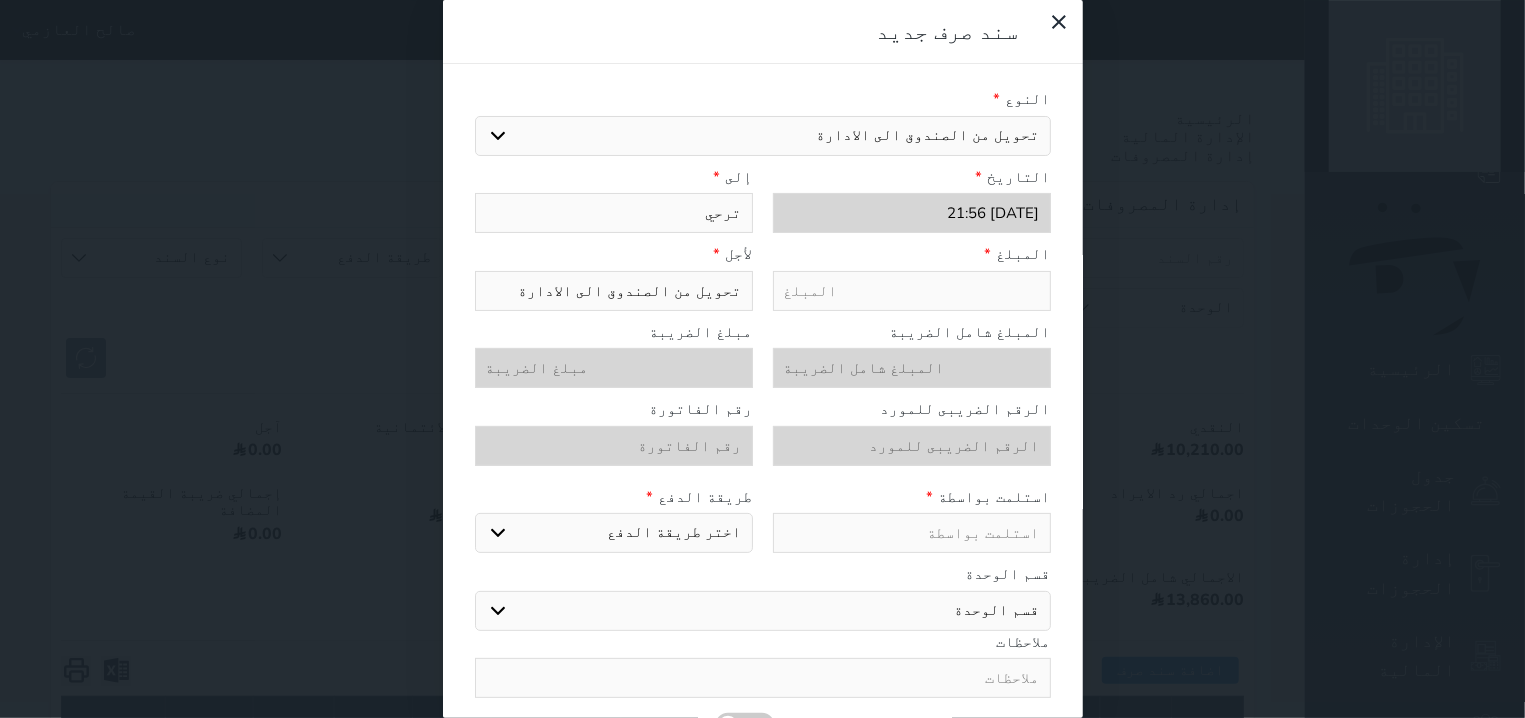 select 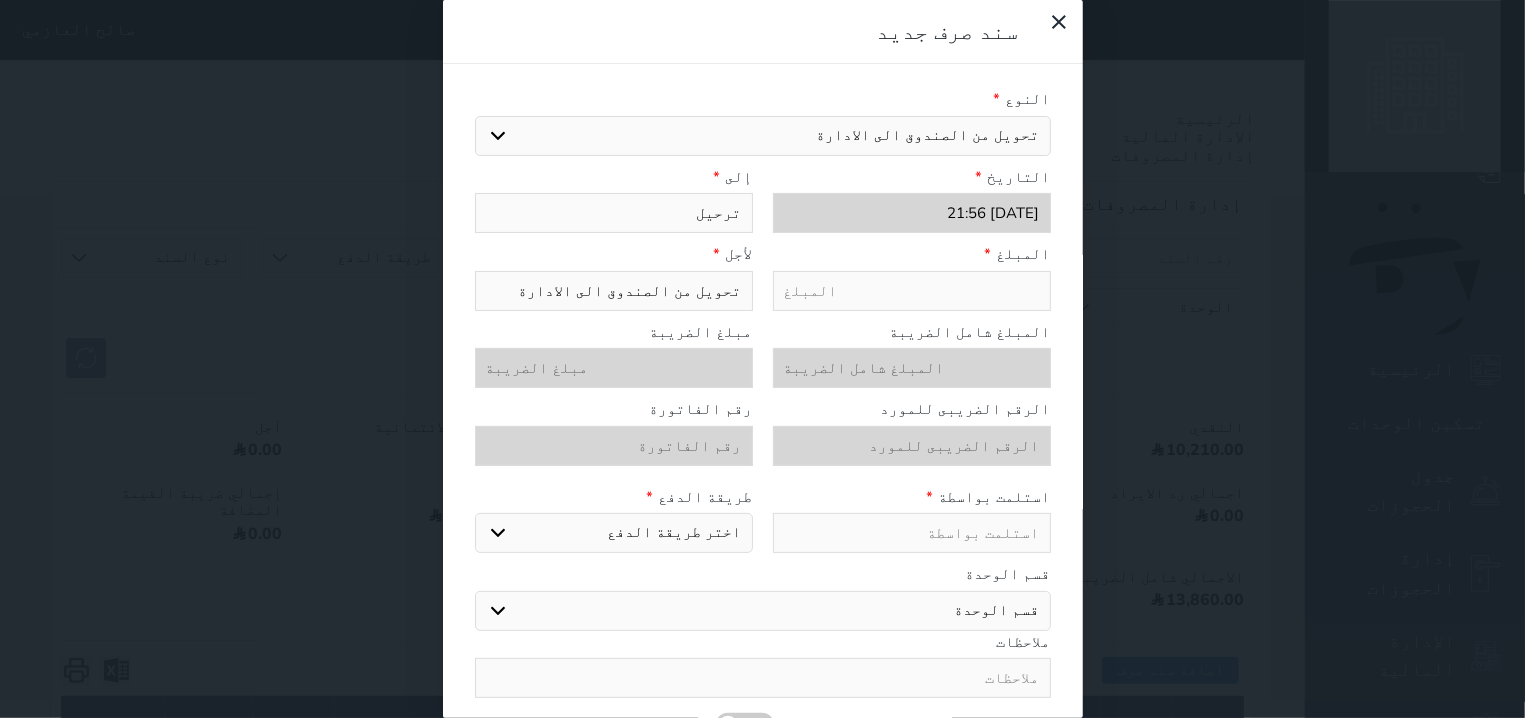 type on "ترحيل" 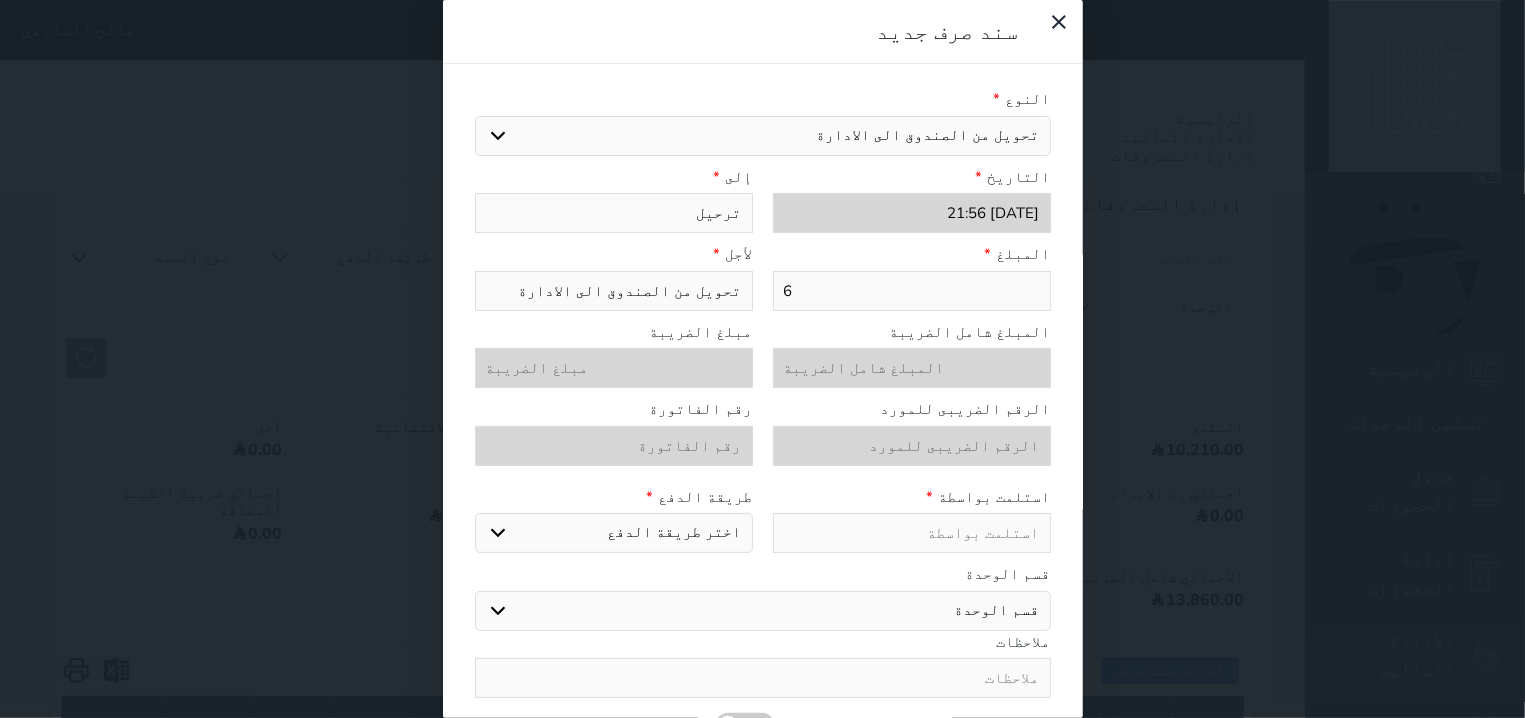 type on "60" 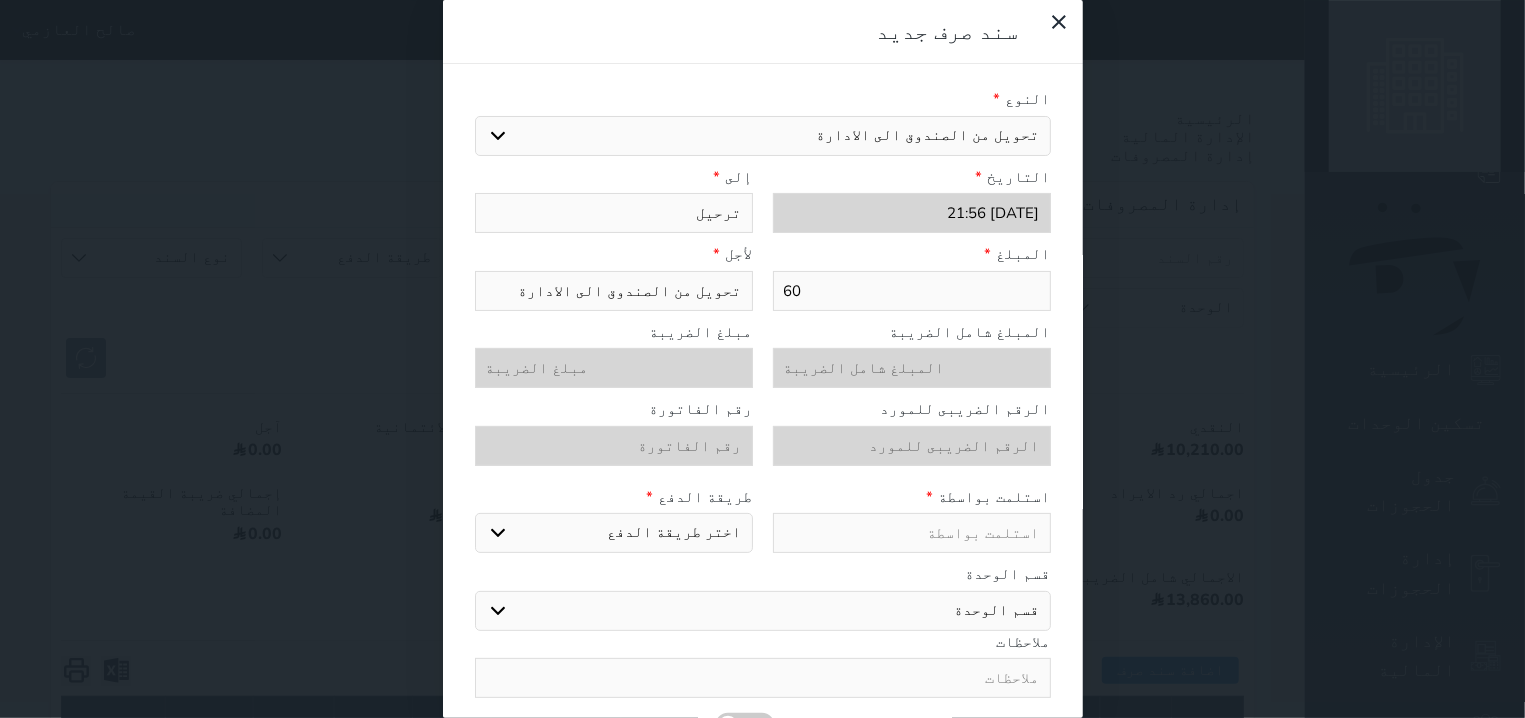type on "600" 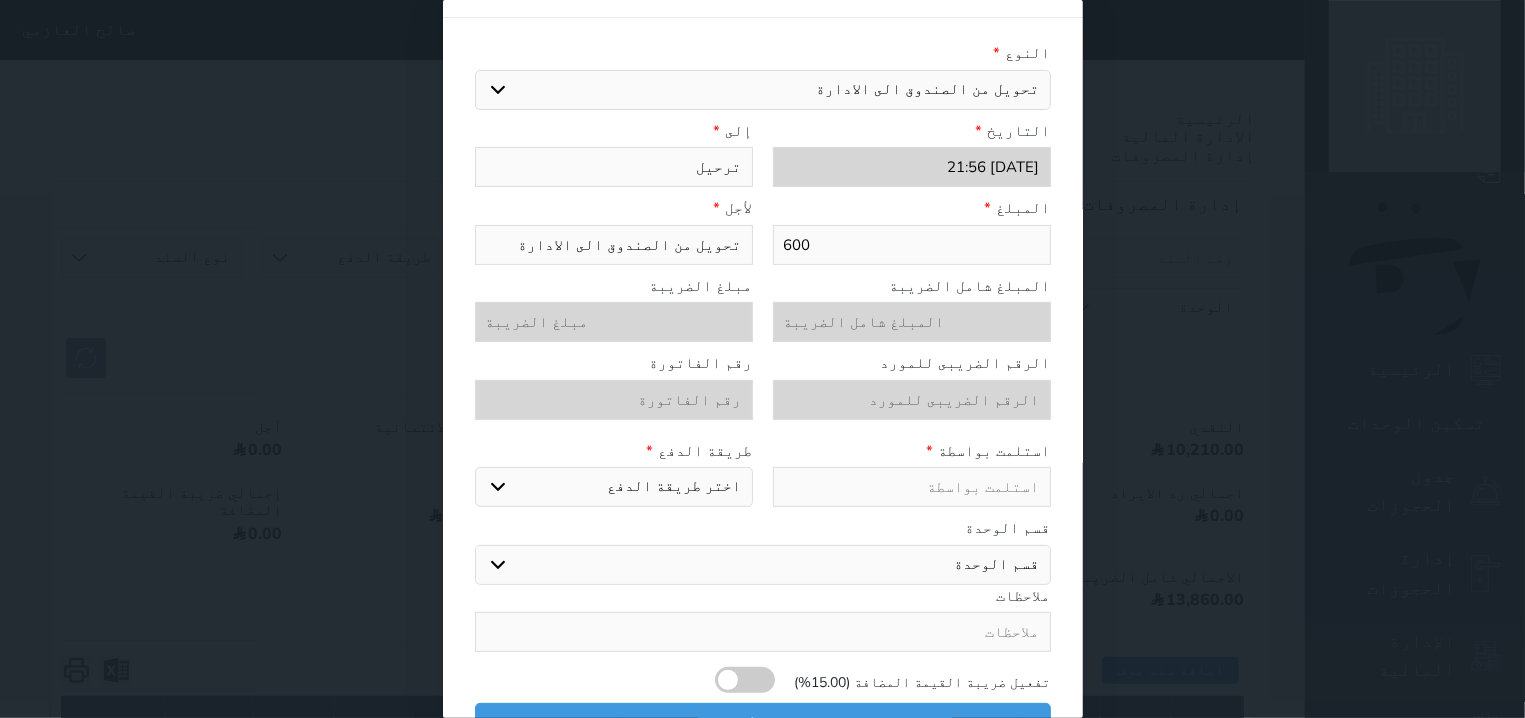 scroll, scrollTop: 71, scrollLeft: 0, axis: vertical 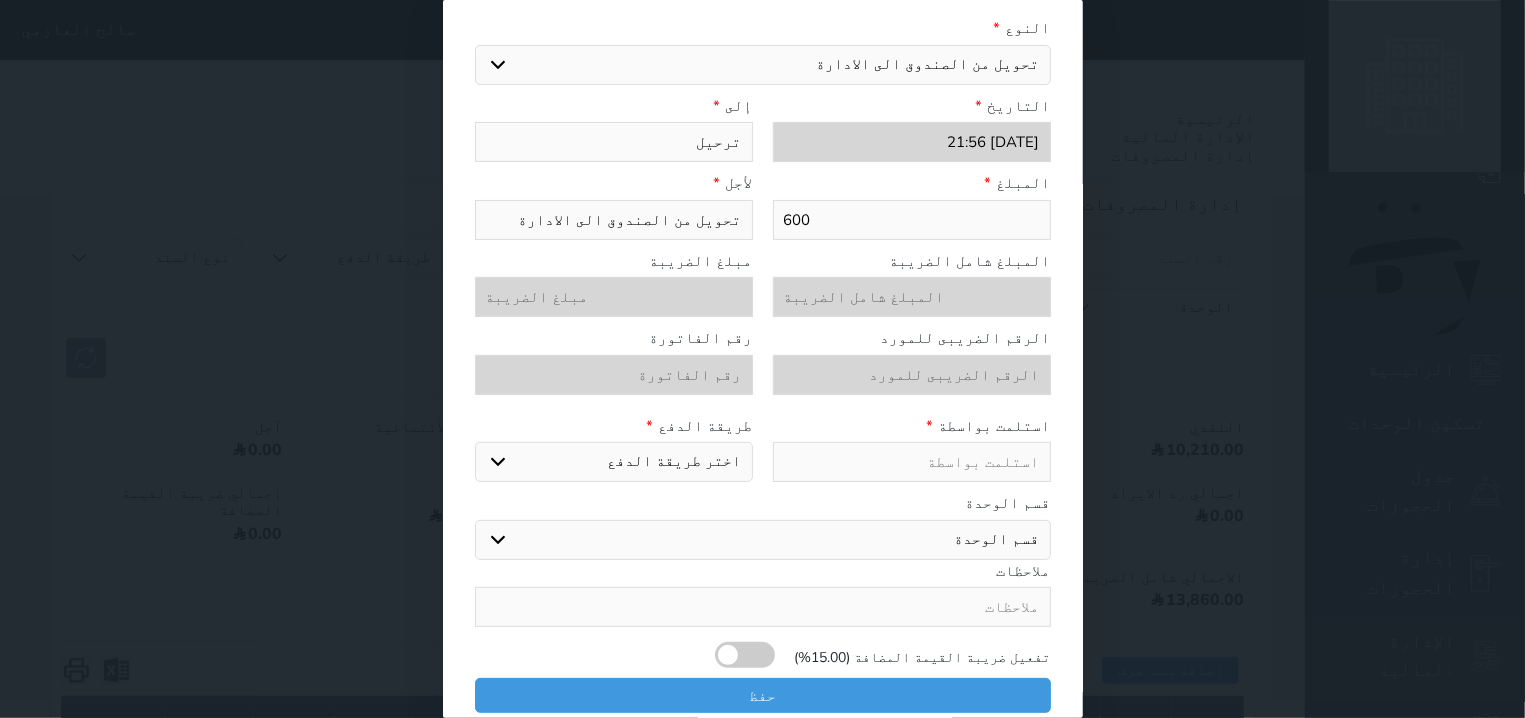 type on "600" 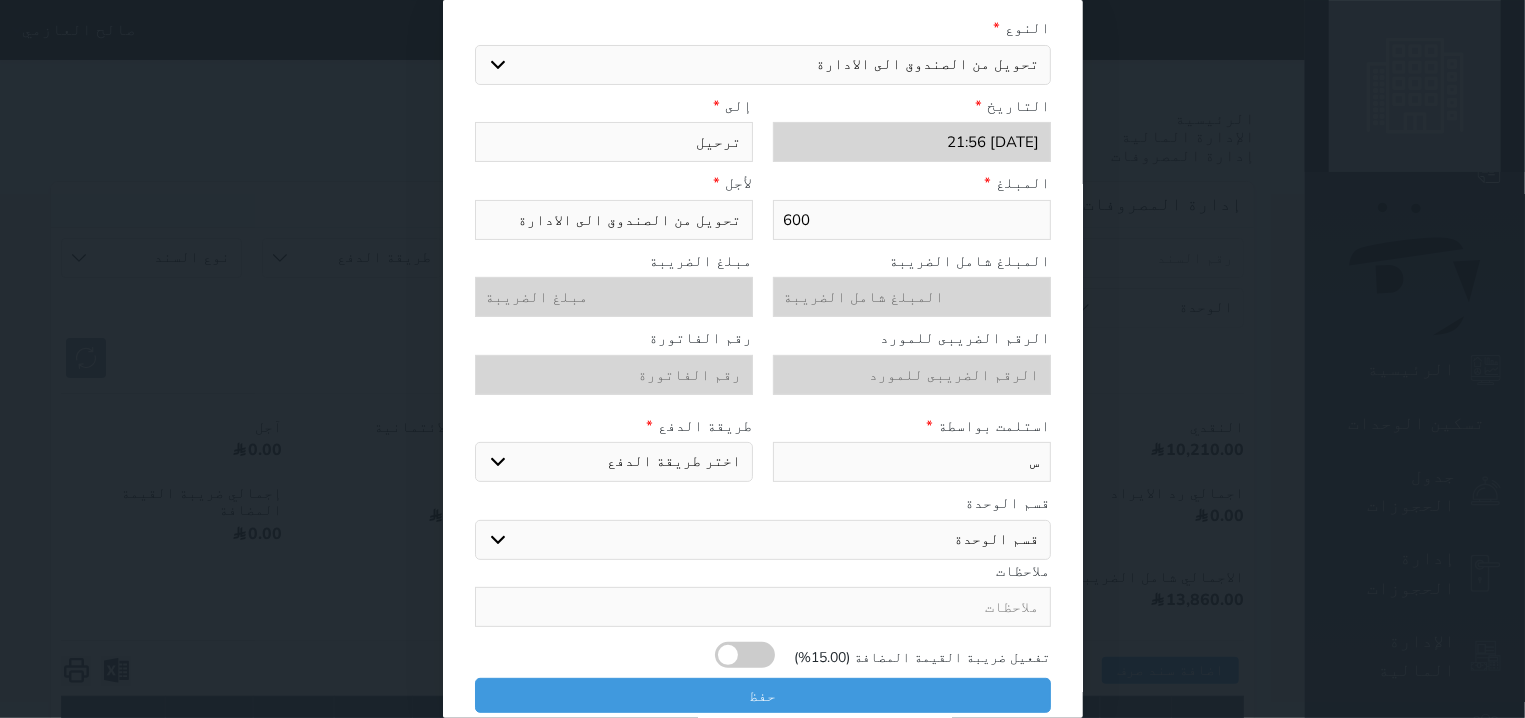 type on "سل" 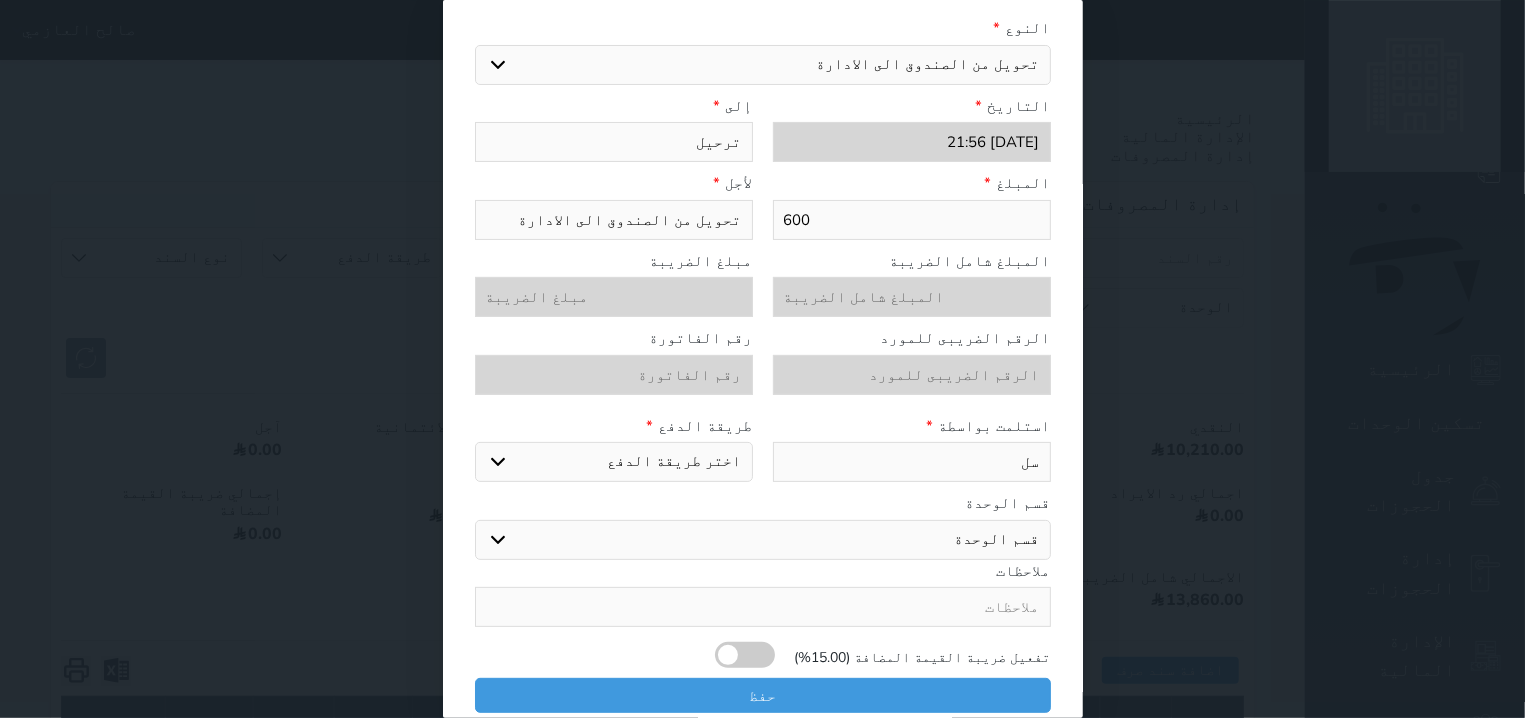 type on "سلم" 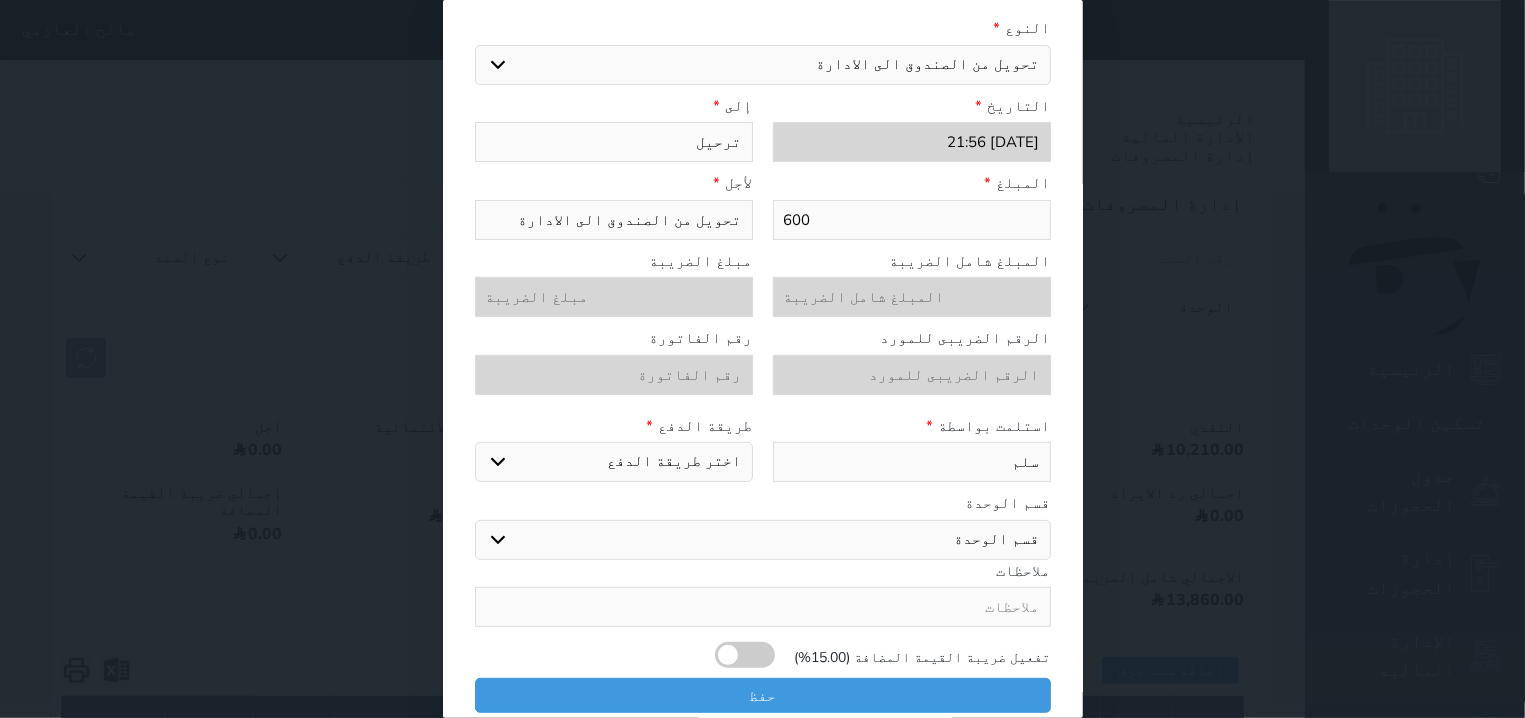 type on "سلمه" 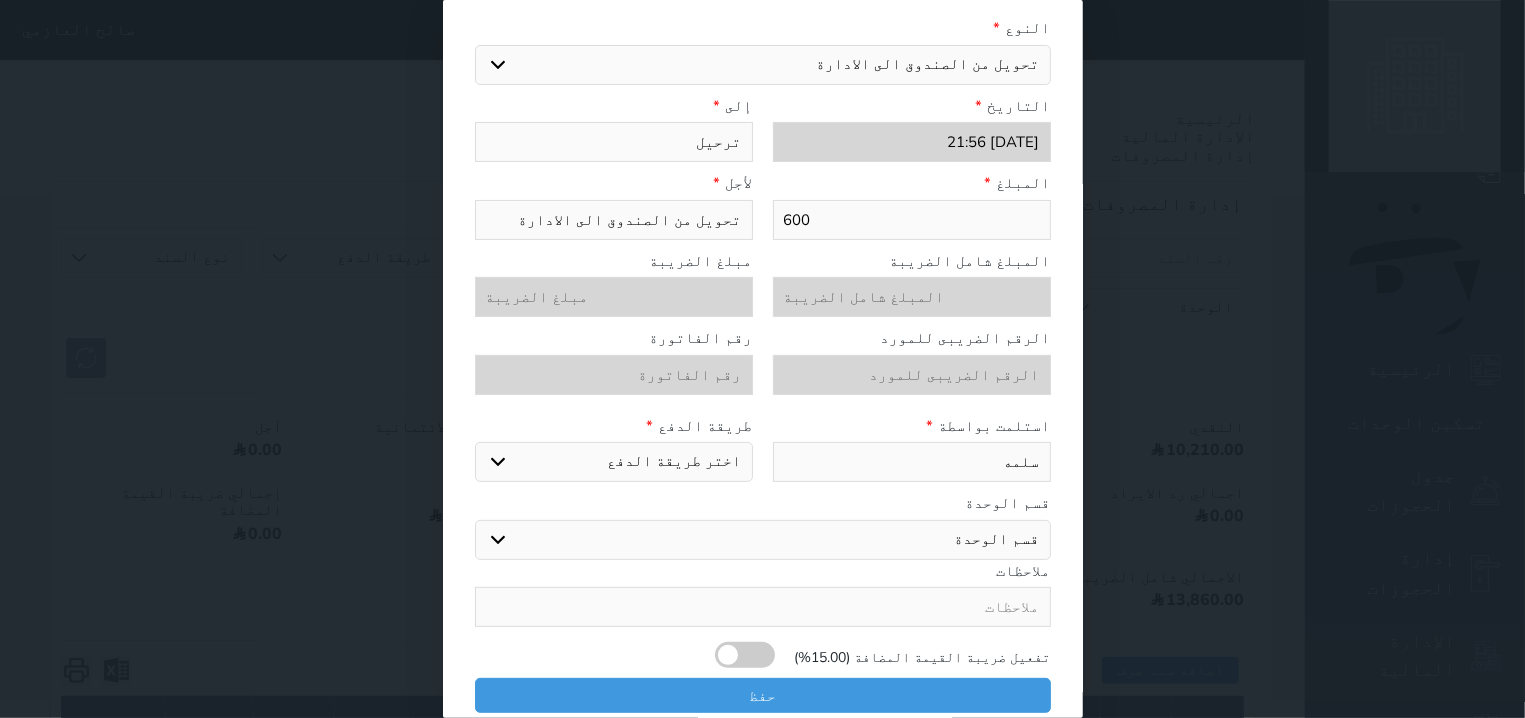type on "سلم" 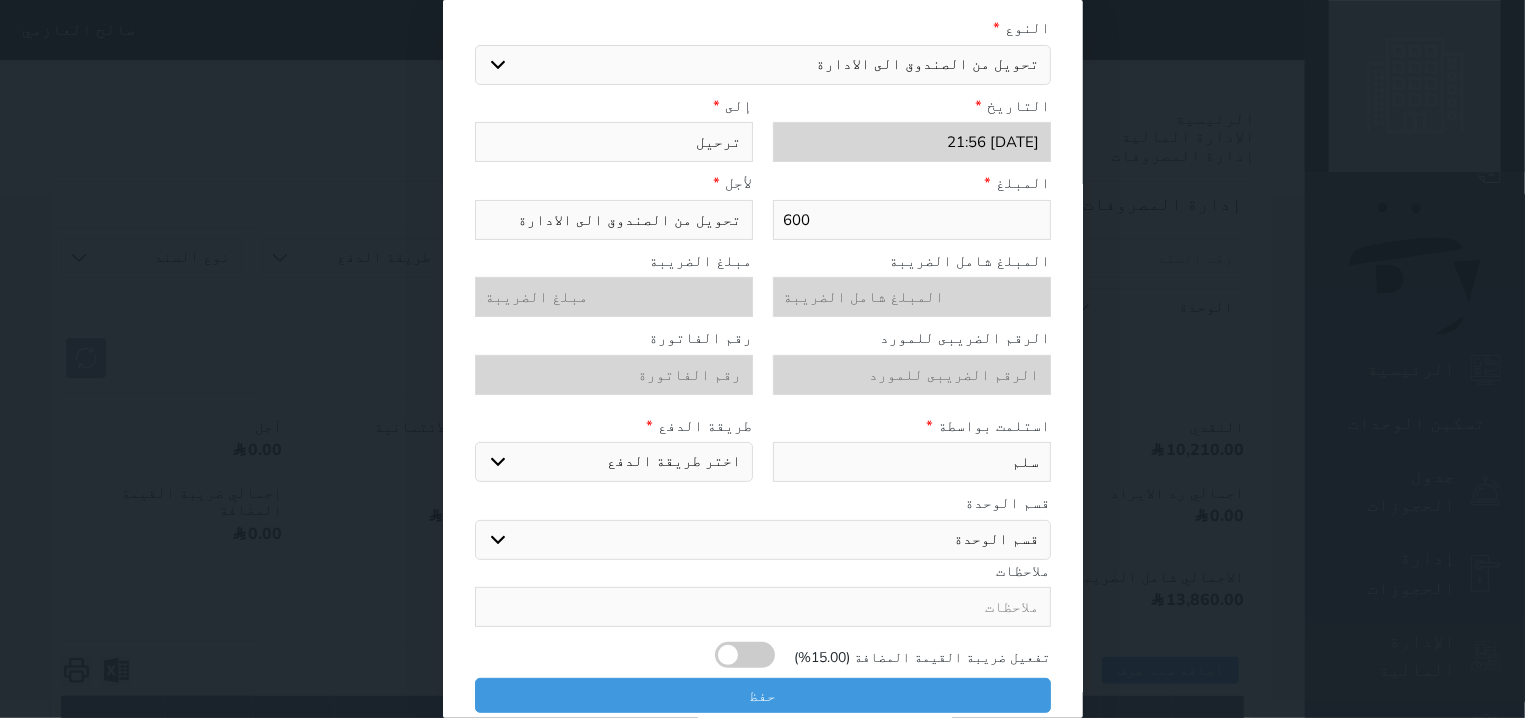type on "سل" 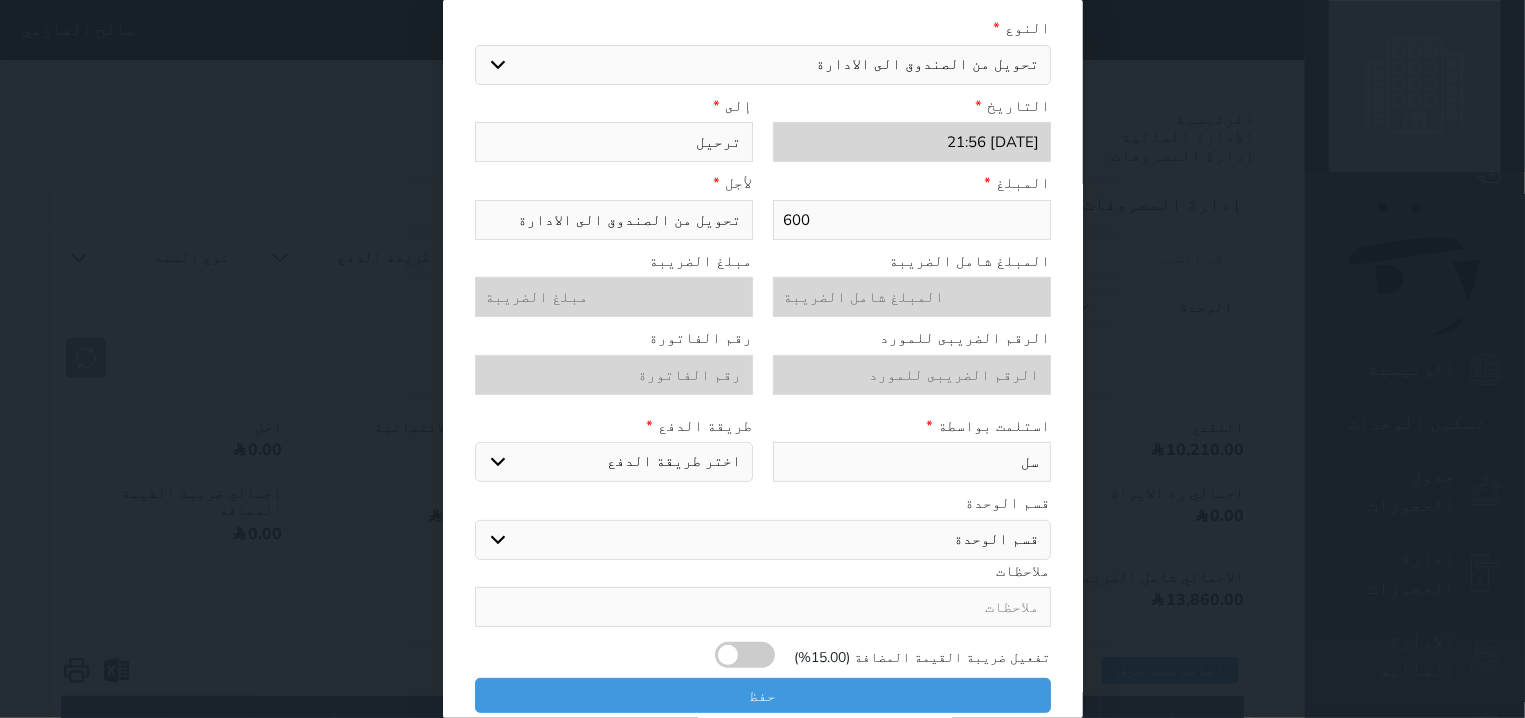 type on "سلا" 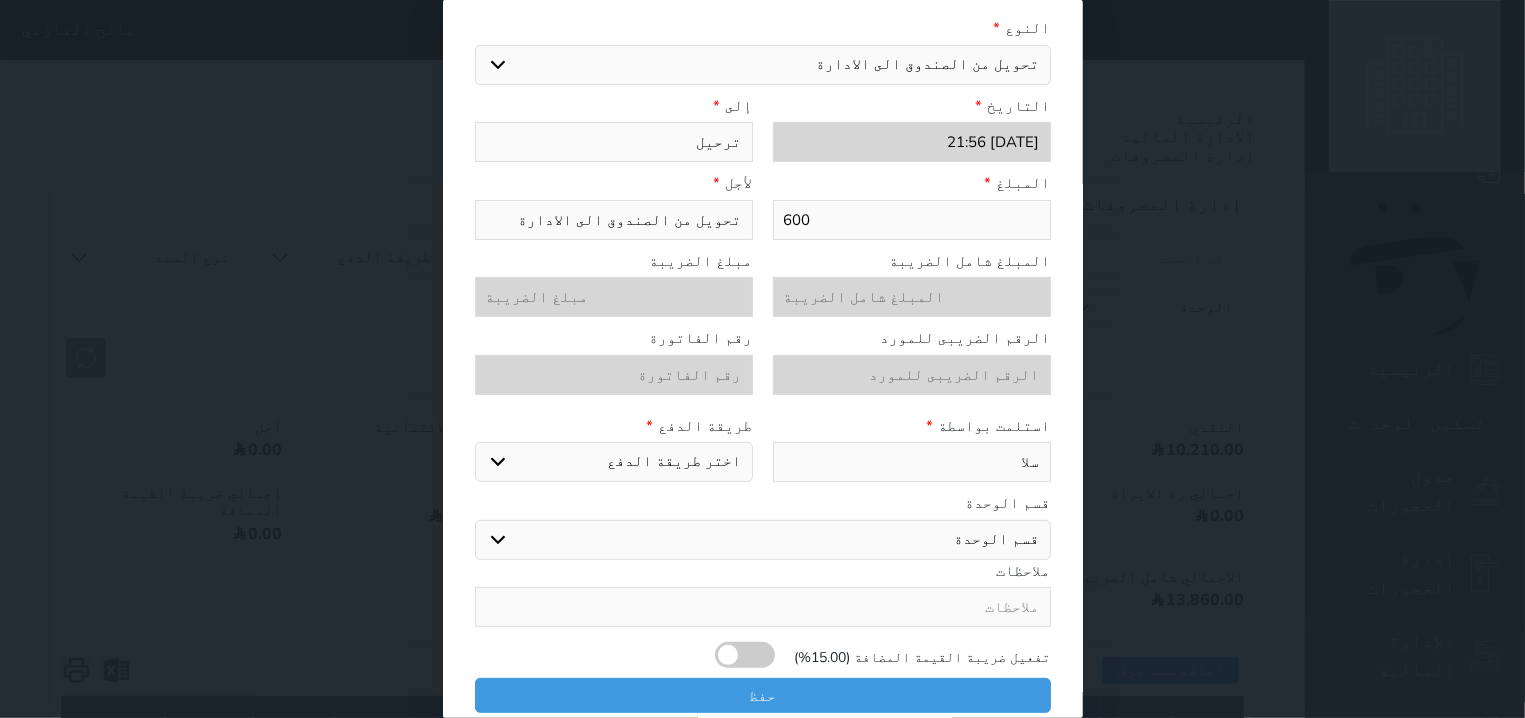 type on "سلام" 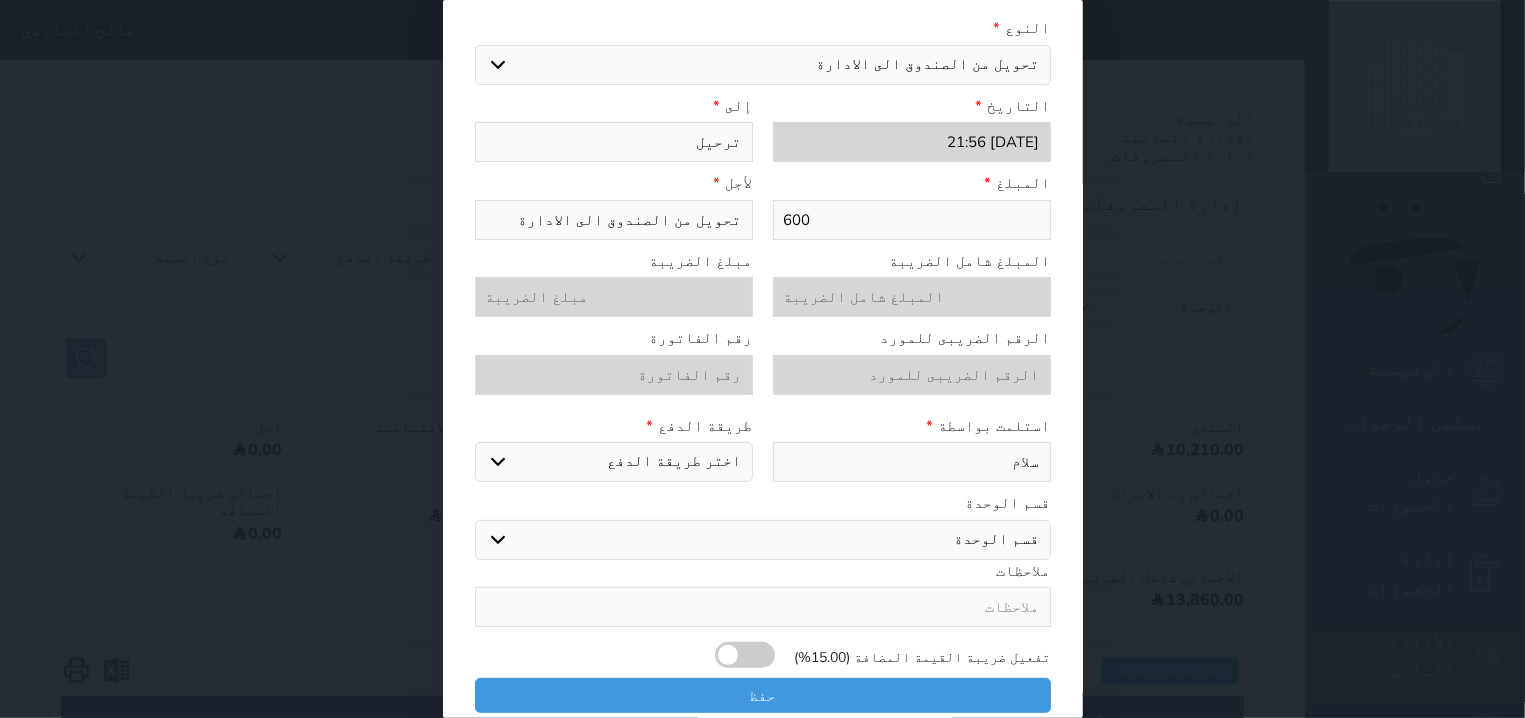 type on "سلامه" 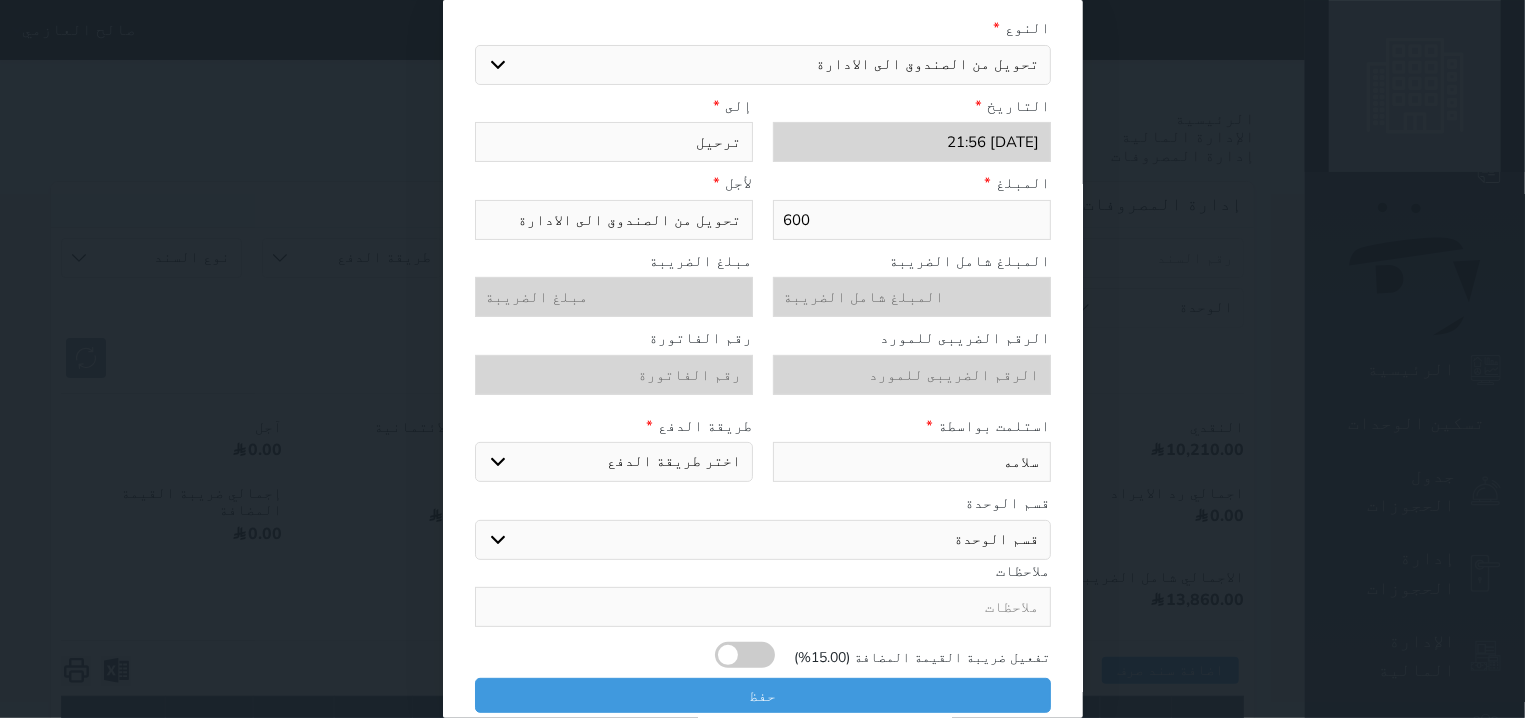 select 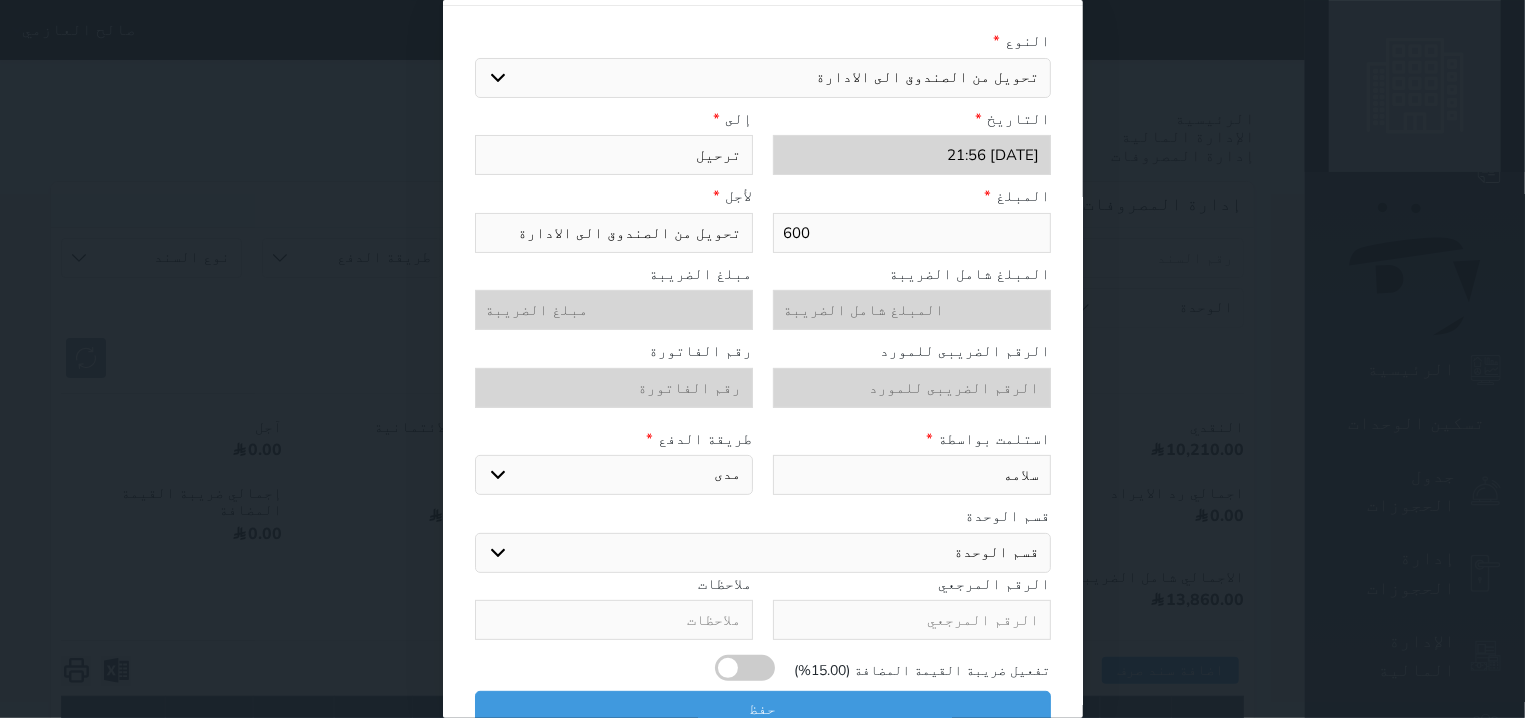 scroll, scrollTop: 71, scrollLeft: 0, axis: vertical 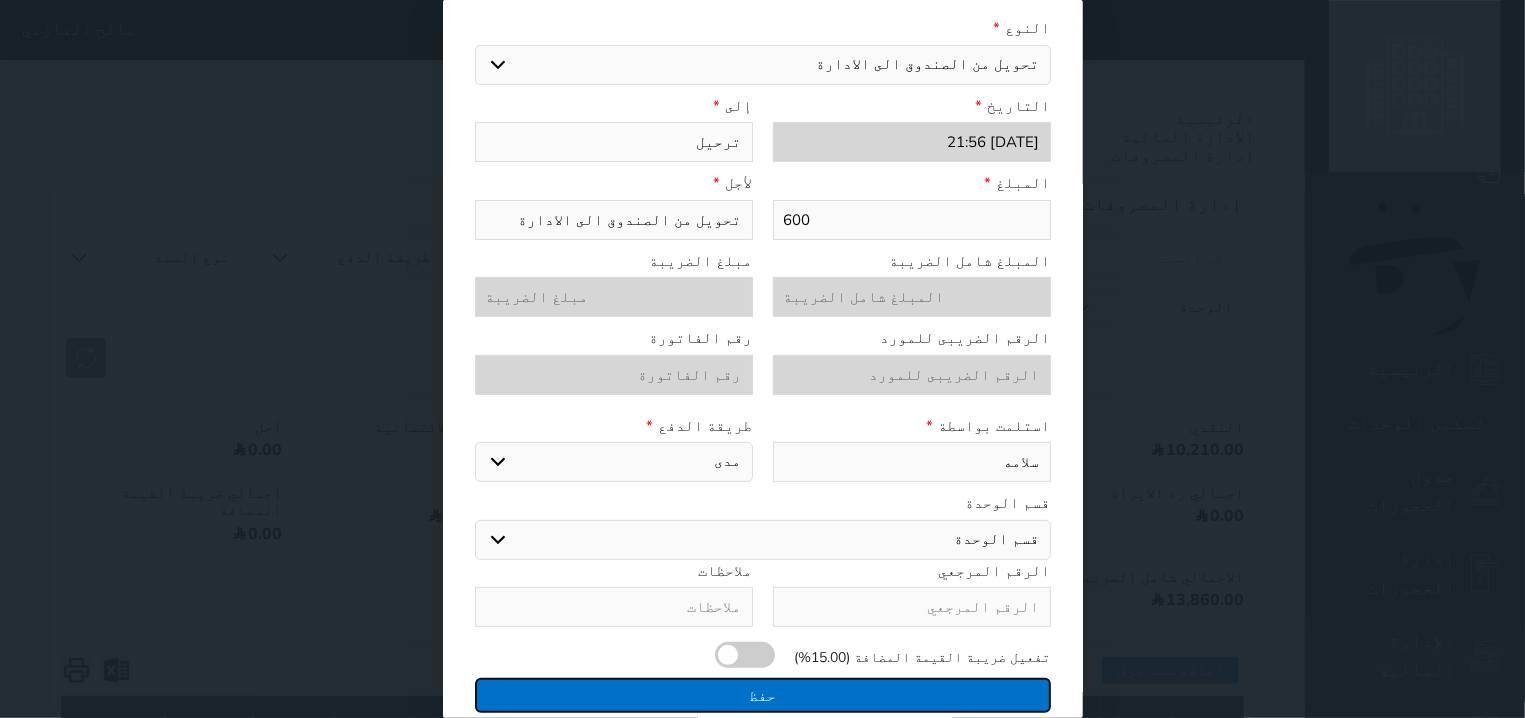 click on "حفظ" at bounding box center [763, 695] 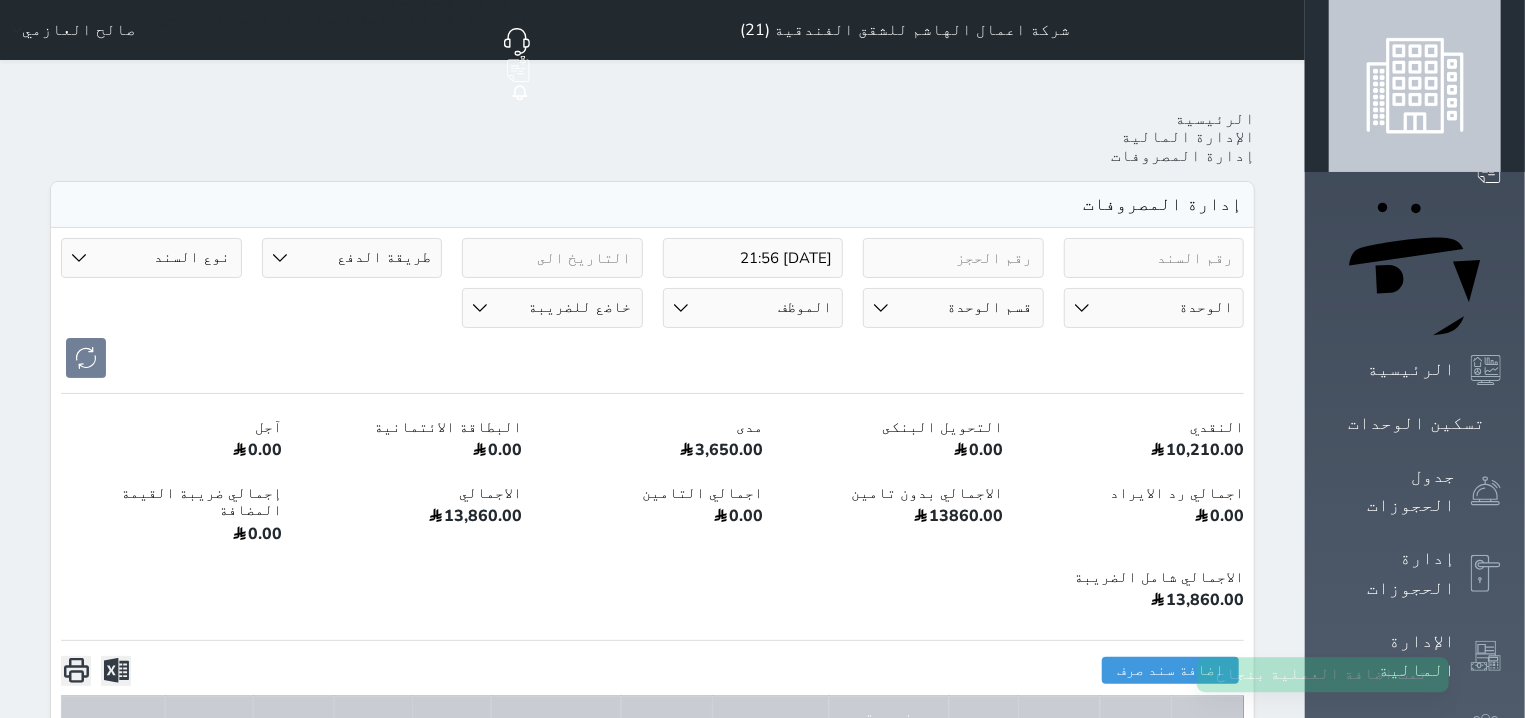 select 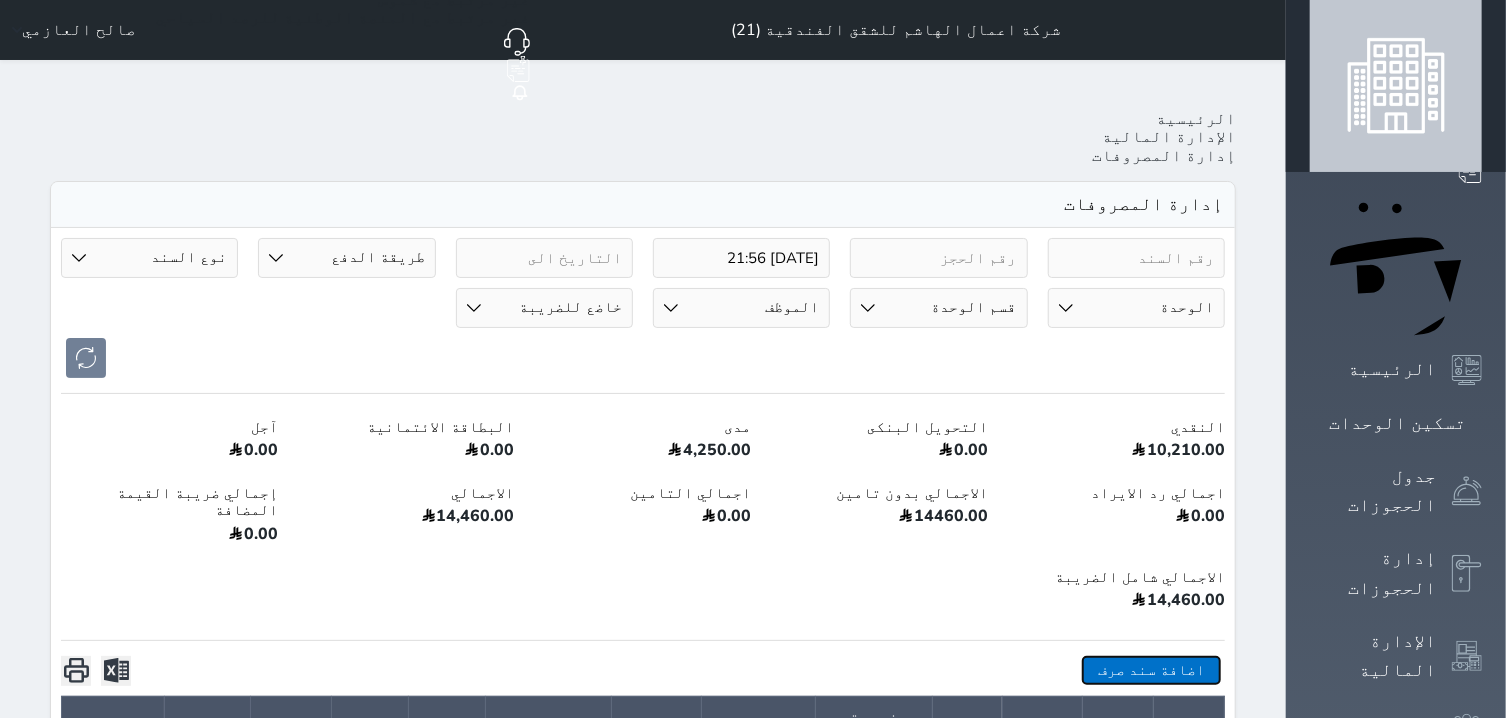 click on "اضافة سند صرف" at bounding box center (1151, 670) 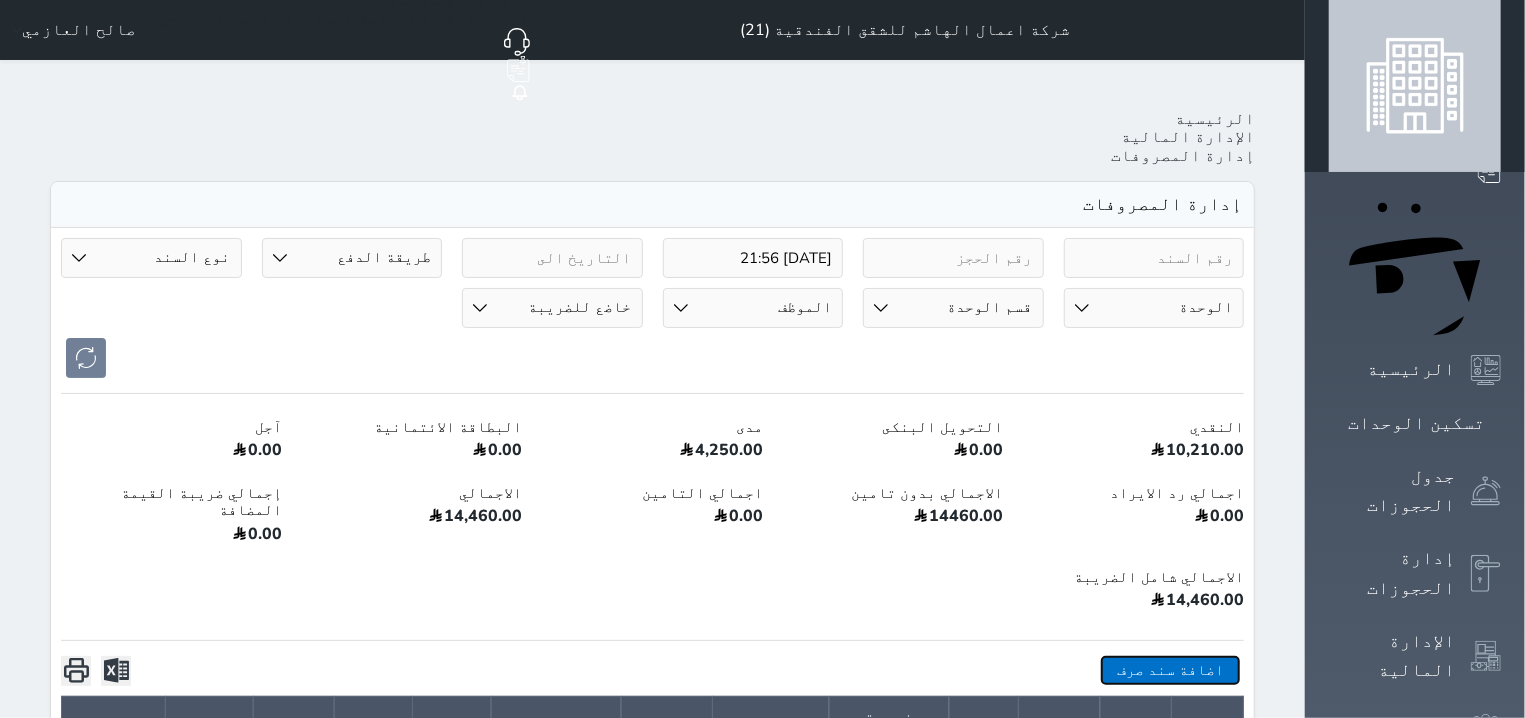 scroll, scrollTop: 71, scrollLeft: 0, axis: vertical 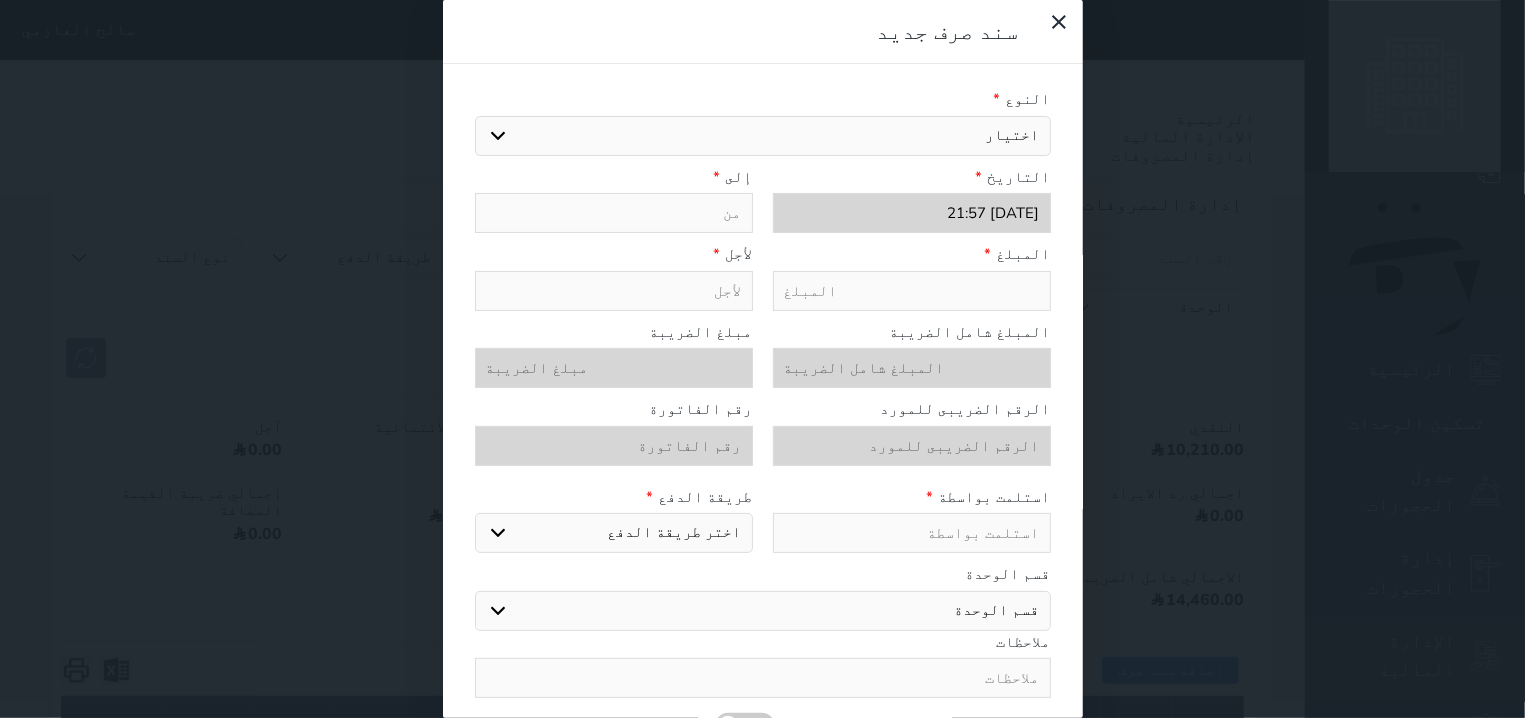 click on "اختيار   مرتجع إيجار رواتب صيانة مصروفات عامة تحويل من الصندوق الى الادارة استرجاع تامين استرجاع العربون" at bounding box center (763, 136) 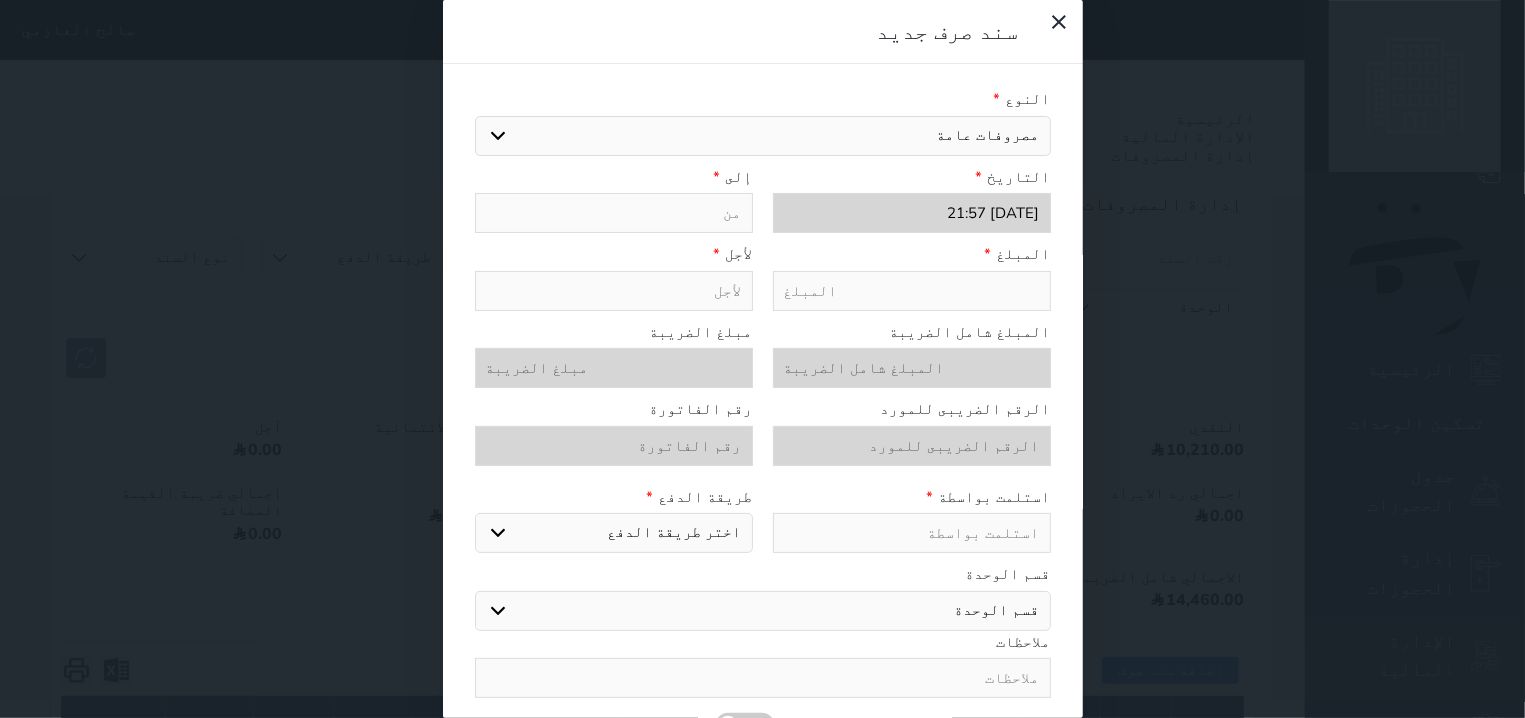 type on "مصروفات عامة" 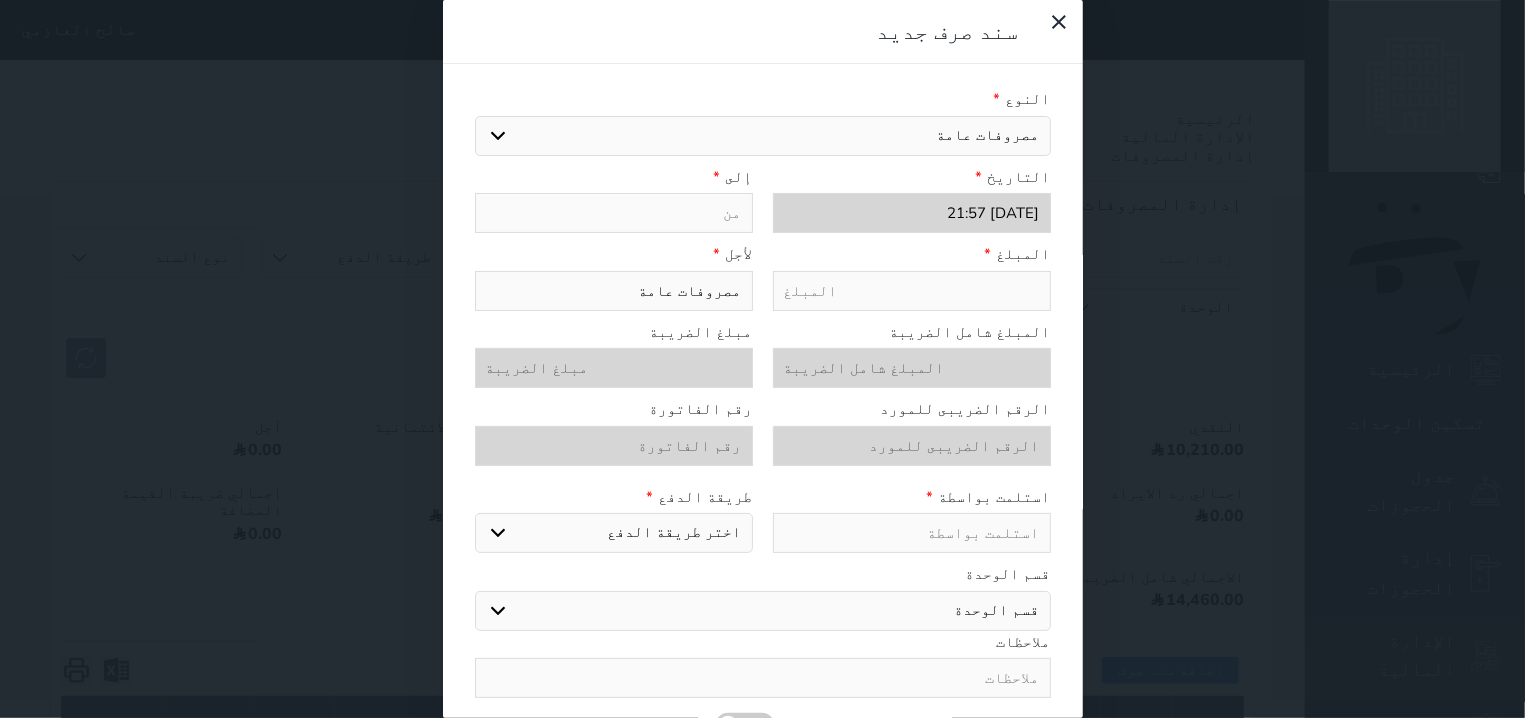 click at bounding box center [614, 213] 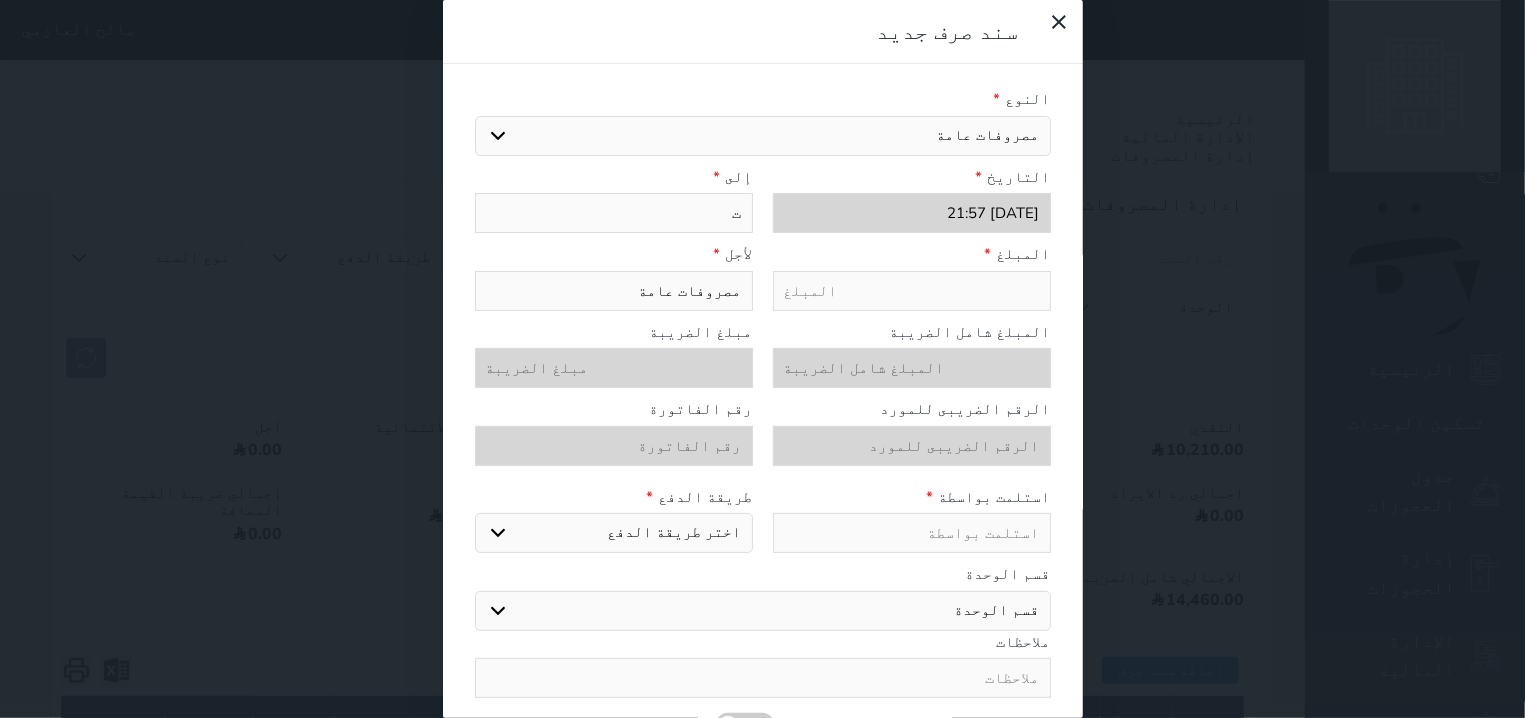 type on "تر" 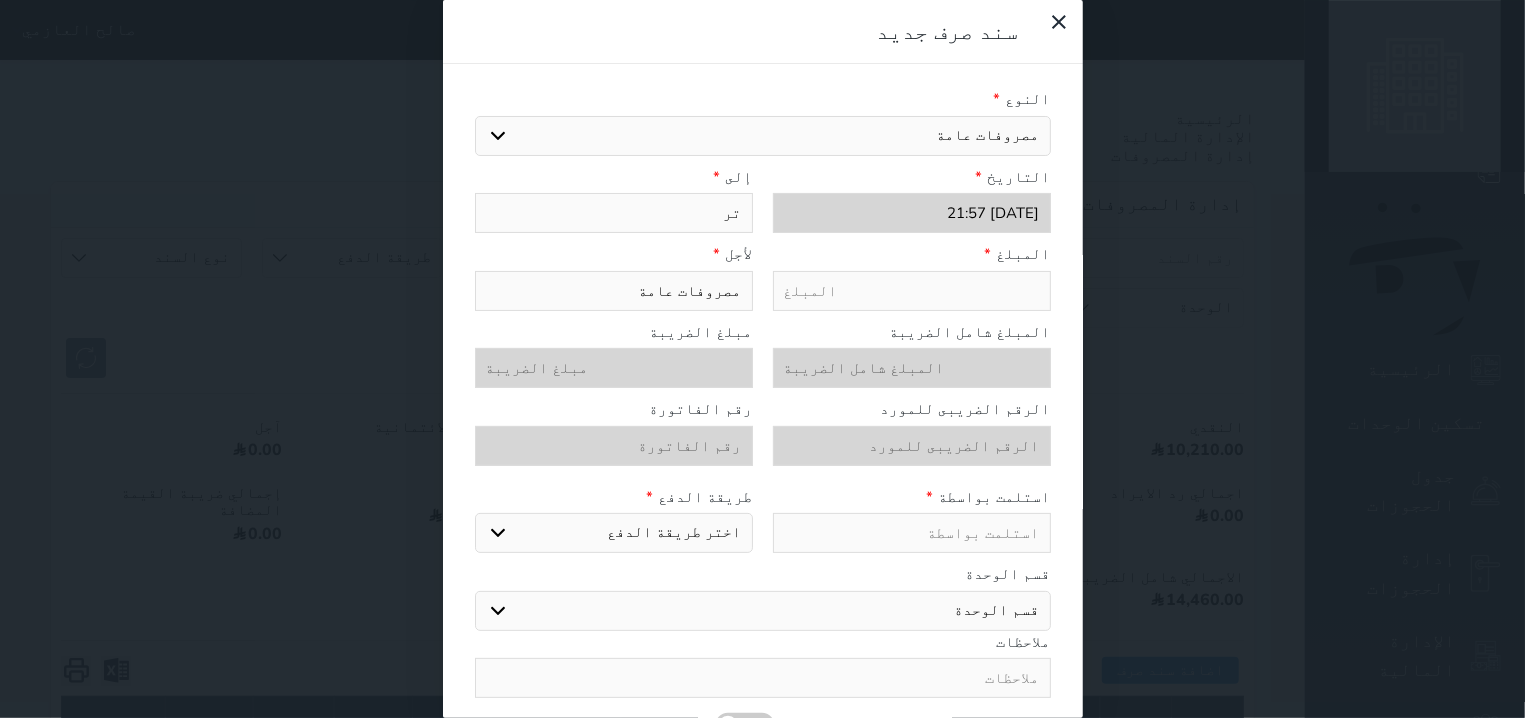 type on "ت" 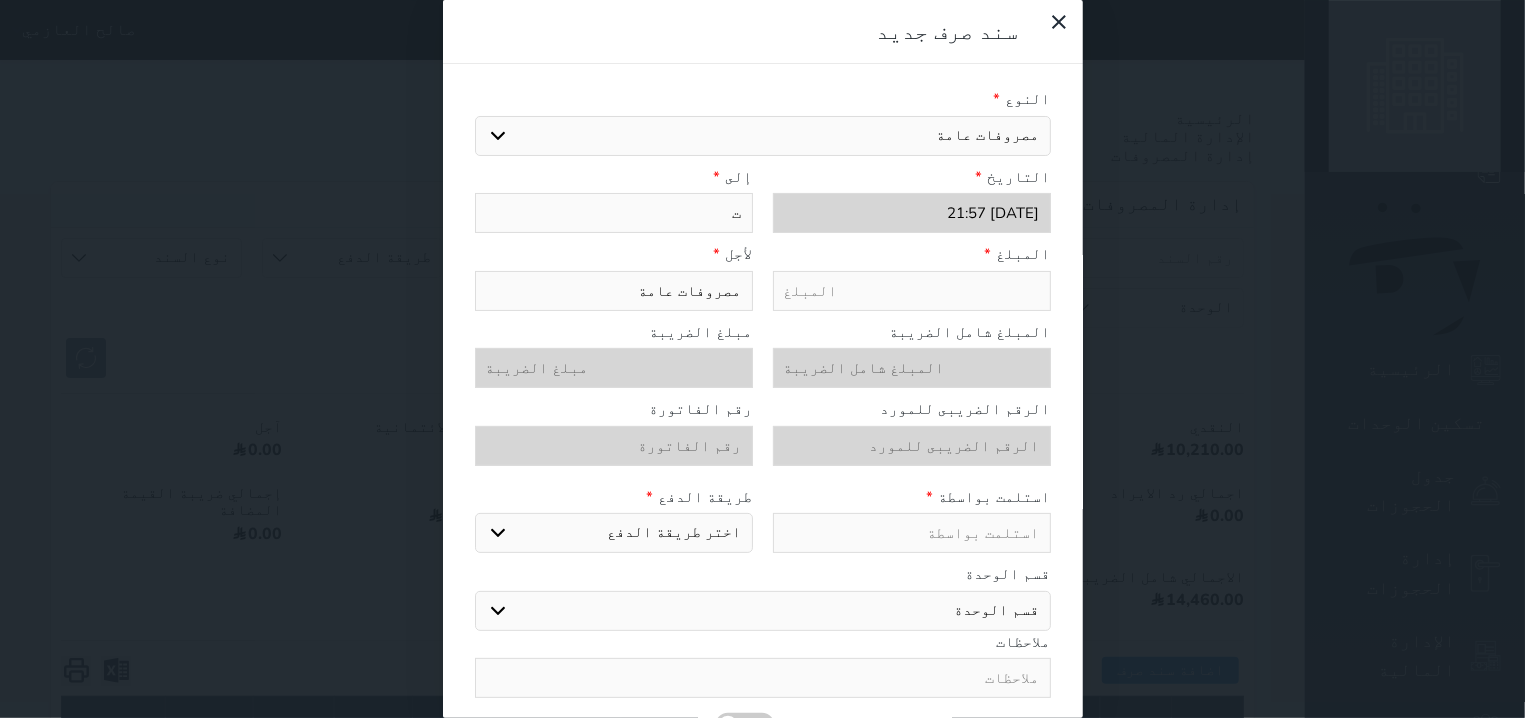 type 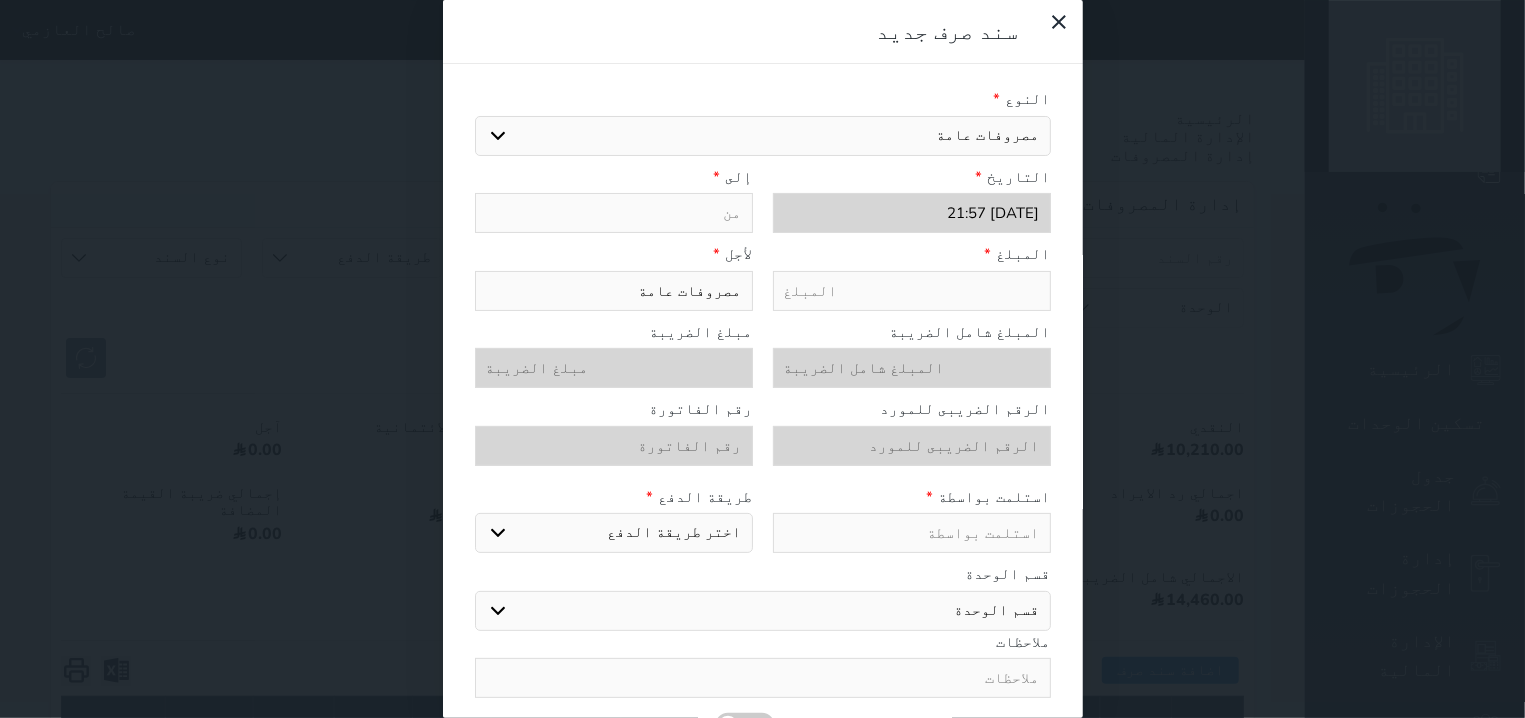 type on "م" 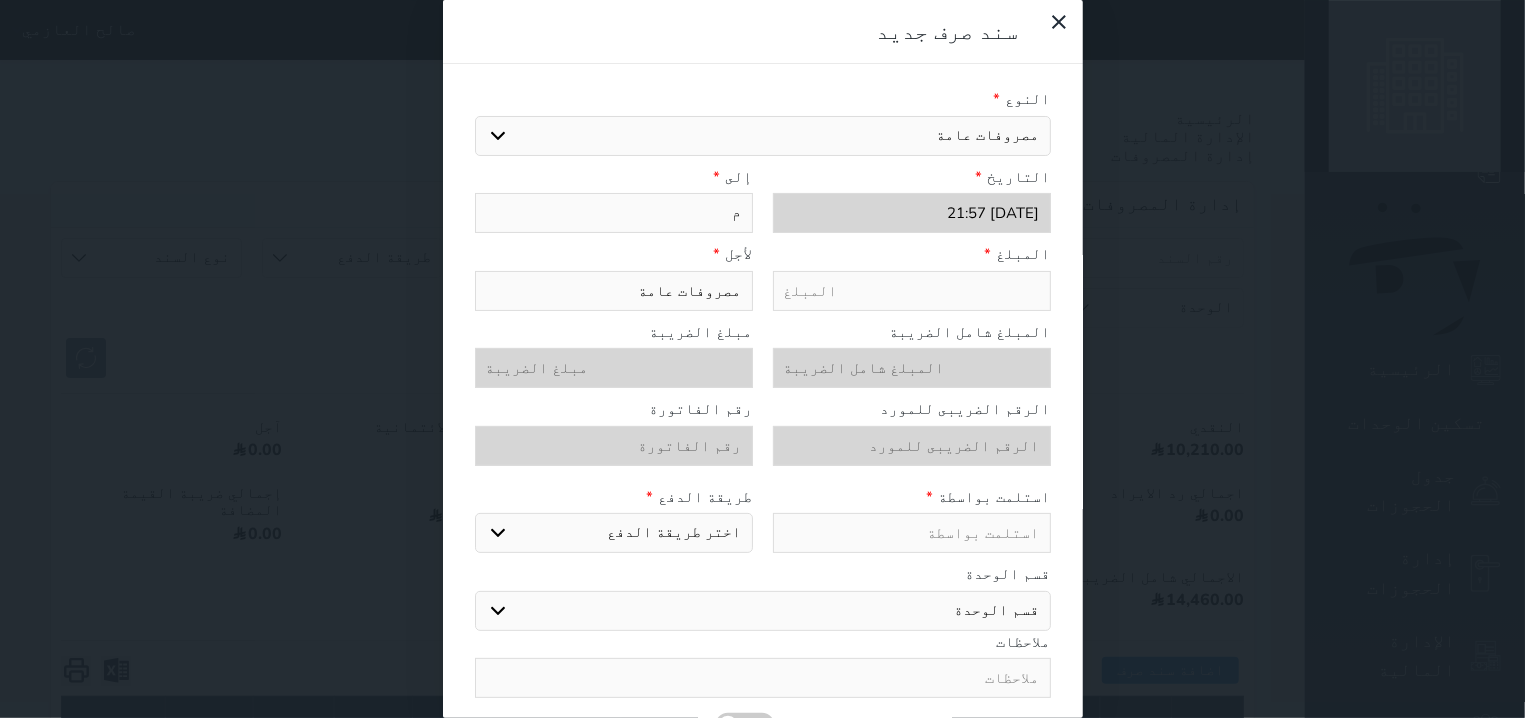 type on "مص" 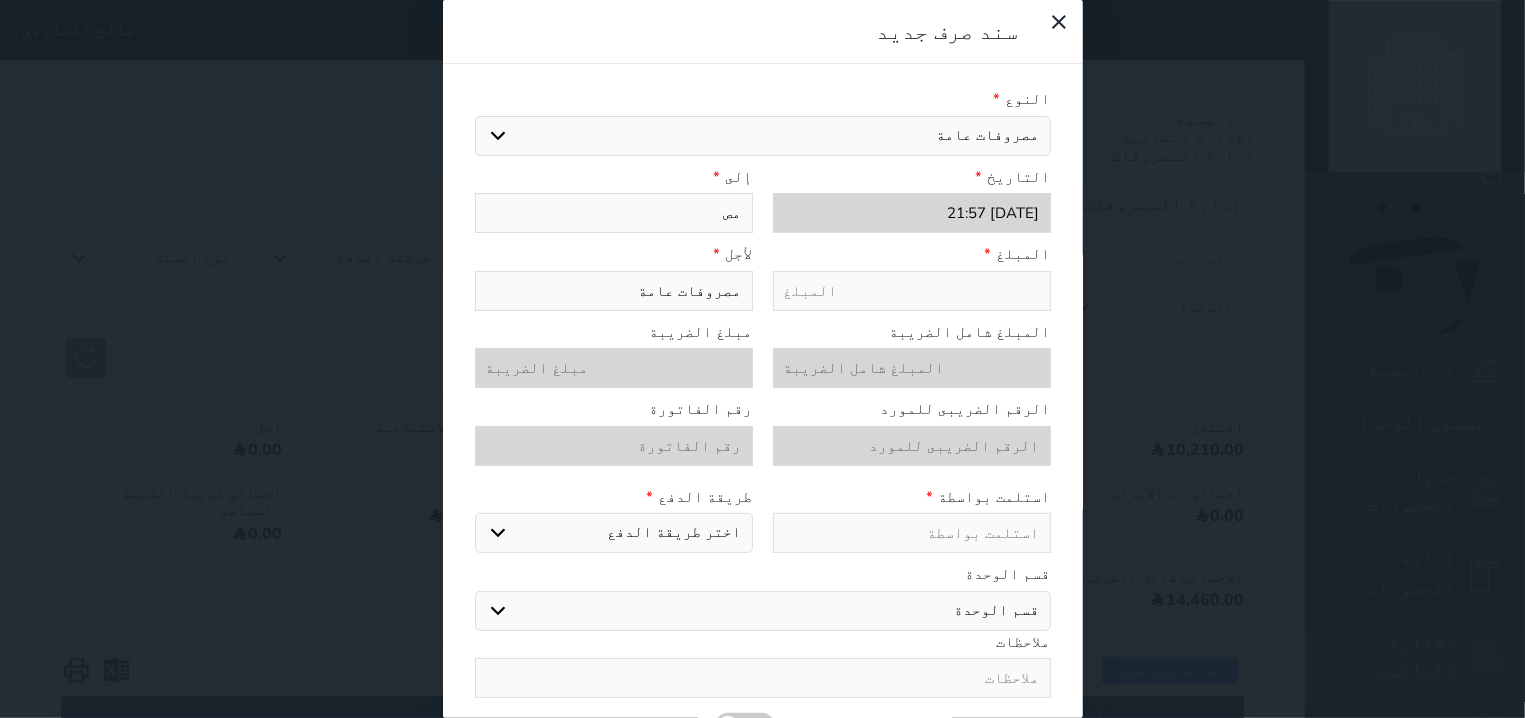 type on "[GEOGRAPHIC_DATA]" 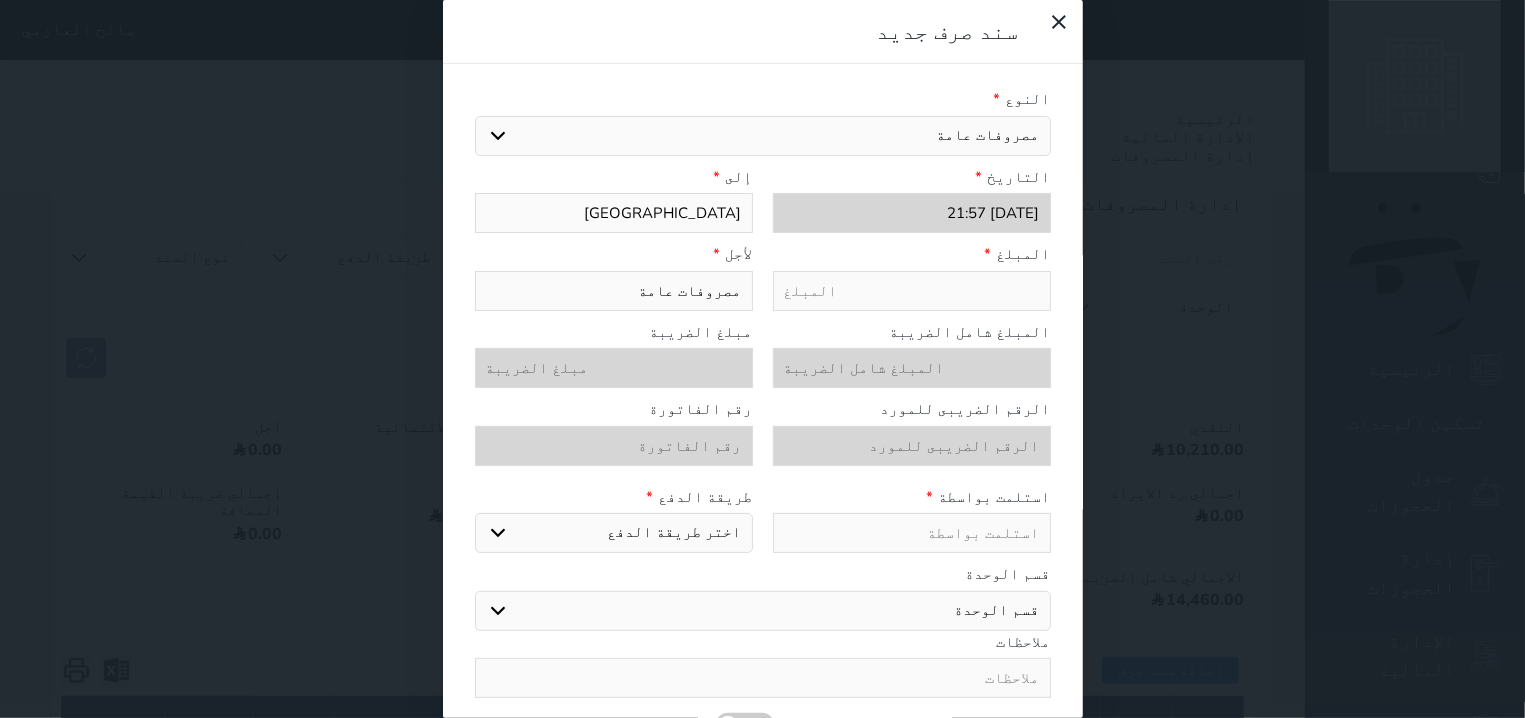 select 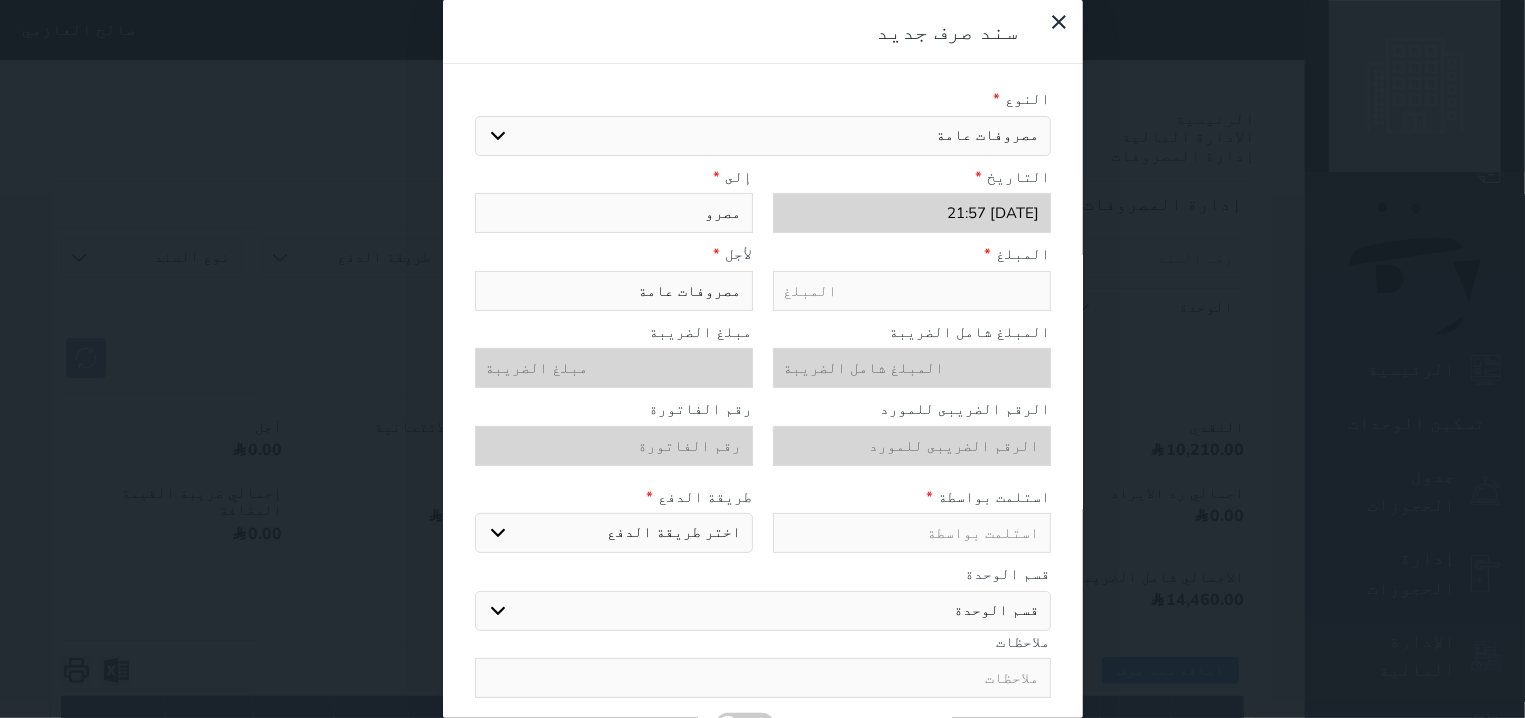 type on "مصروف" 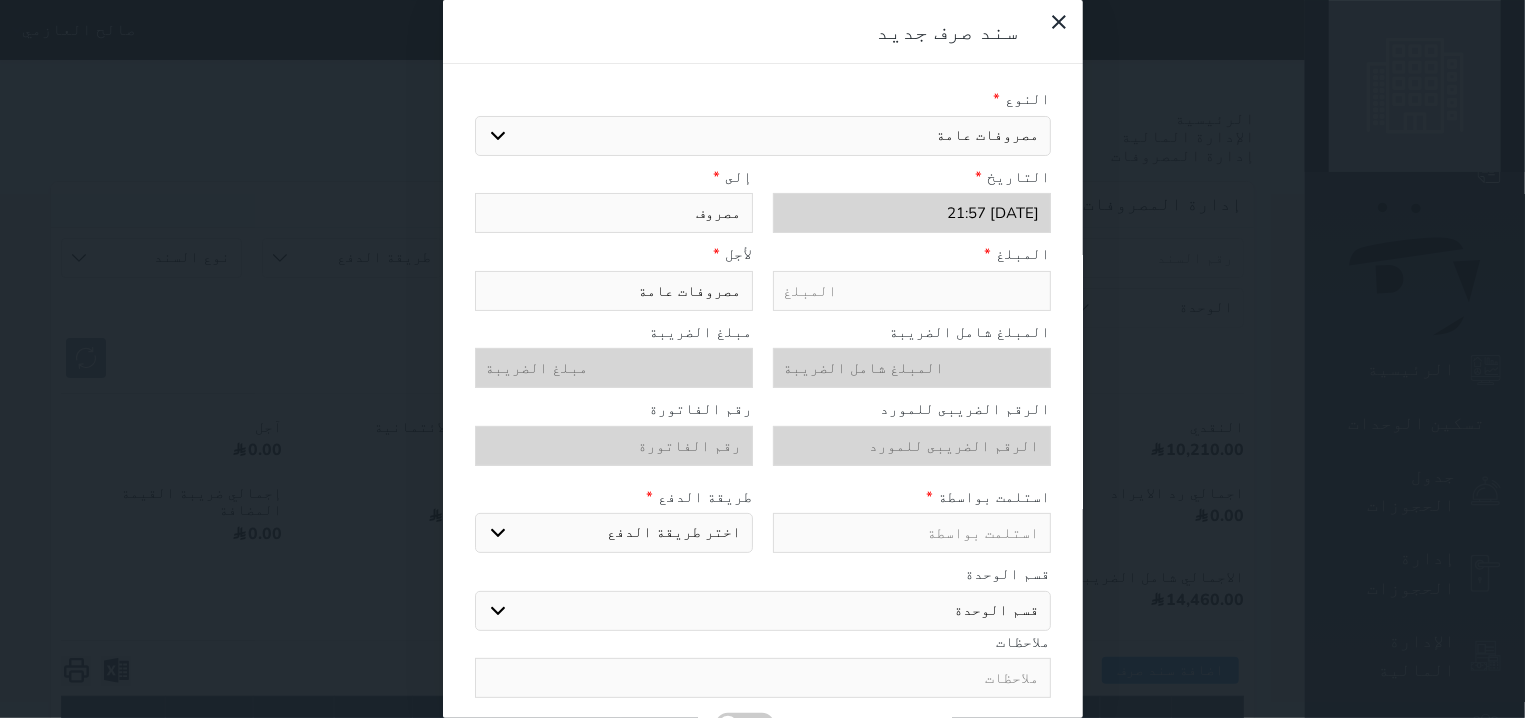 type on "مصروف" 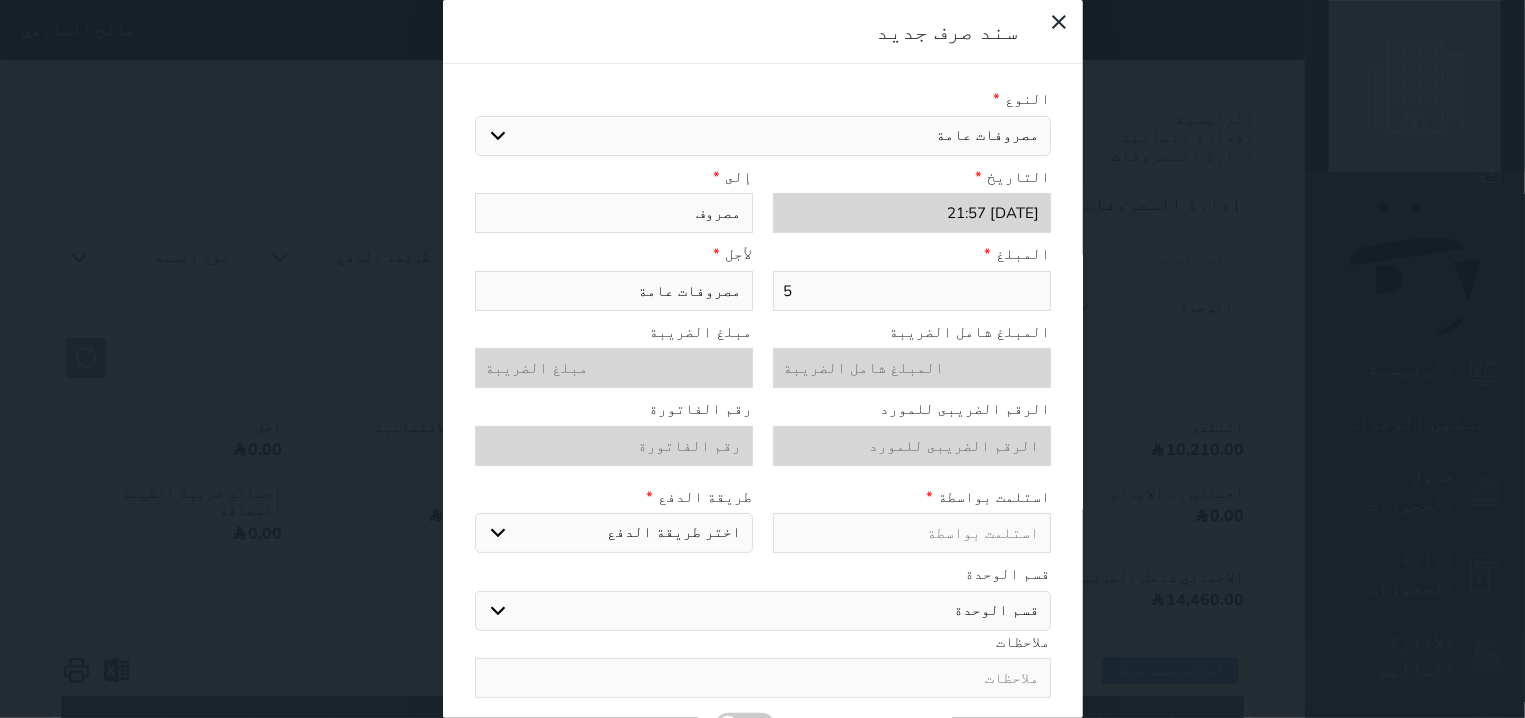 type on "50" 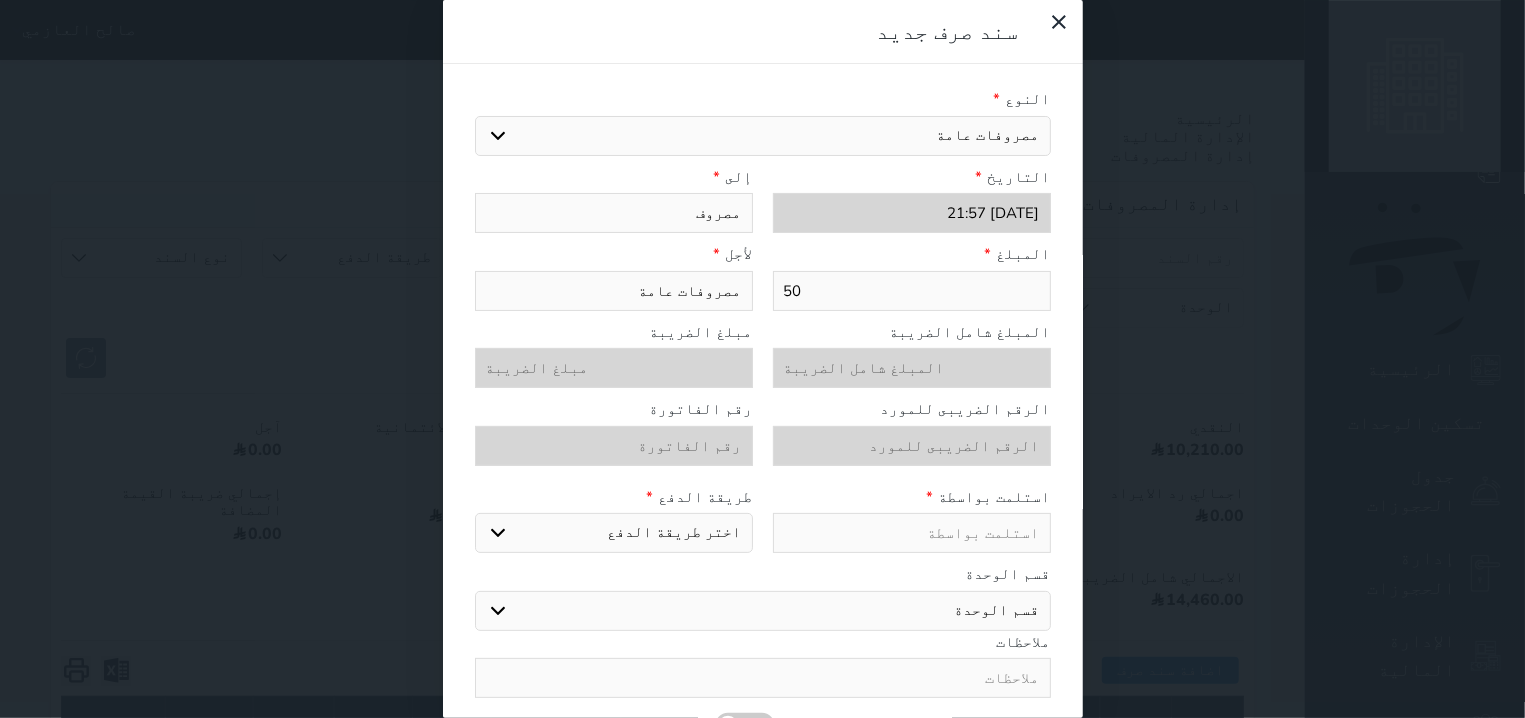 type on "50" 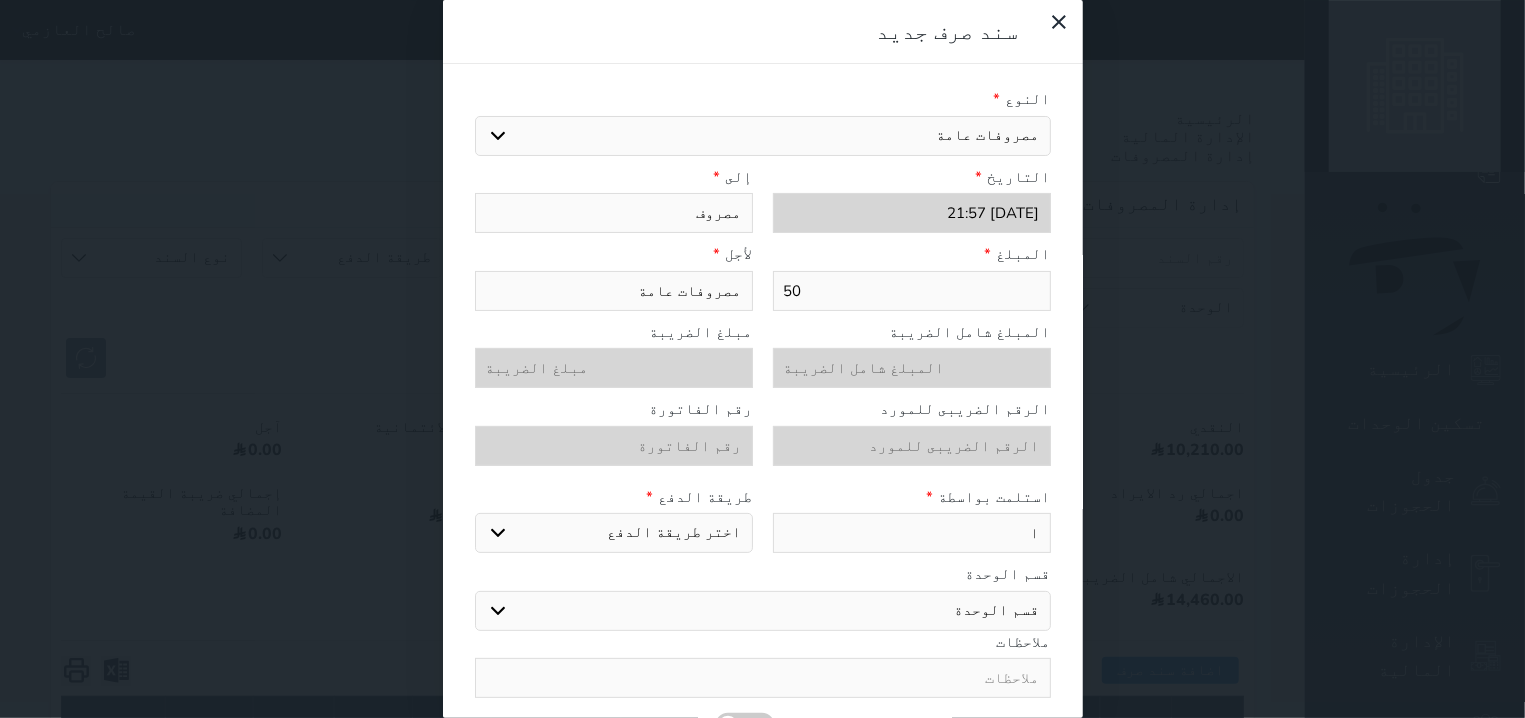 type on "ان" 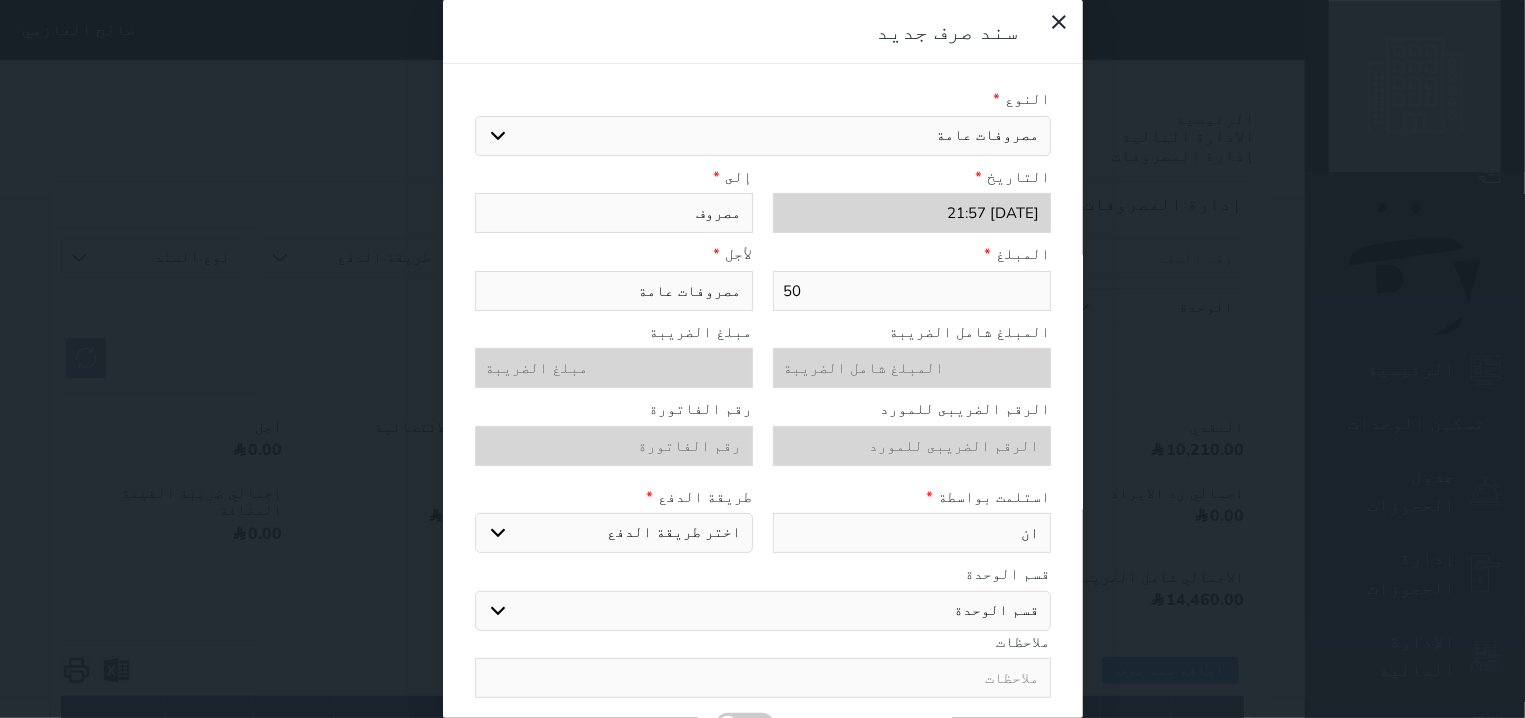 type on "اني" 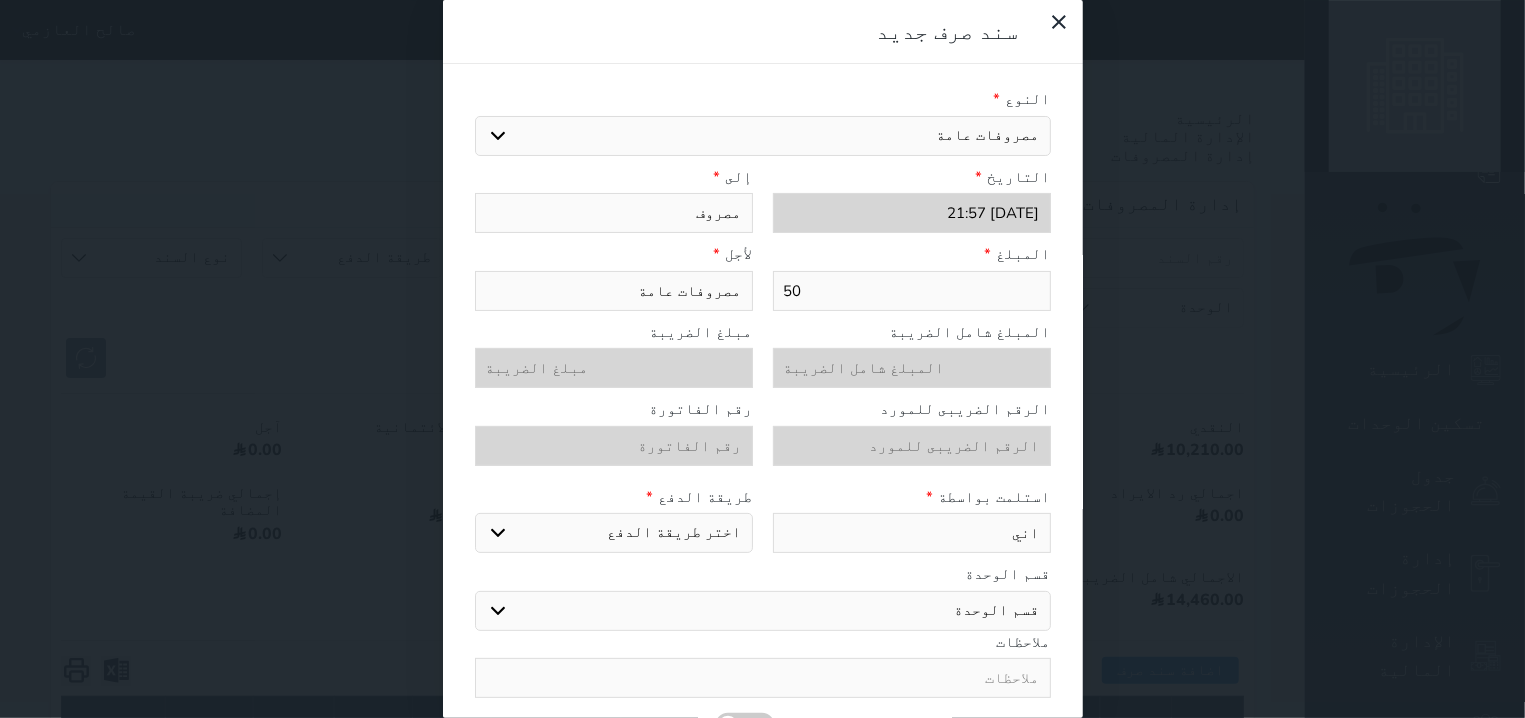 type on "انيس" 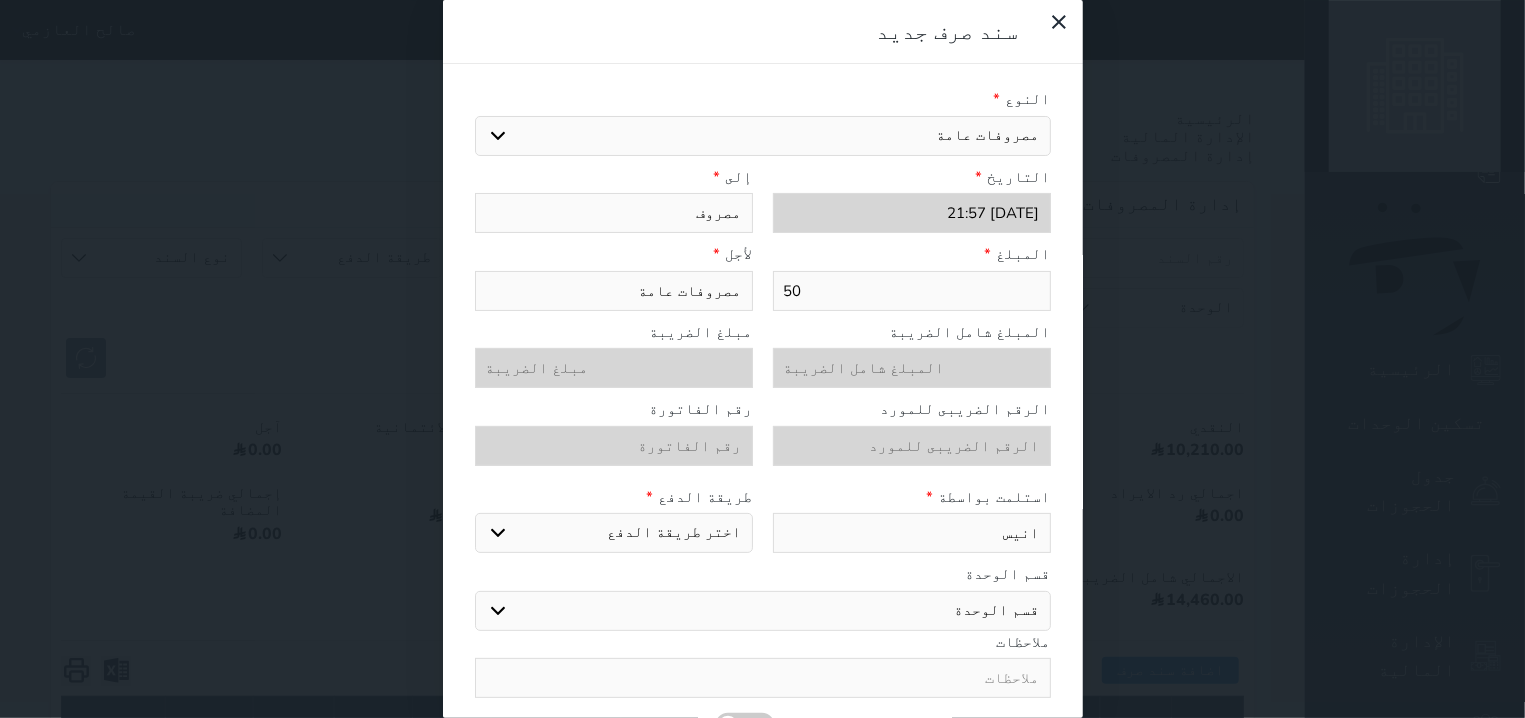 type on "انيس" 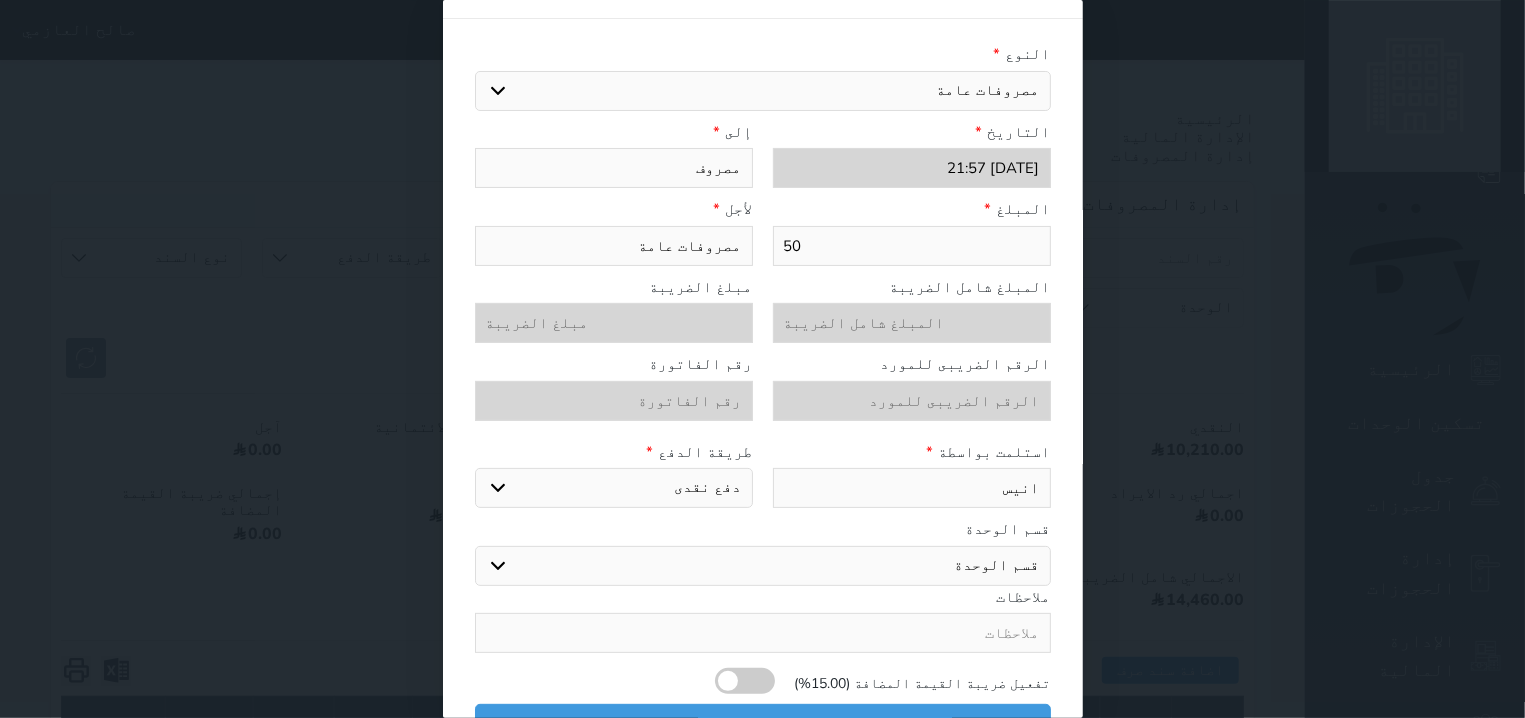 scroll, scrollTop: 71, scrollLeft: 0, axis: vertical 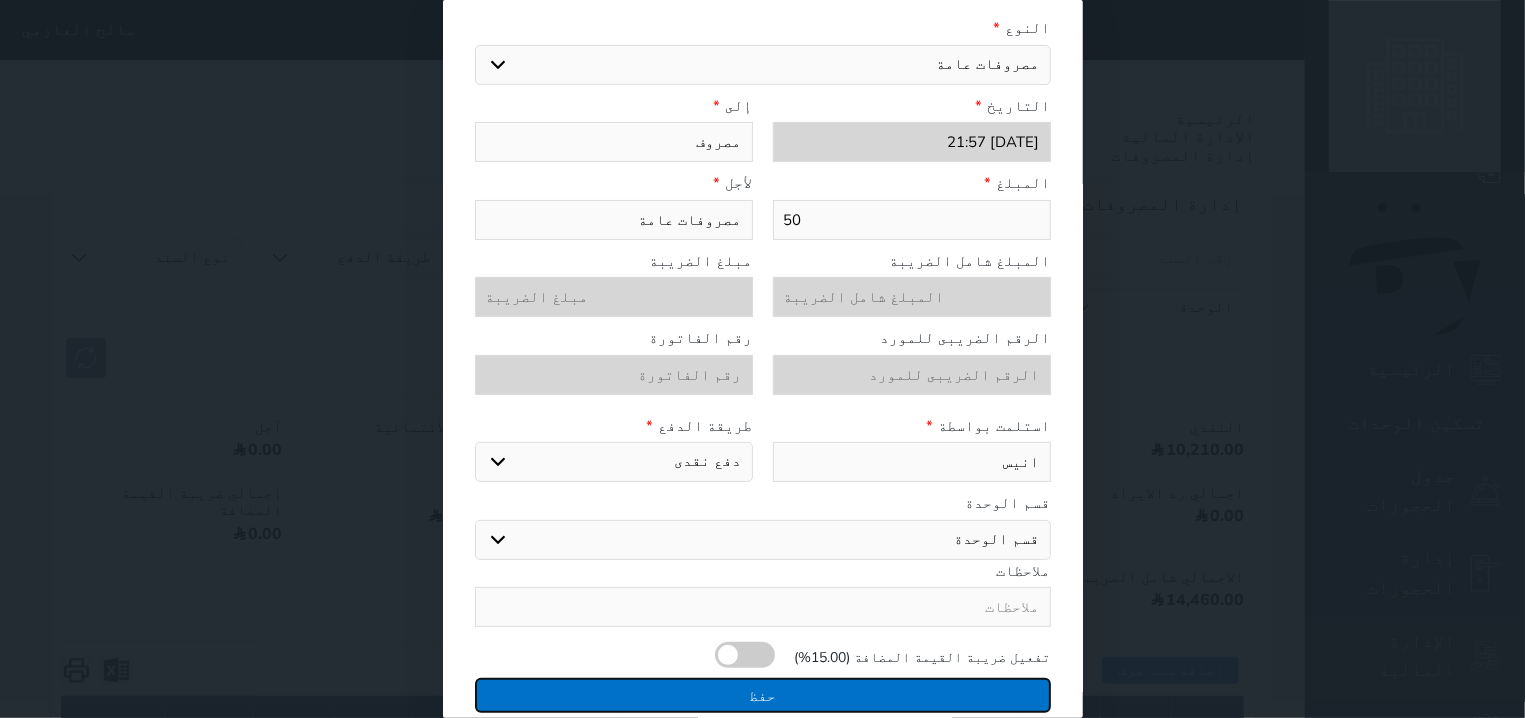 click on "حفظ" at bounding box center (763, 695) 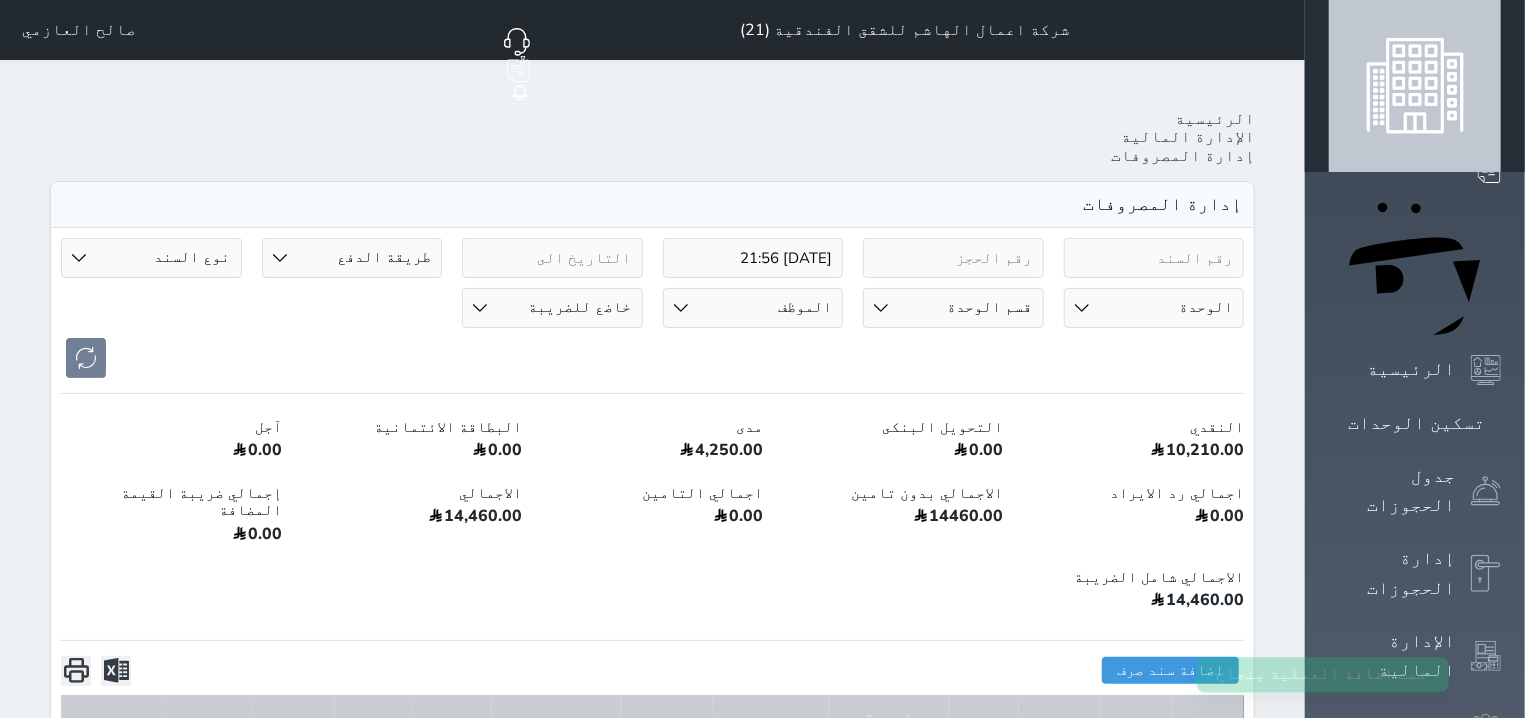 select 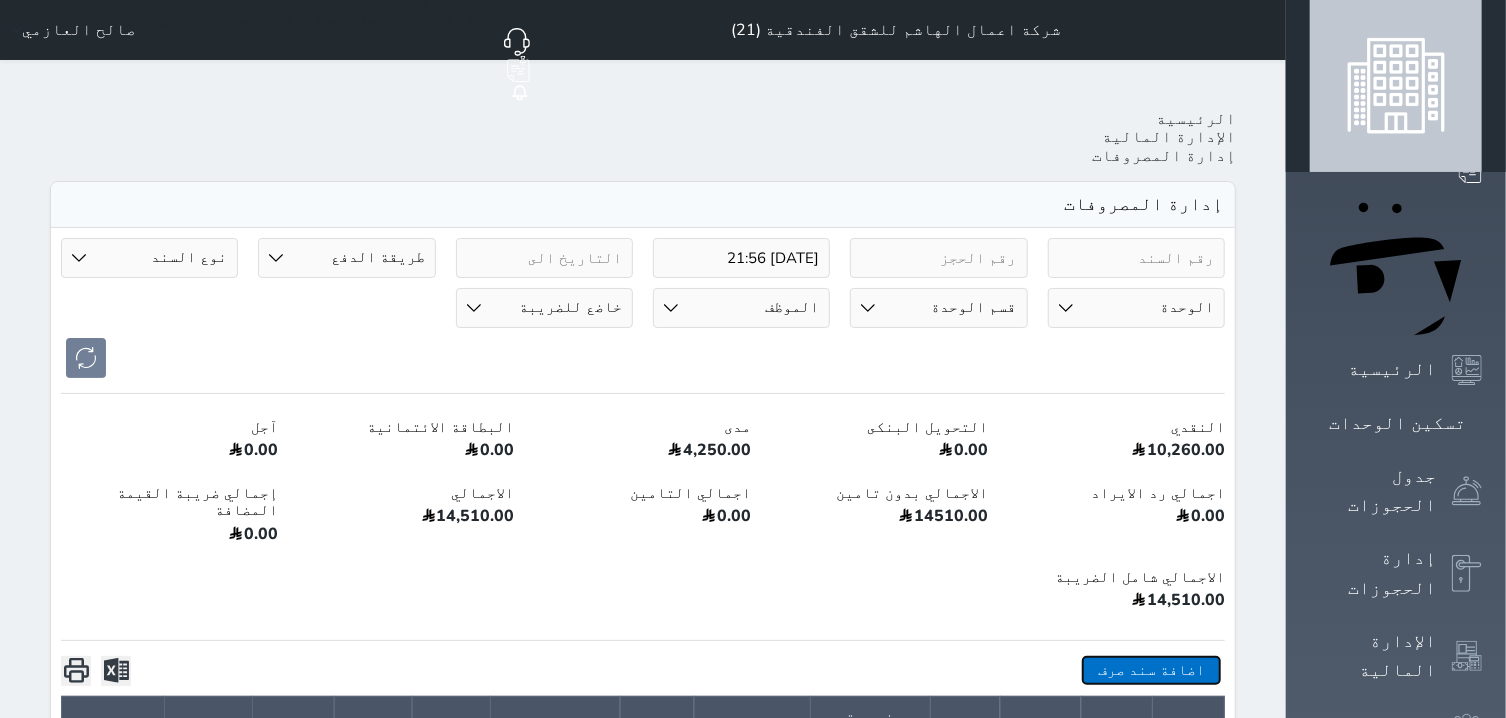 click on "اضافة سند صرف" at bounding box center (1151, 670) 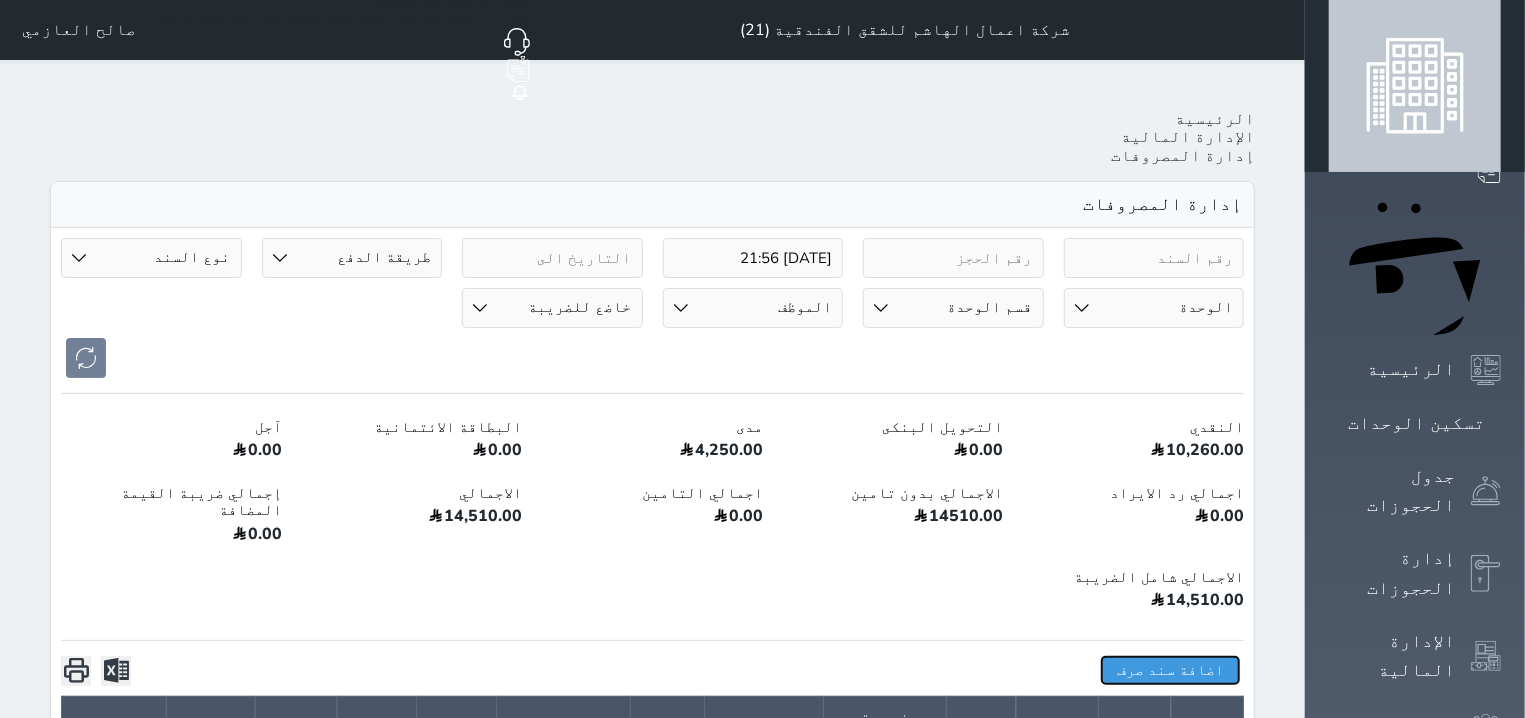 scroll, scrollTop: 71, scrollLeft: 0, axis: vertical 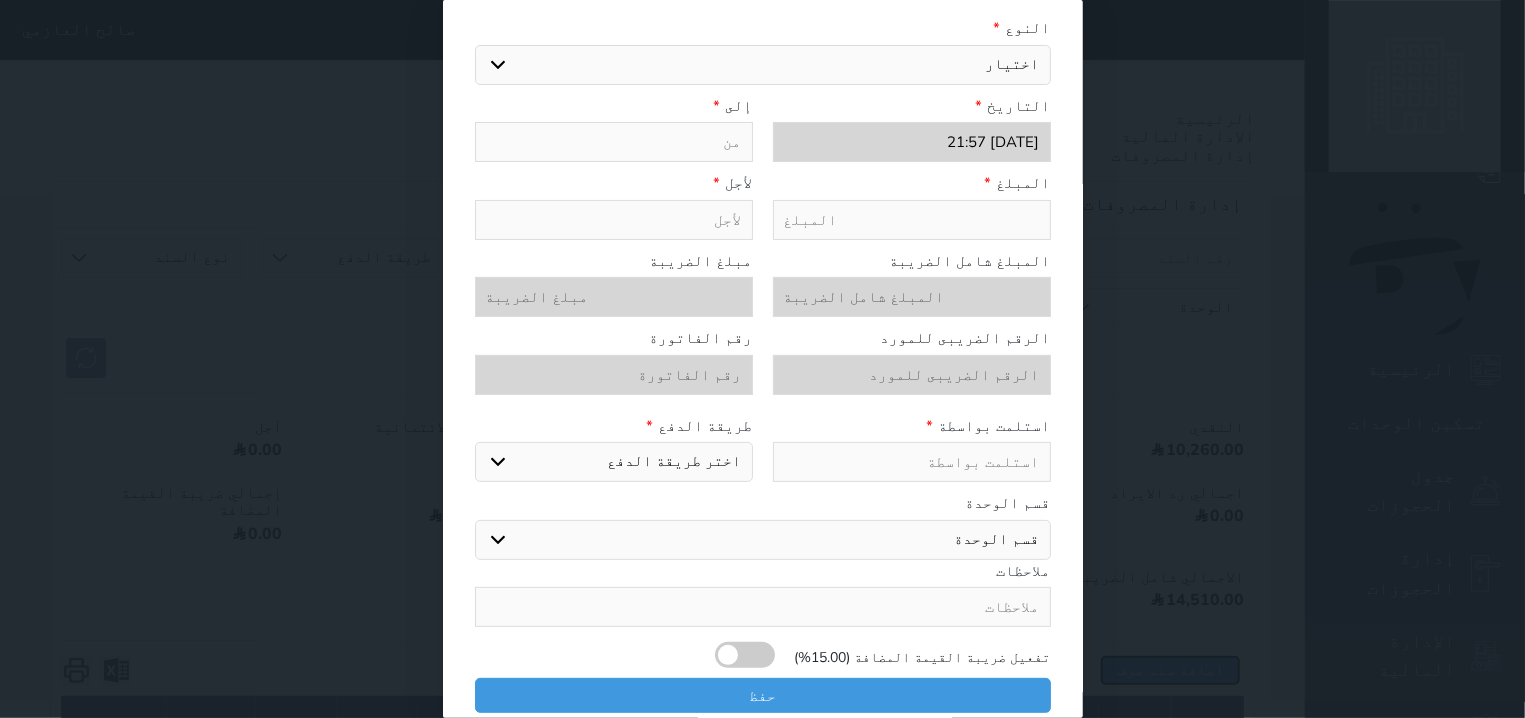 select 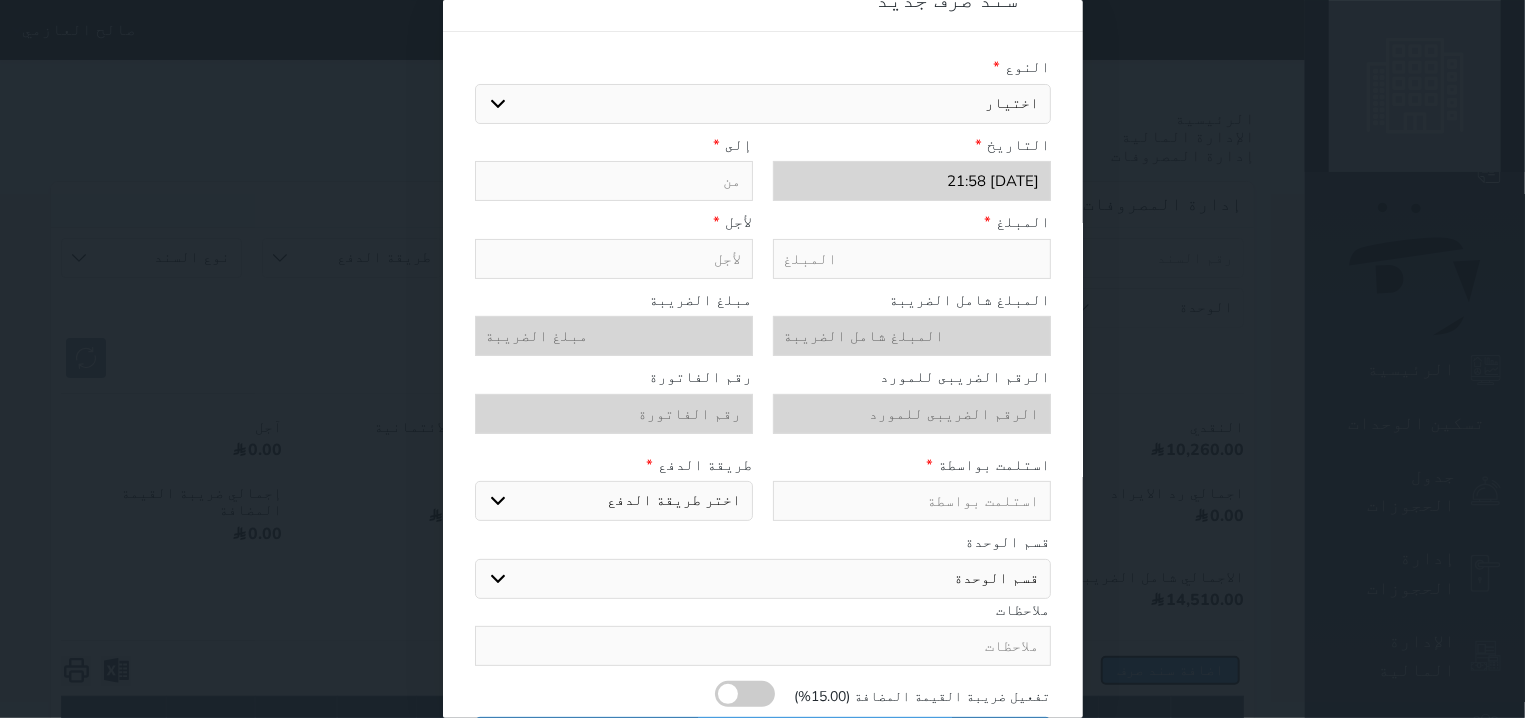 scroll, scrollTop: 0, scrollLeft: 0, axis: both 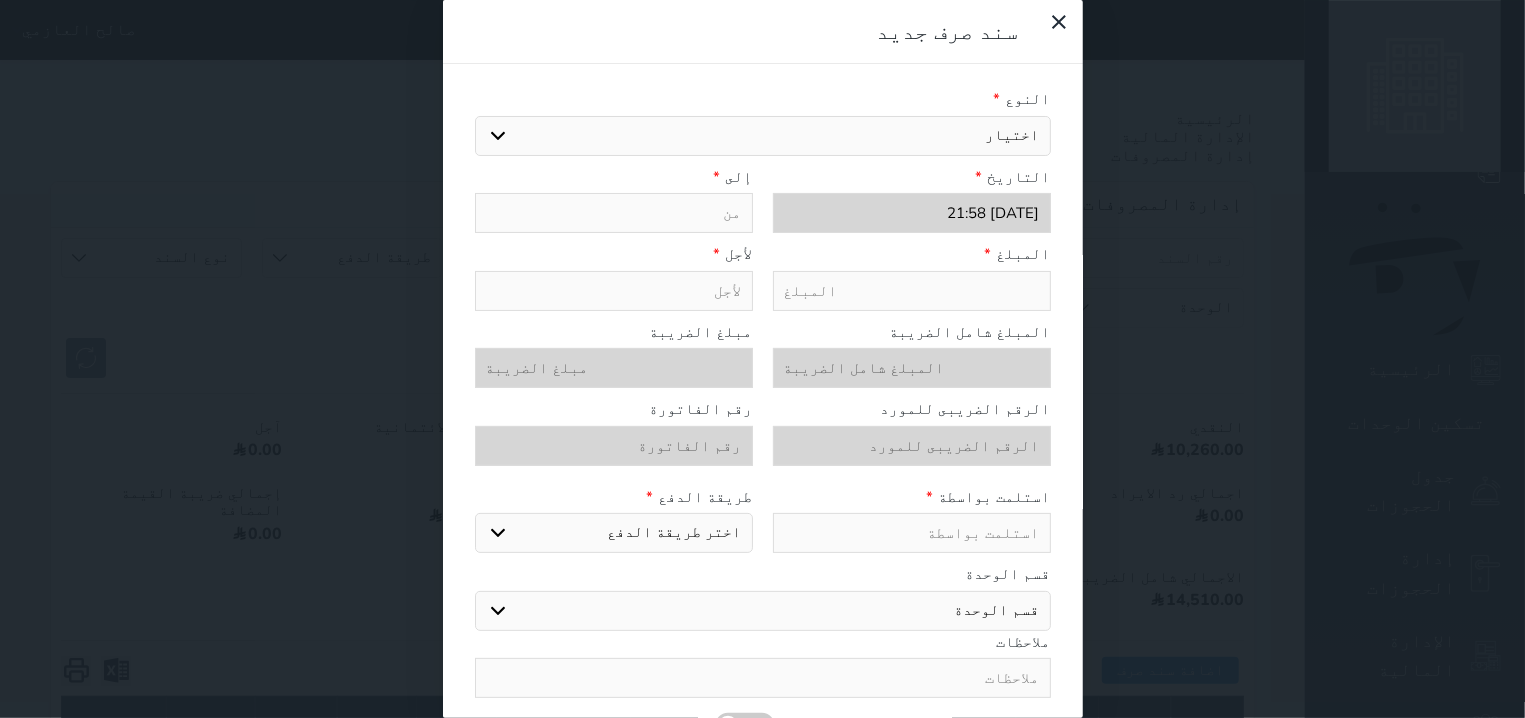 click on "اختيار   مرتجع إيجار رواتب صيانة مصروفات عامة تحويل من الصندوق الى الادارة استرجاع تامين استرجاع العربون" at bounding box center [763, 136] 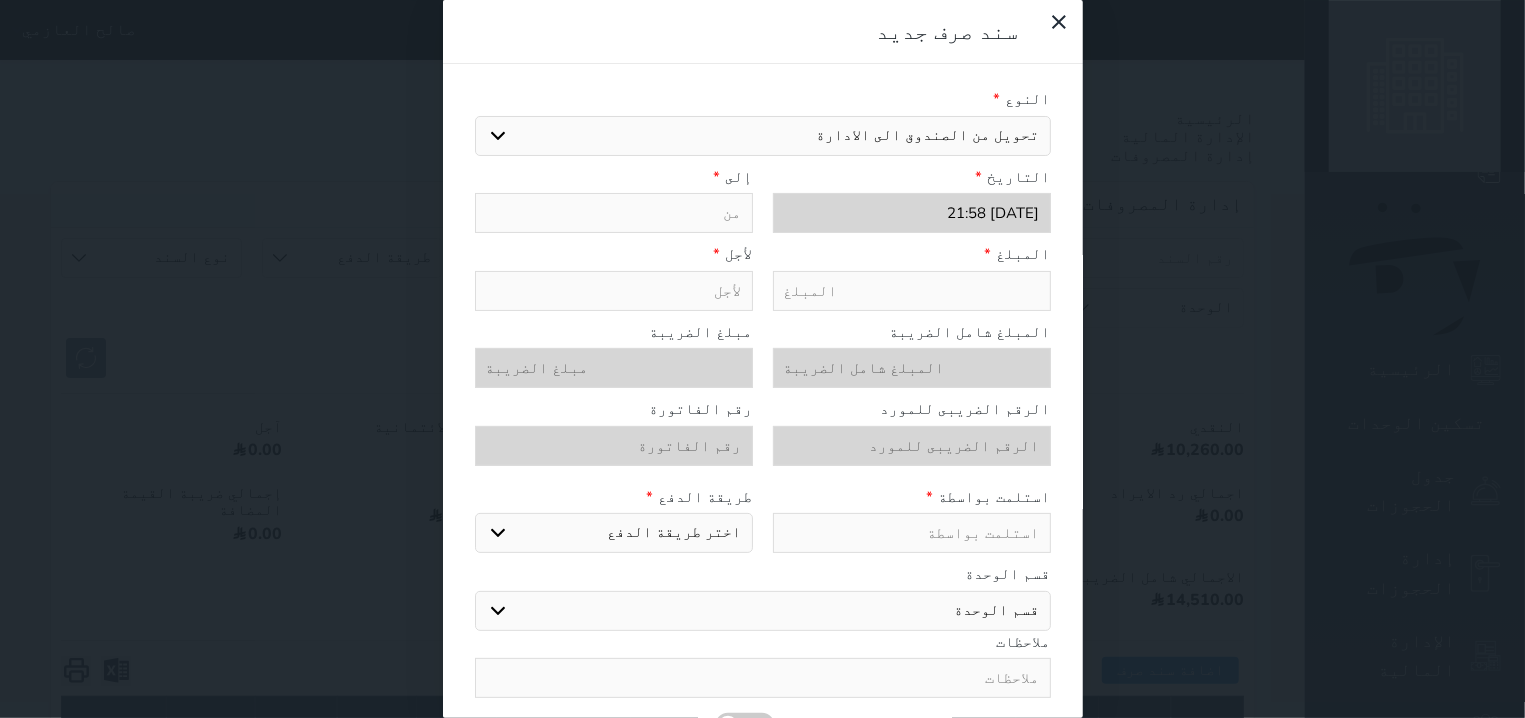 type on "تحويل من الصندوق الى الادارة" 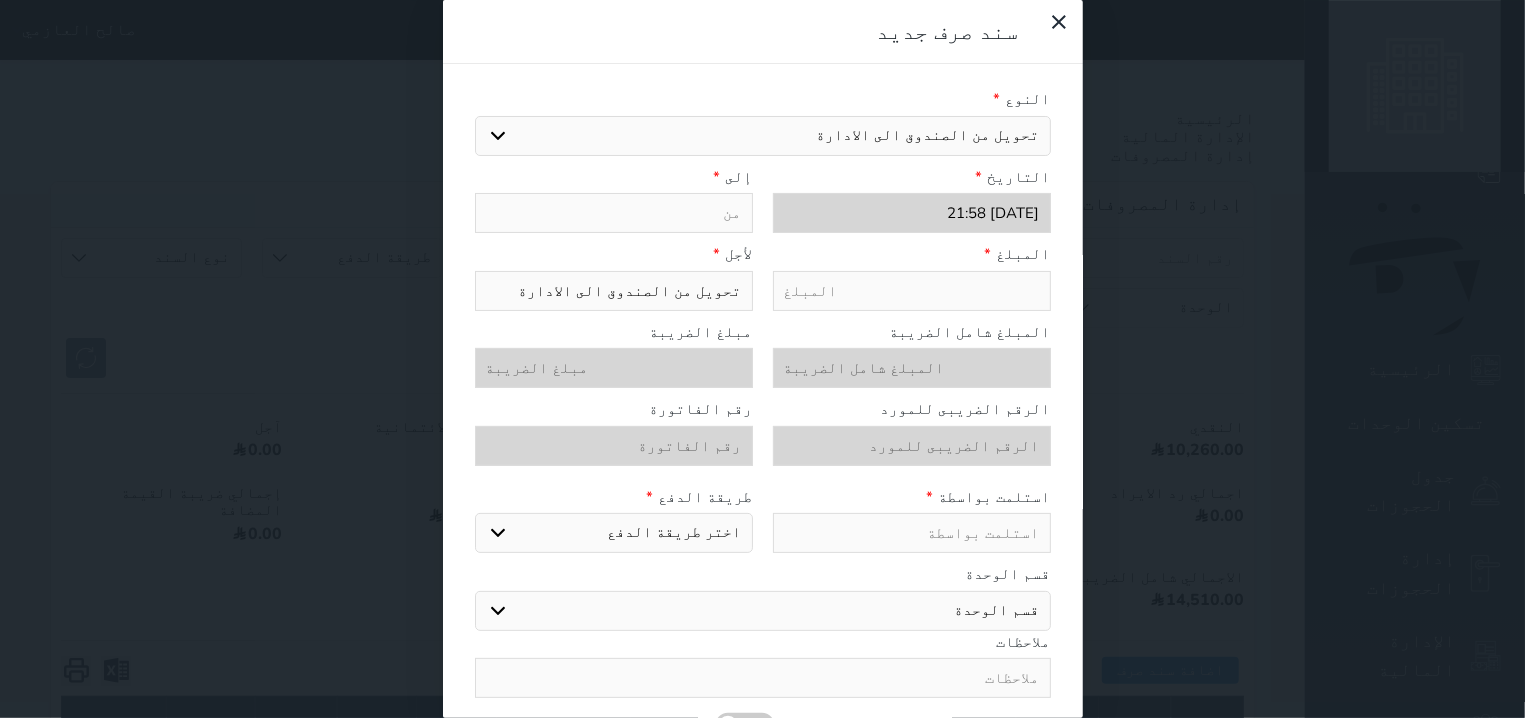 click at bounding box center [614, 213] 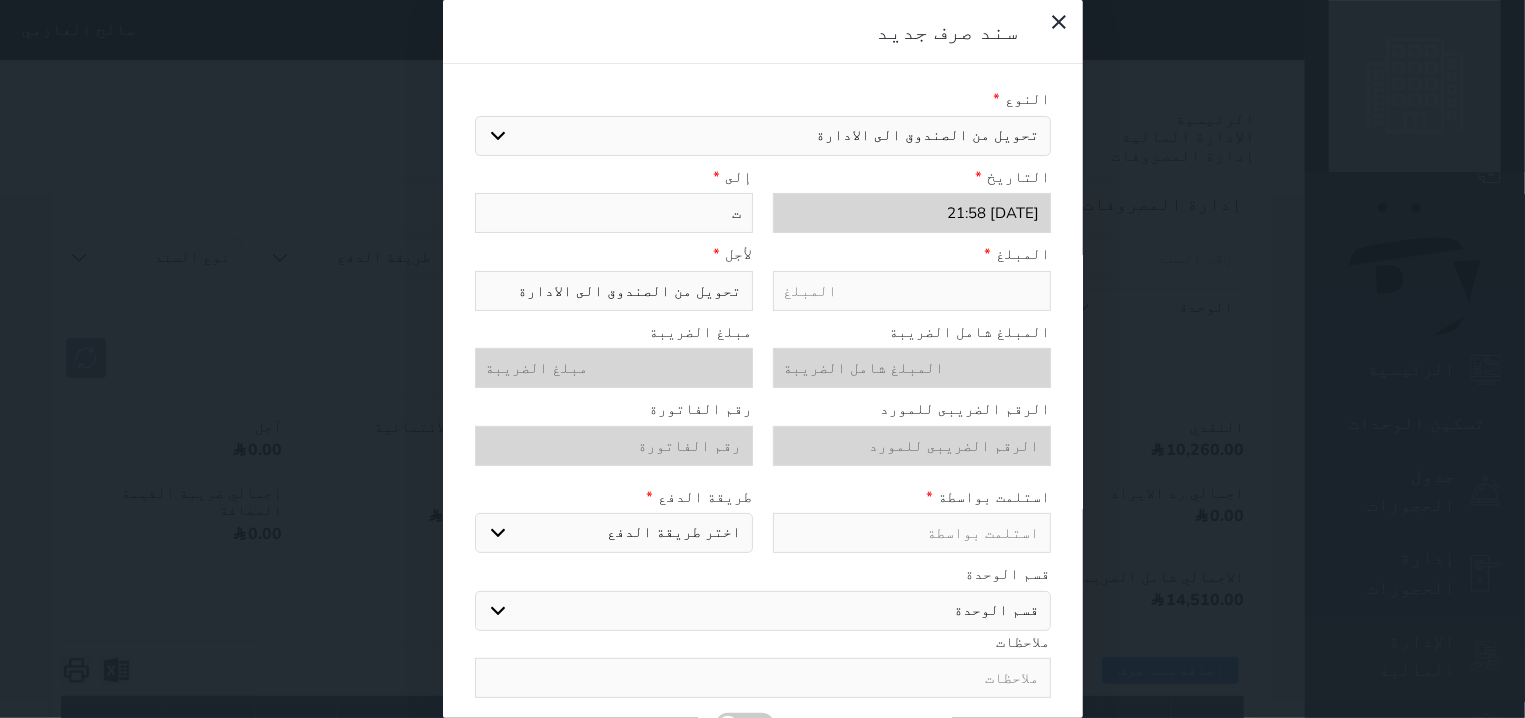 select 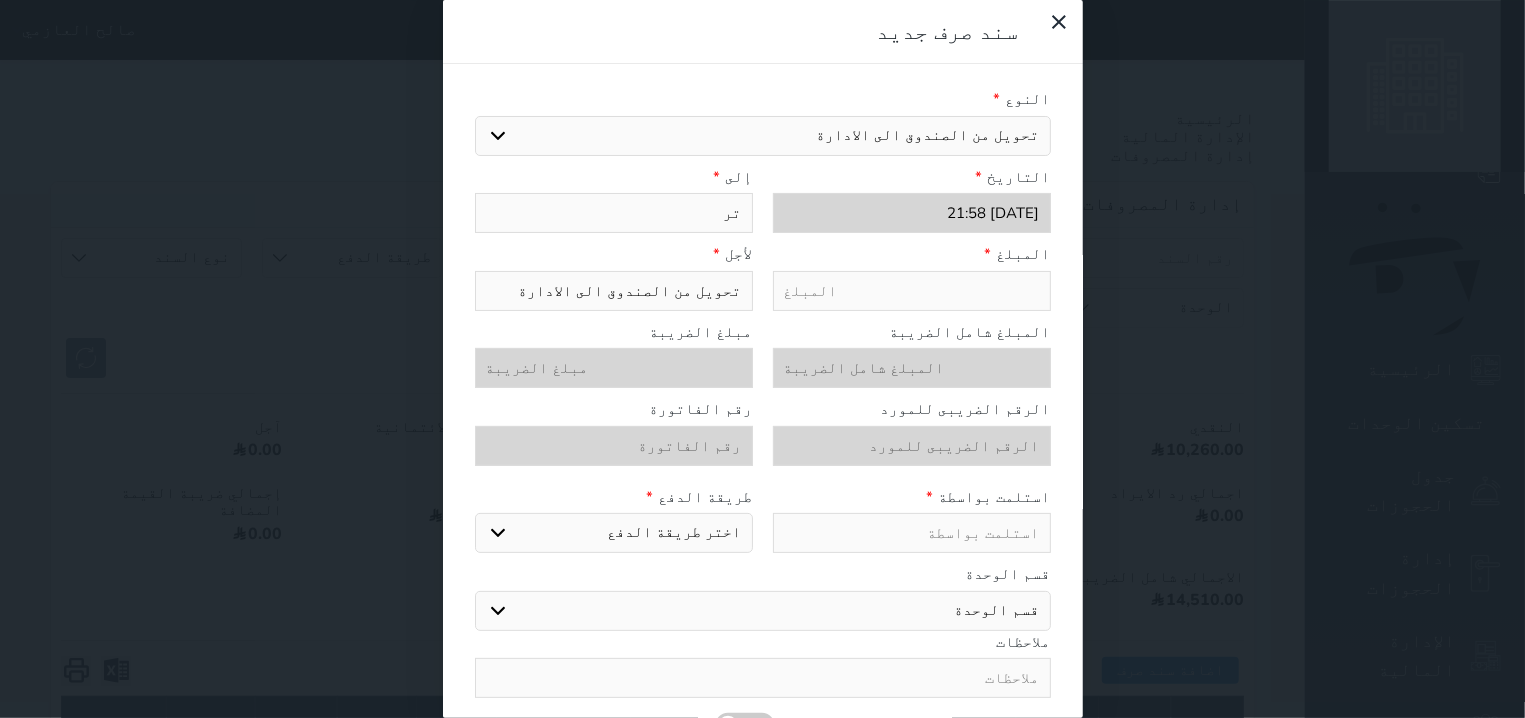 type on "ترح" 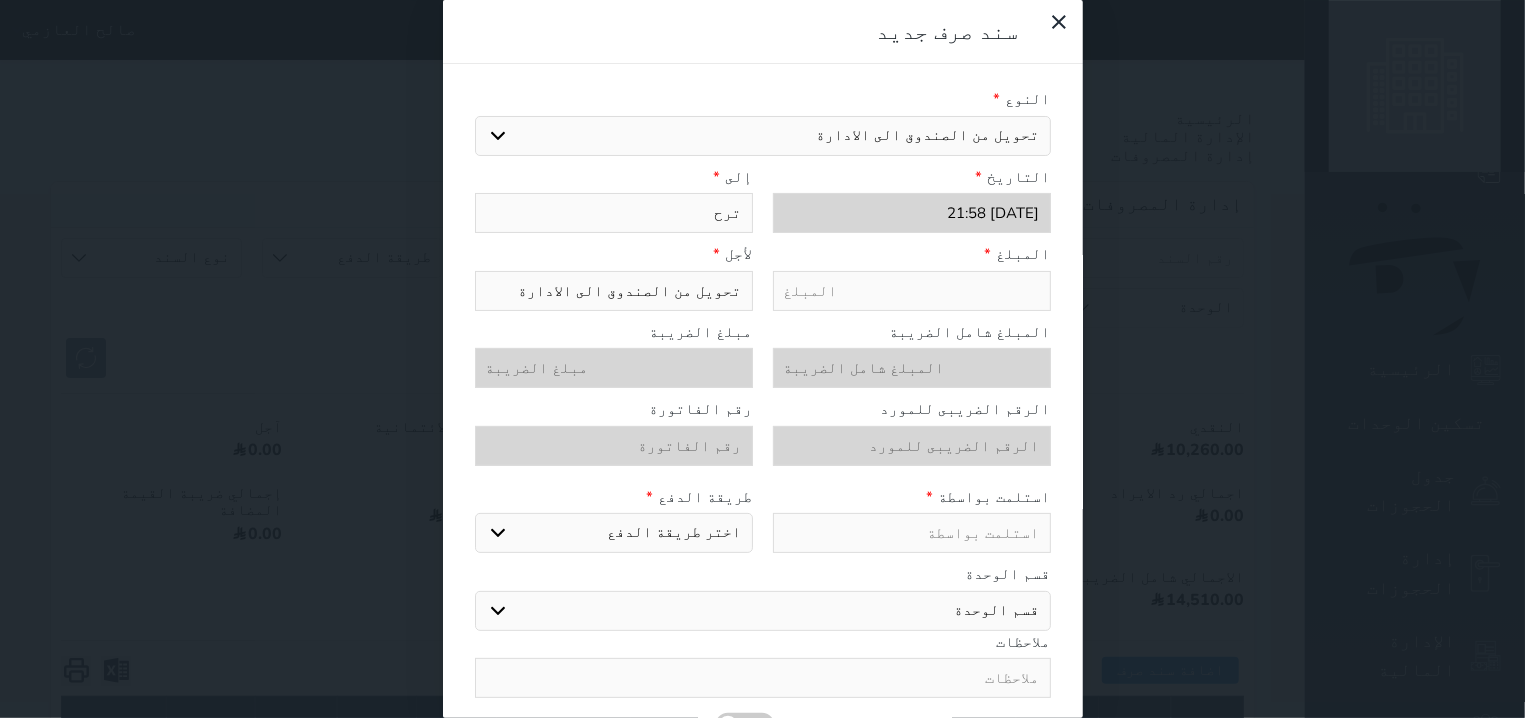 type on "ترحي" 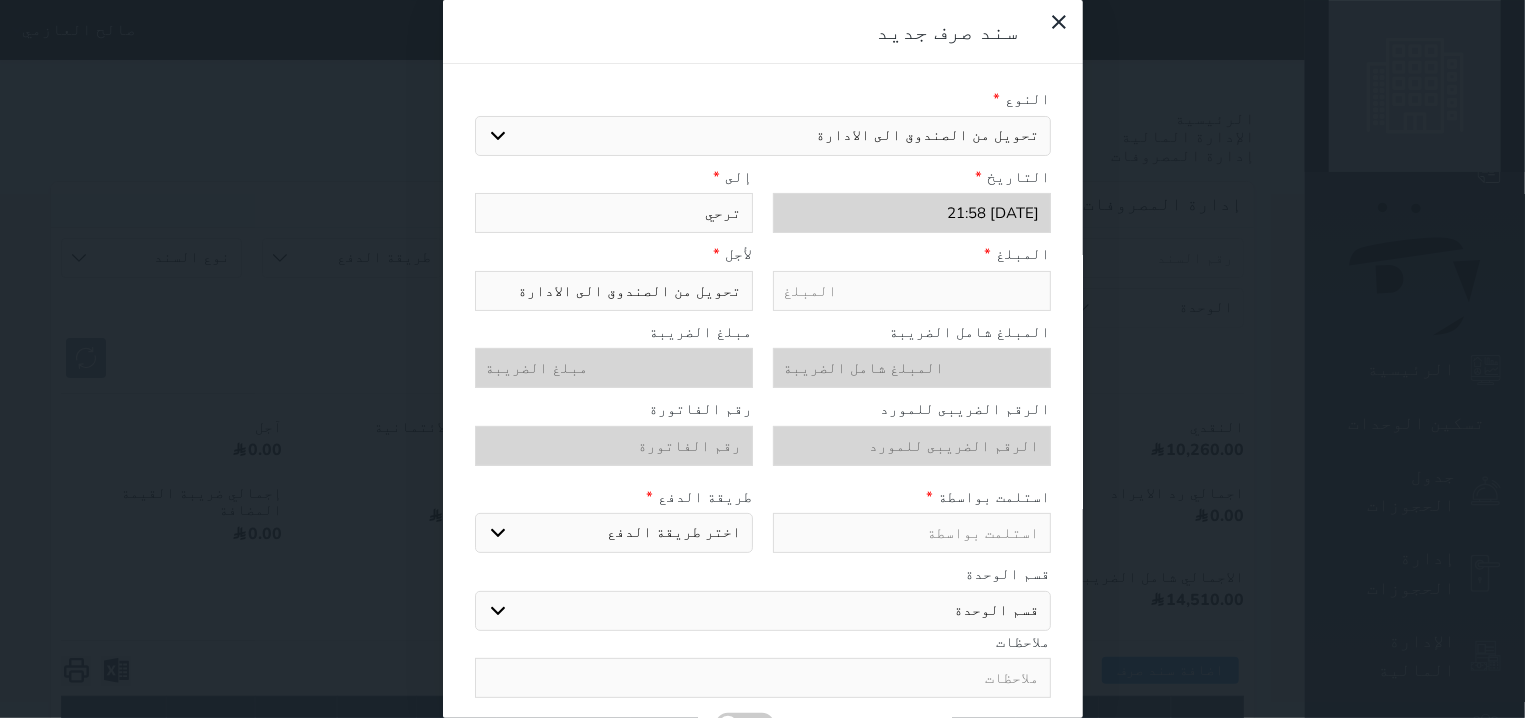type on "ترحيل" 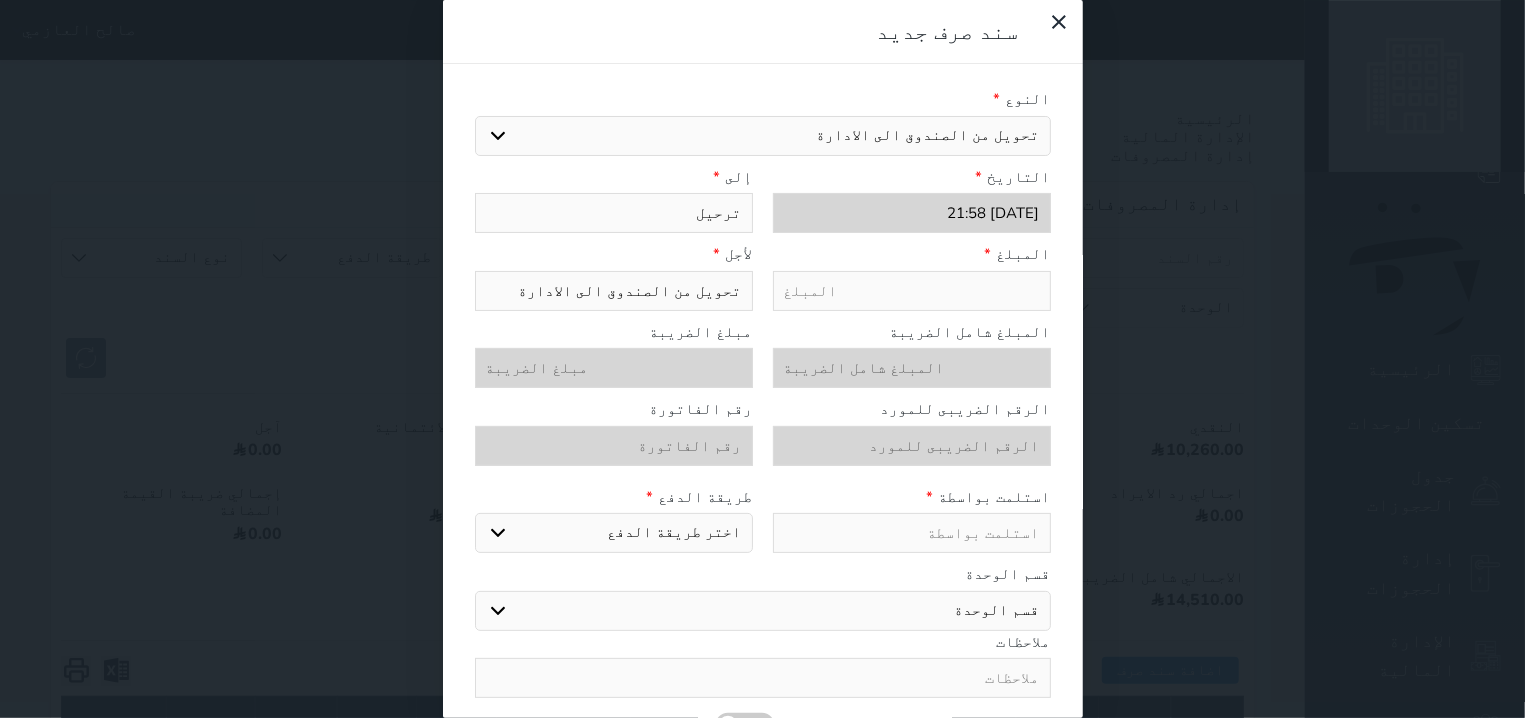 type on "ترحيل" 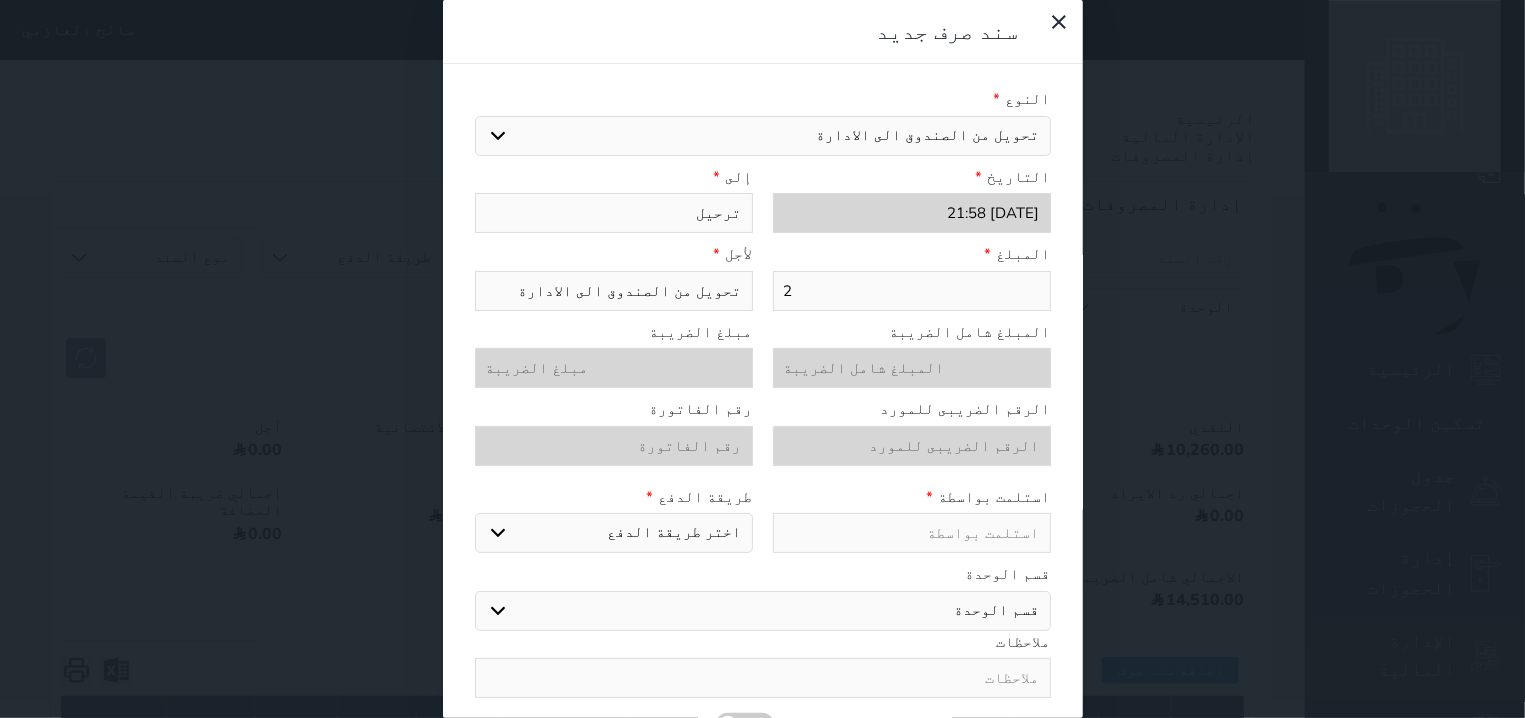 type on "23" 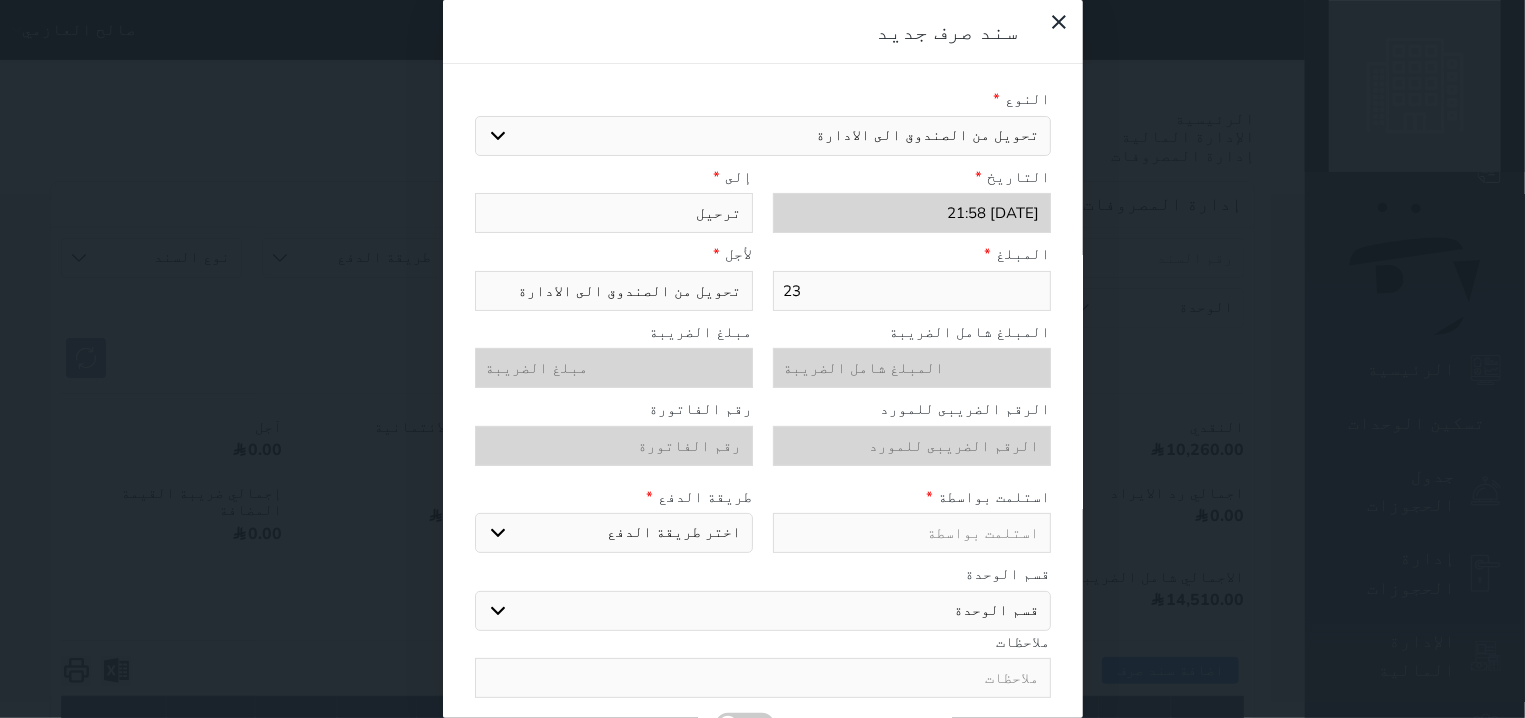 type on "236" 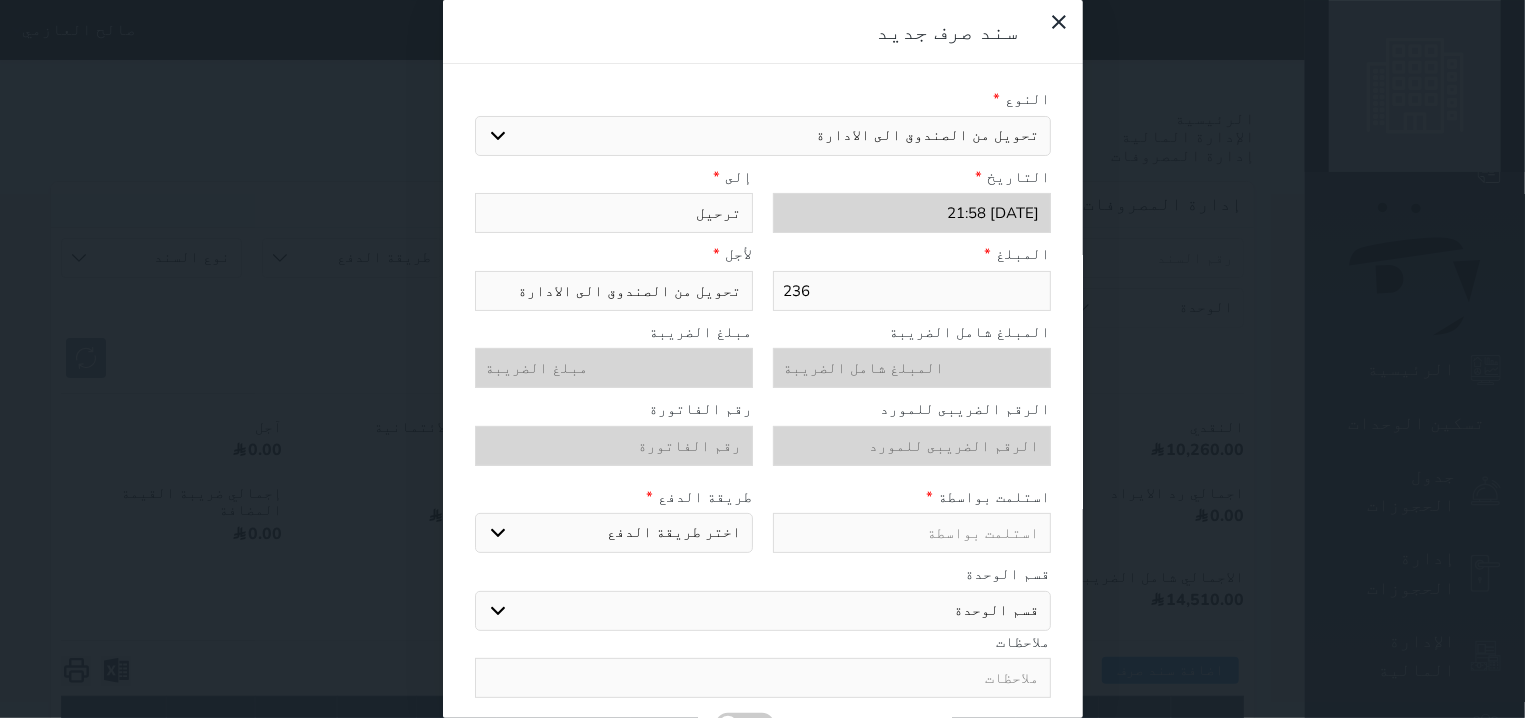 type on "2360" 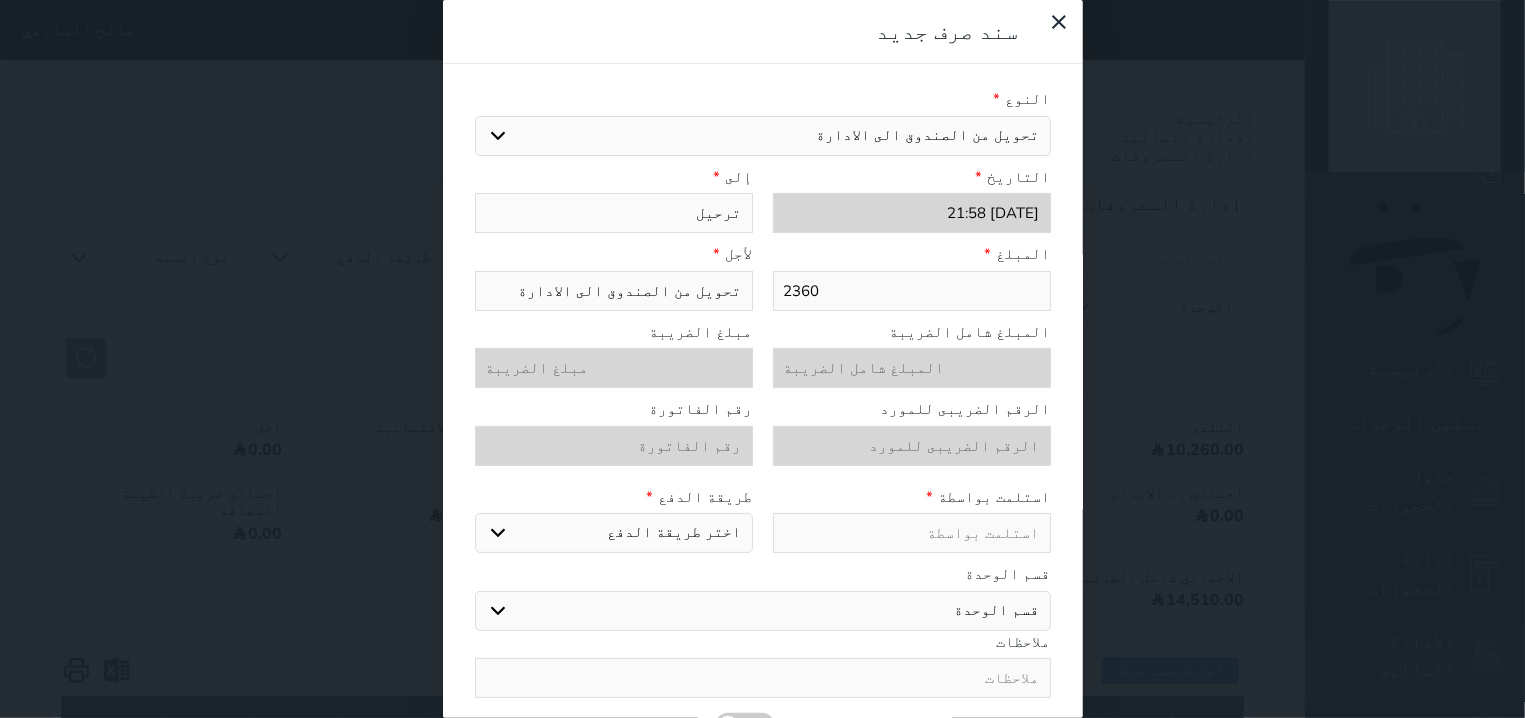 type on "2360" 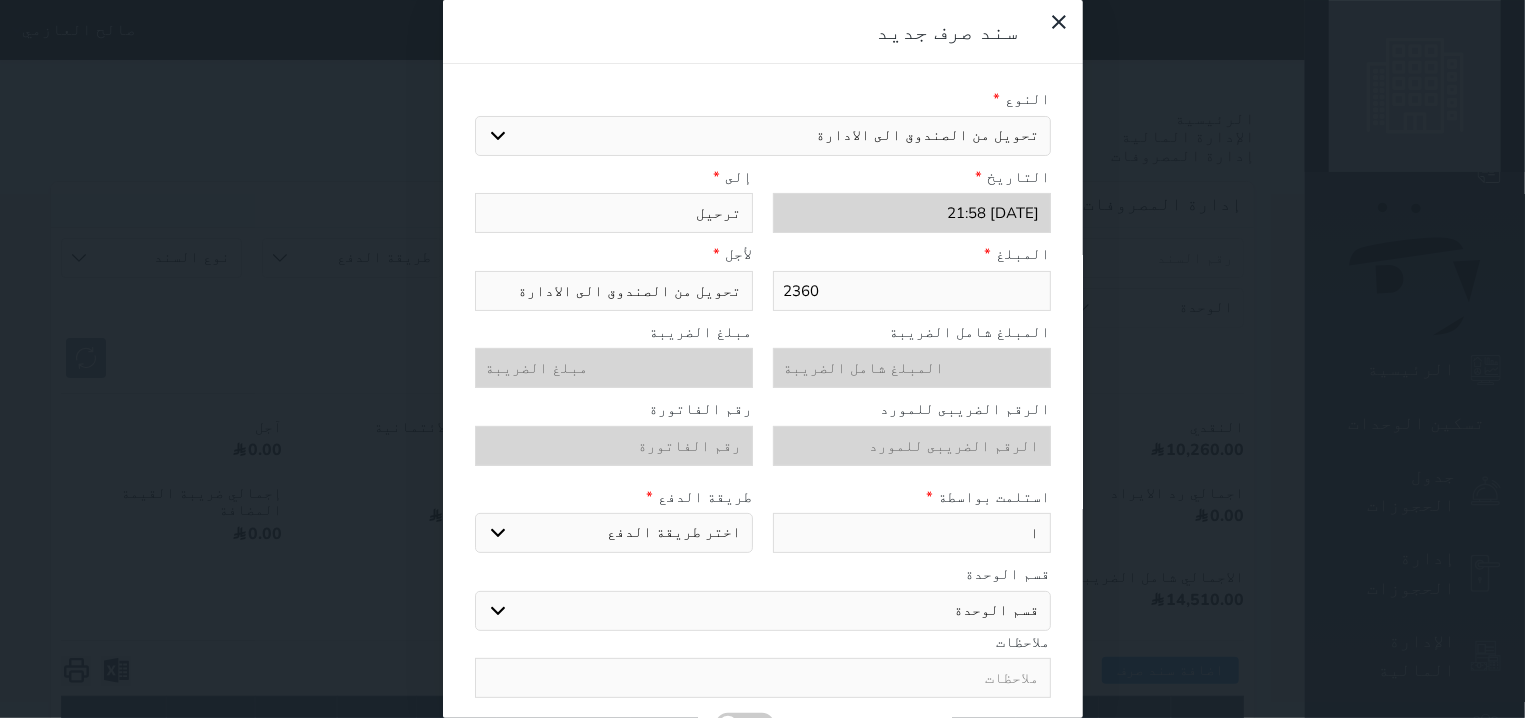 type on "اب" 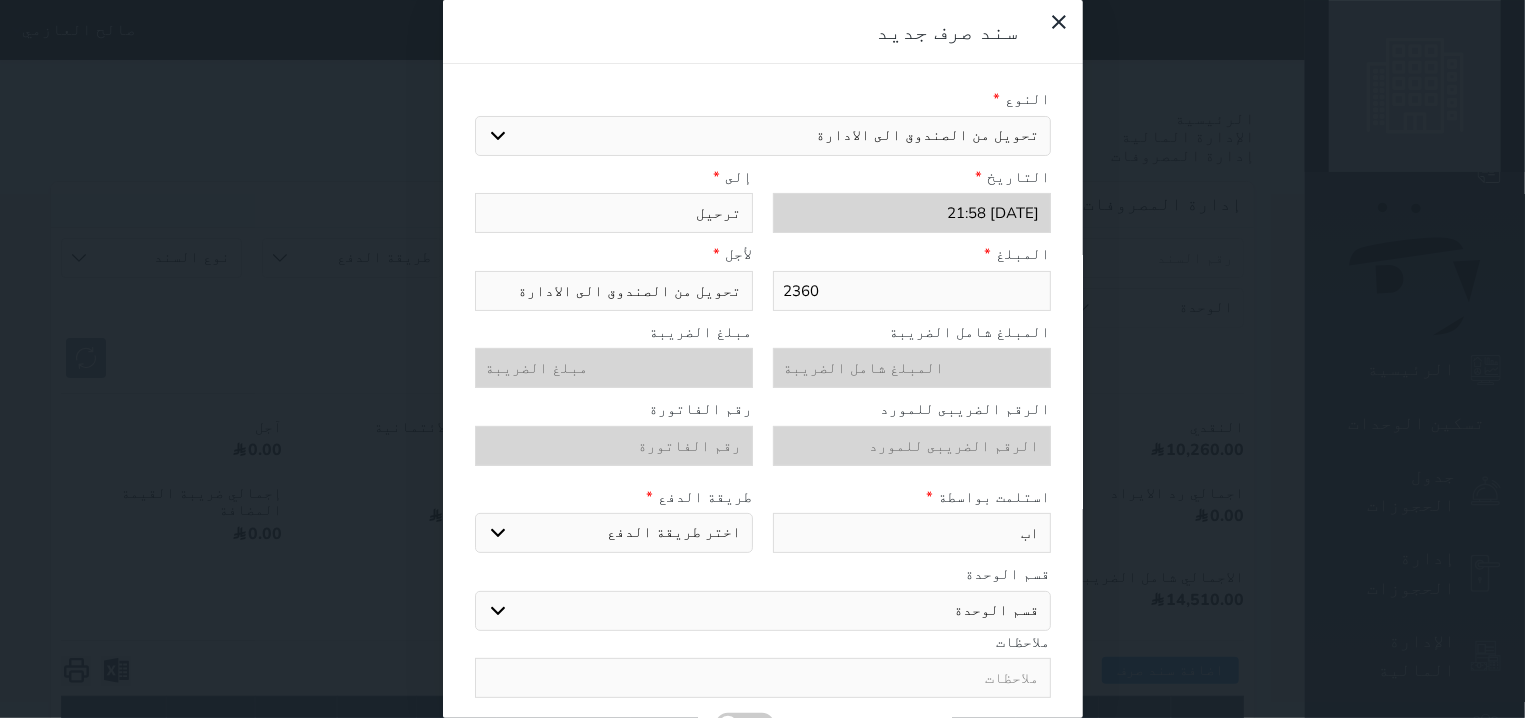 type on "ابو" 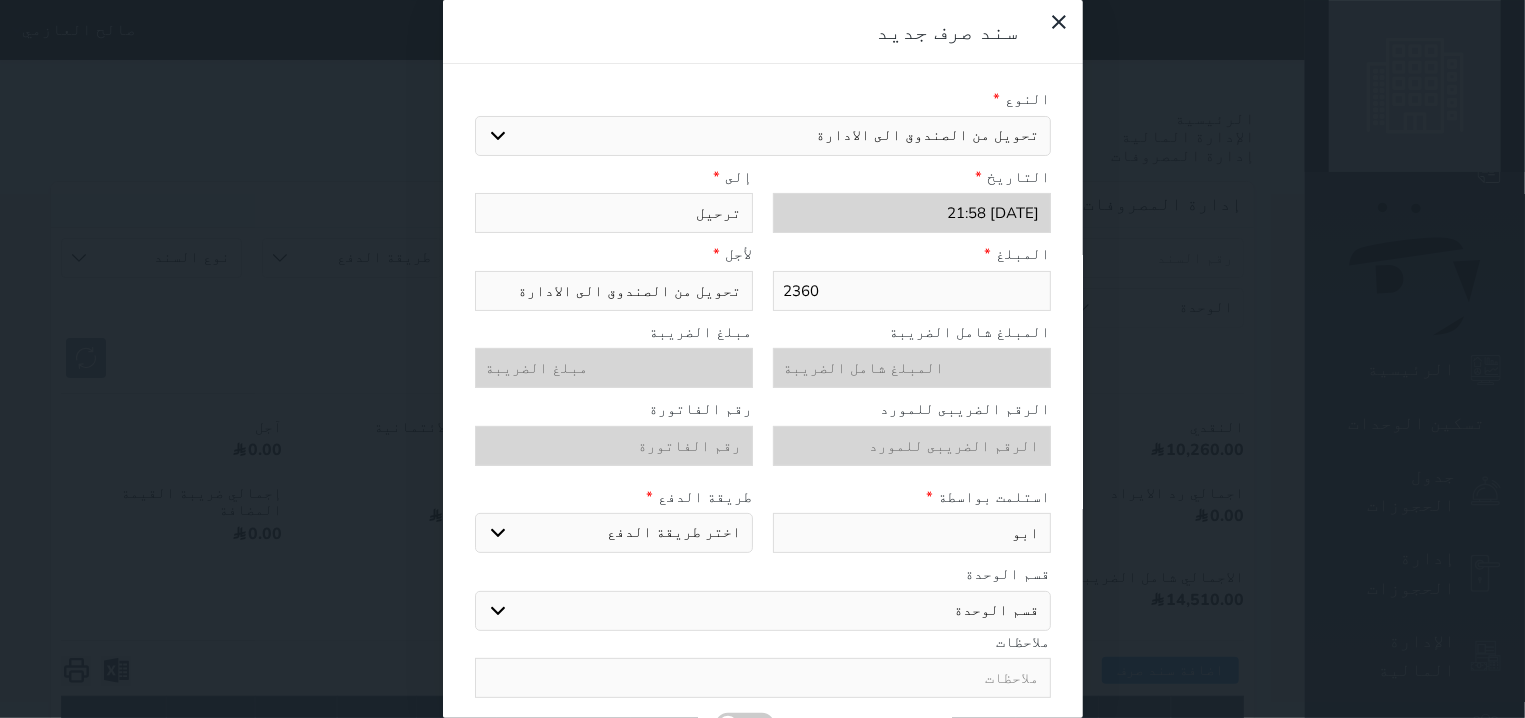 type on "ابو" 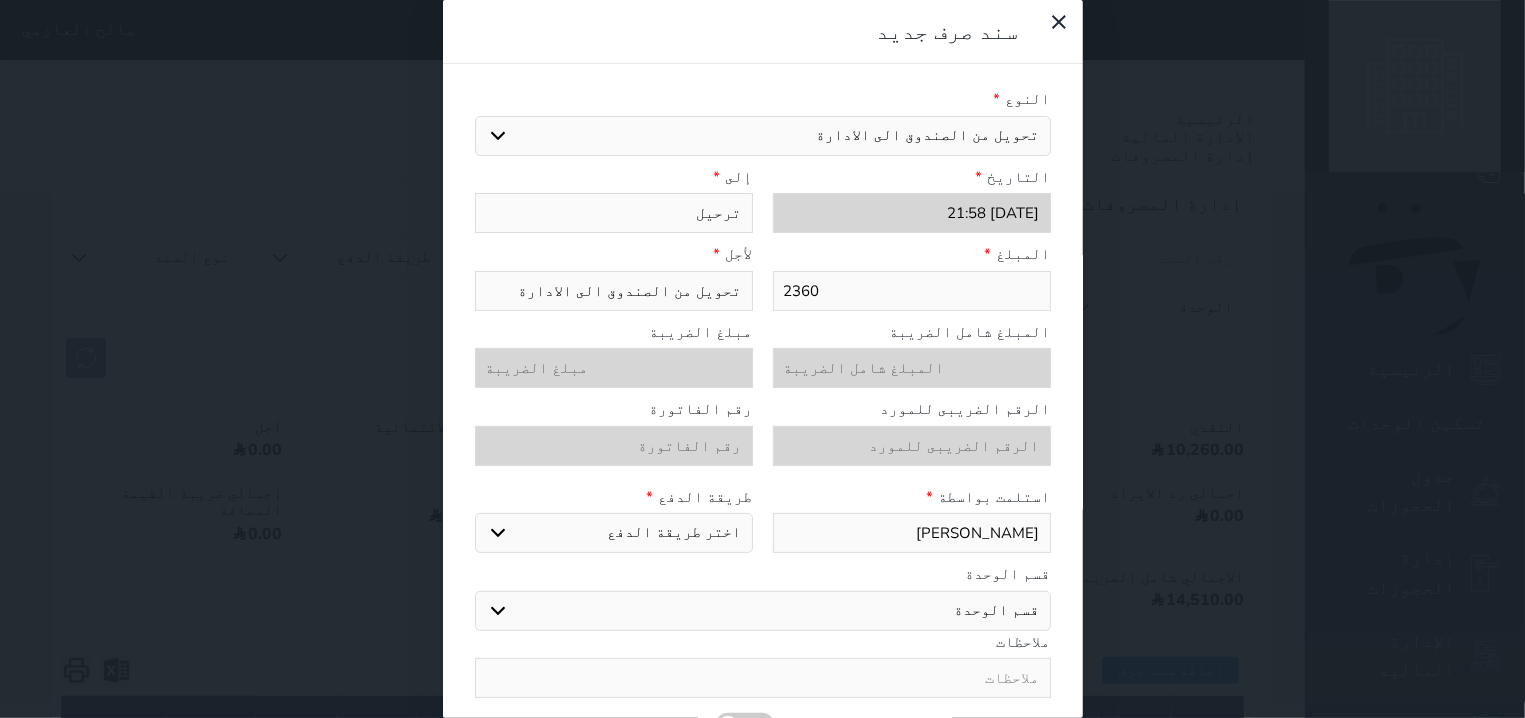 type on "[PERSON_NAME]" 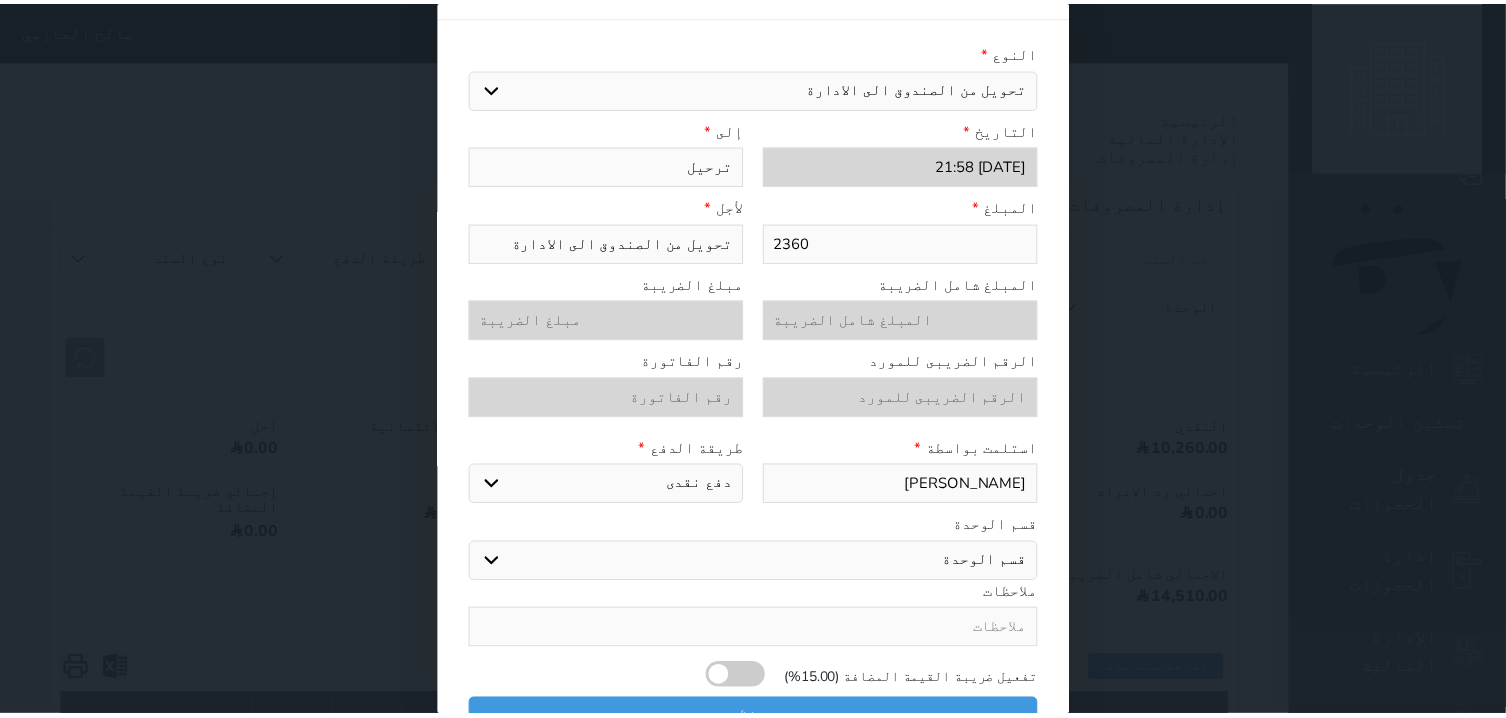scroll, scrollTop: 71, scrollLeft: 0, axis: vertical 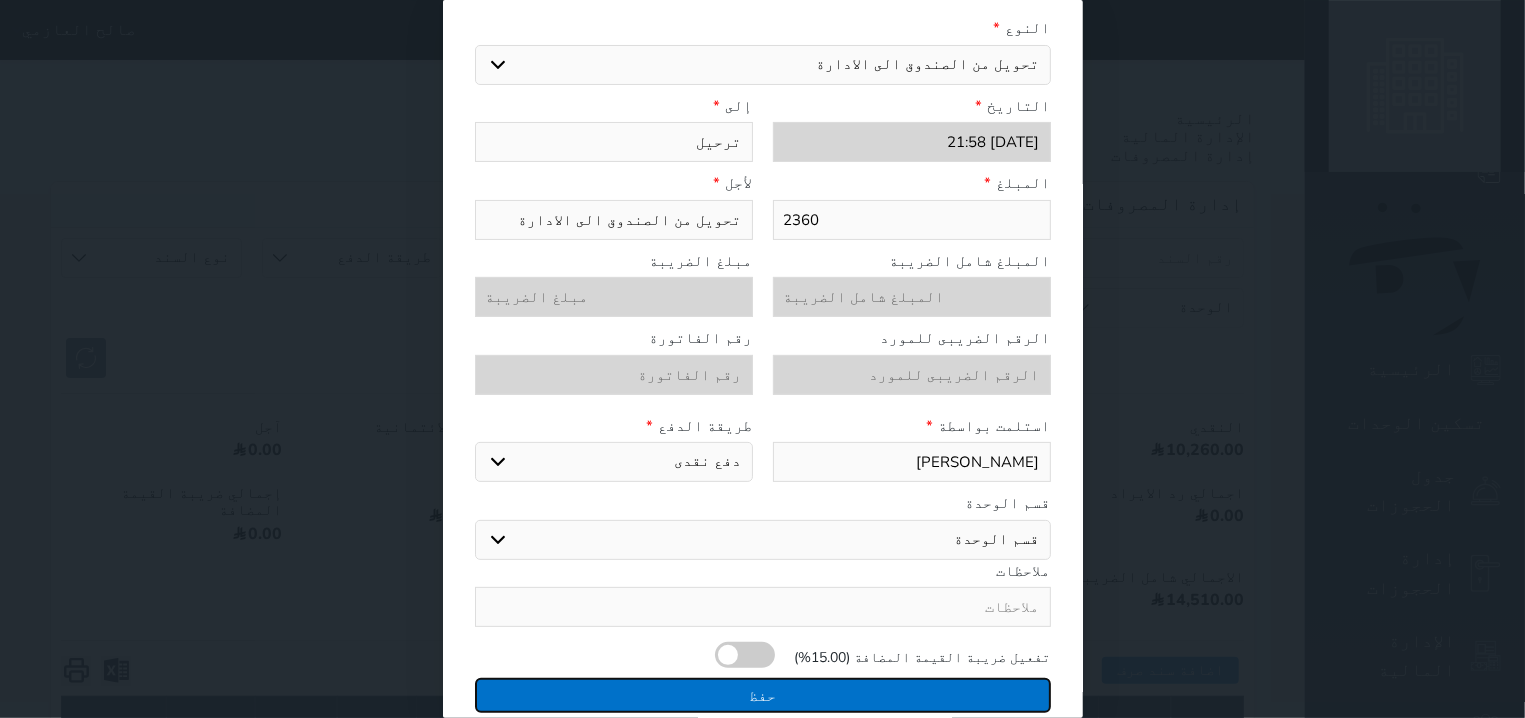 click on "حفظ" at bounding box center [763, 695] 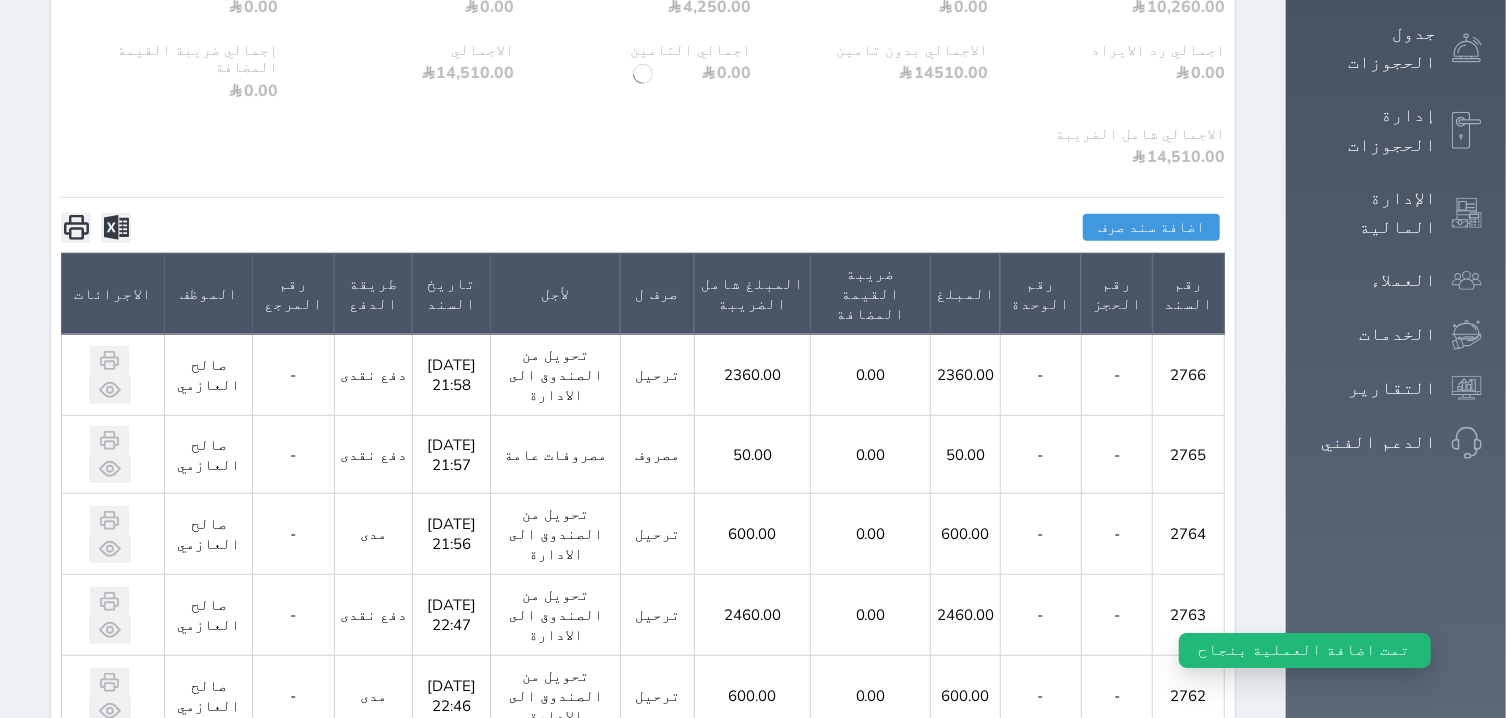 scroll, scrollTop: 509, scrollLeft: 0, axis: vertical 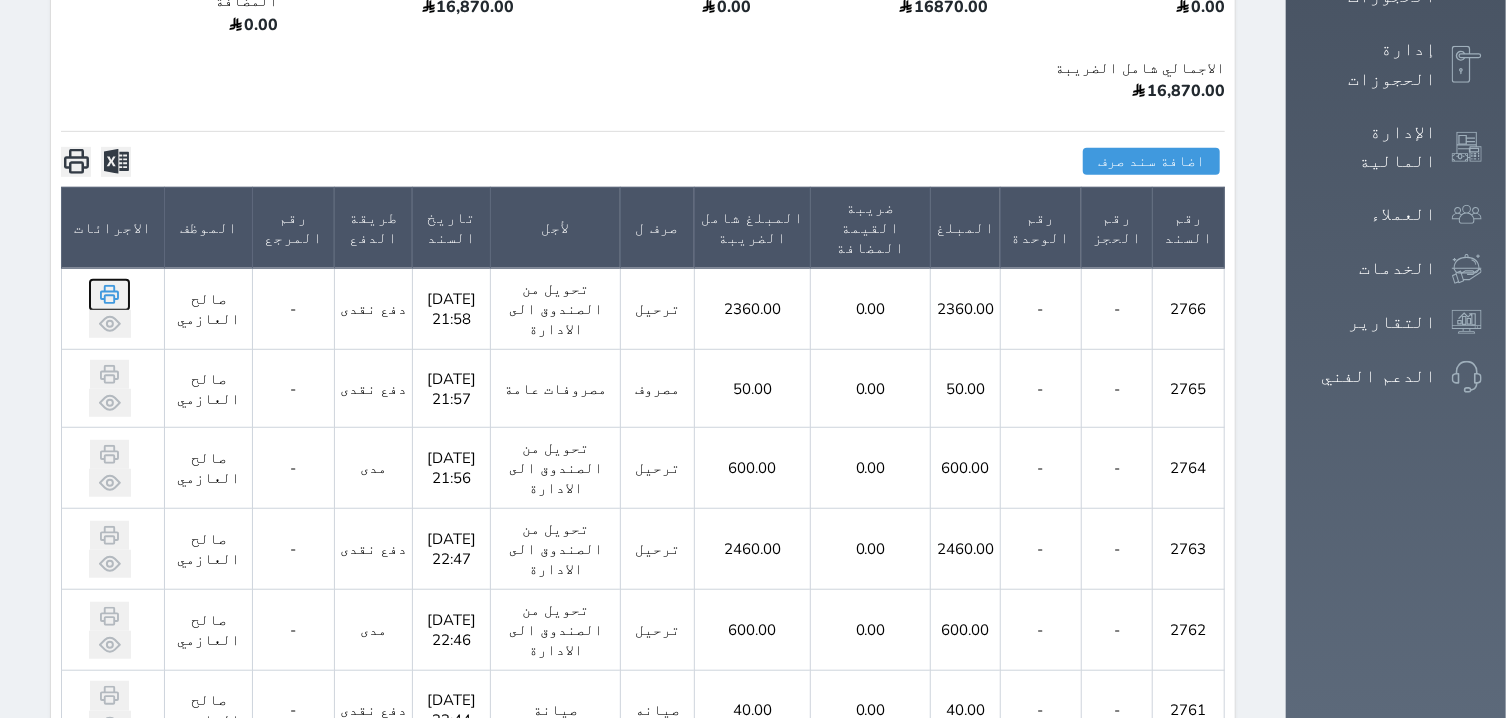 click 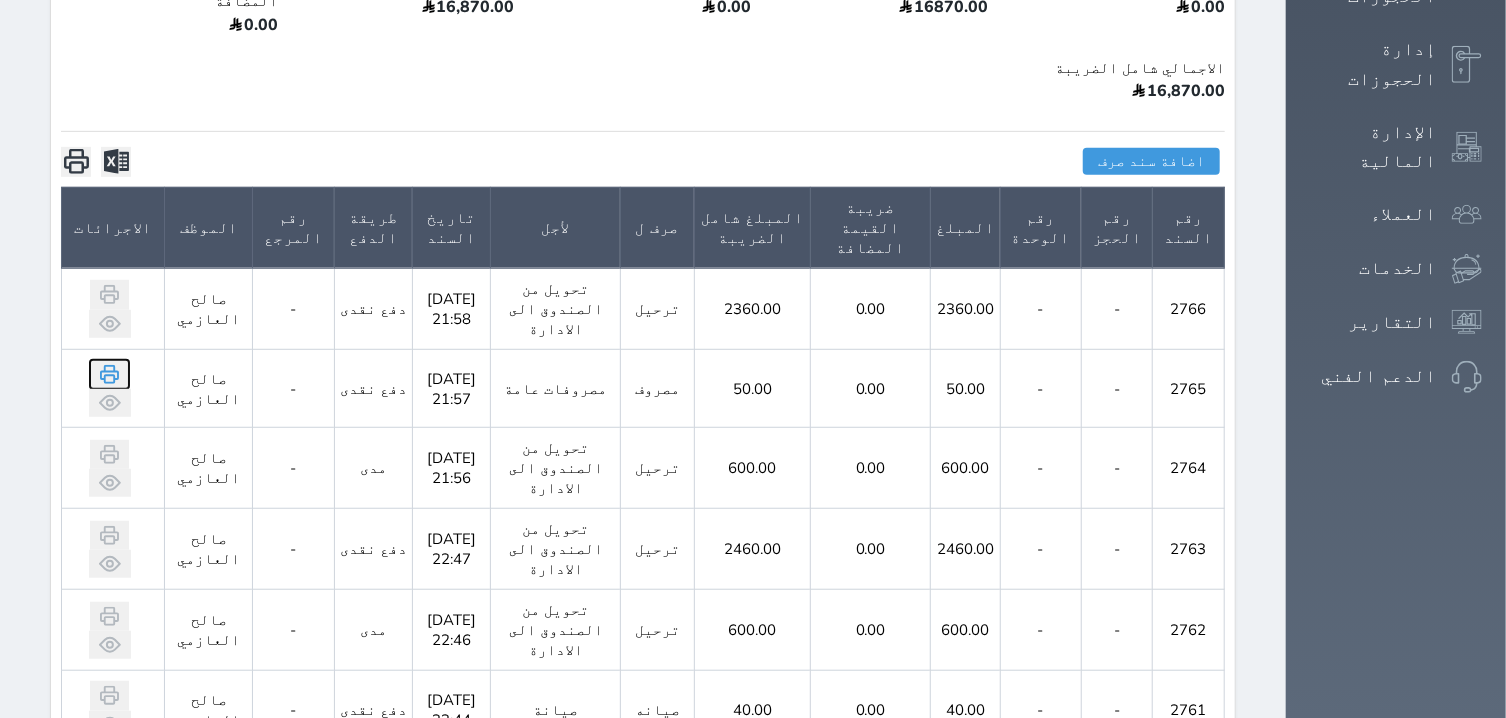 click at bounding box center [109, 374] 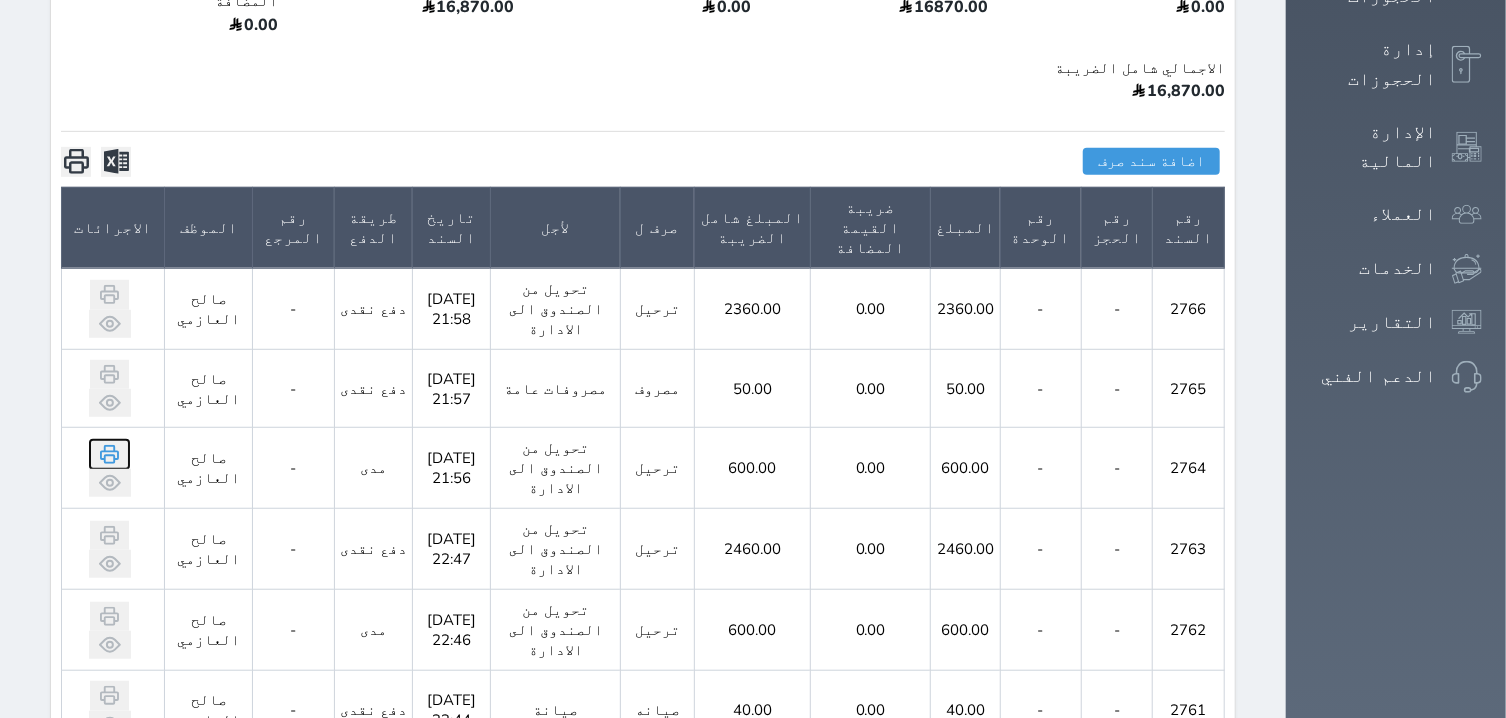 click 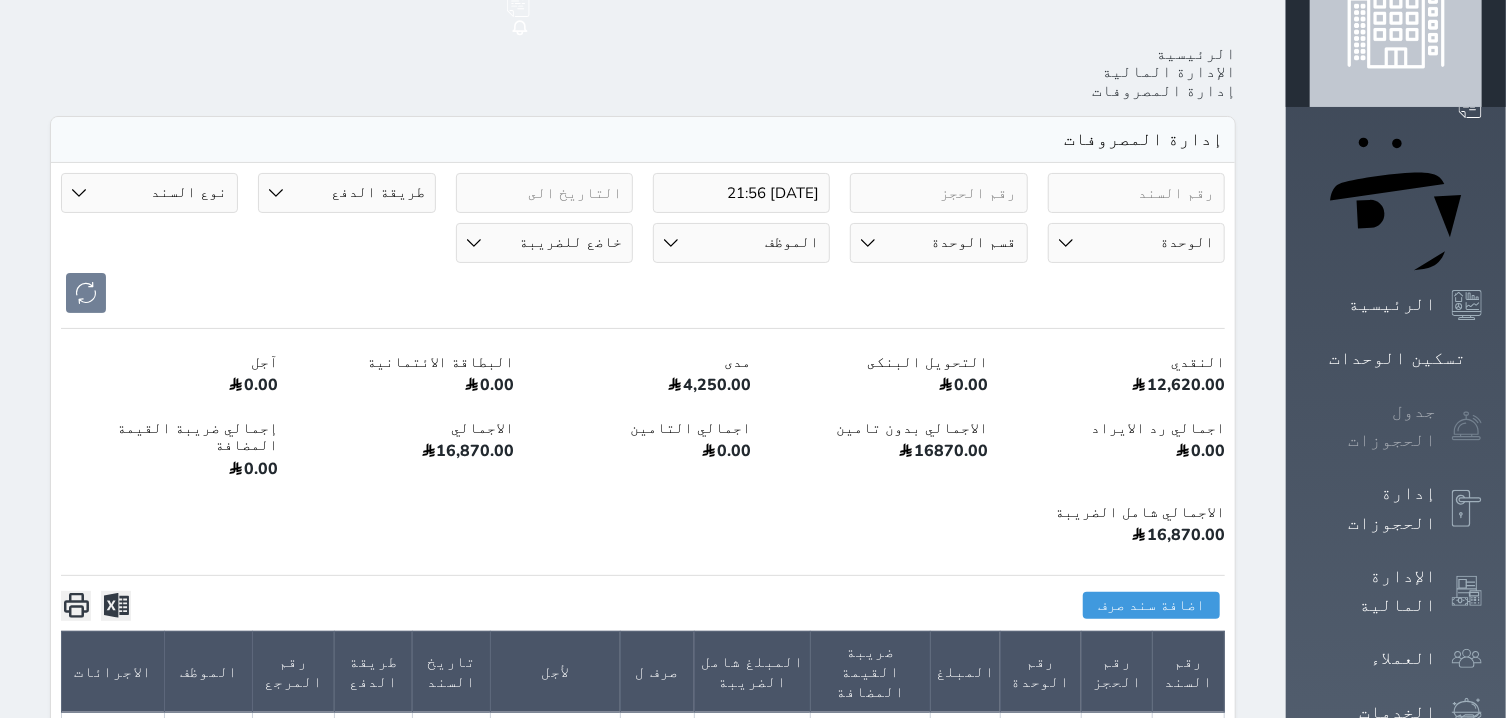 scroll, scrollTop: 0, scrollLeft: 0, axis: both 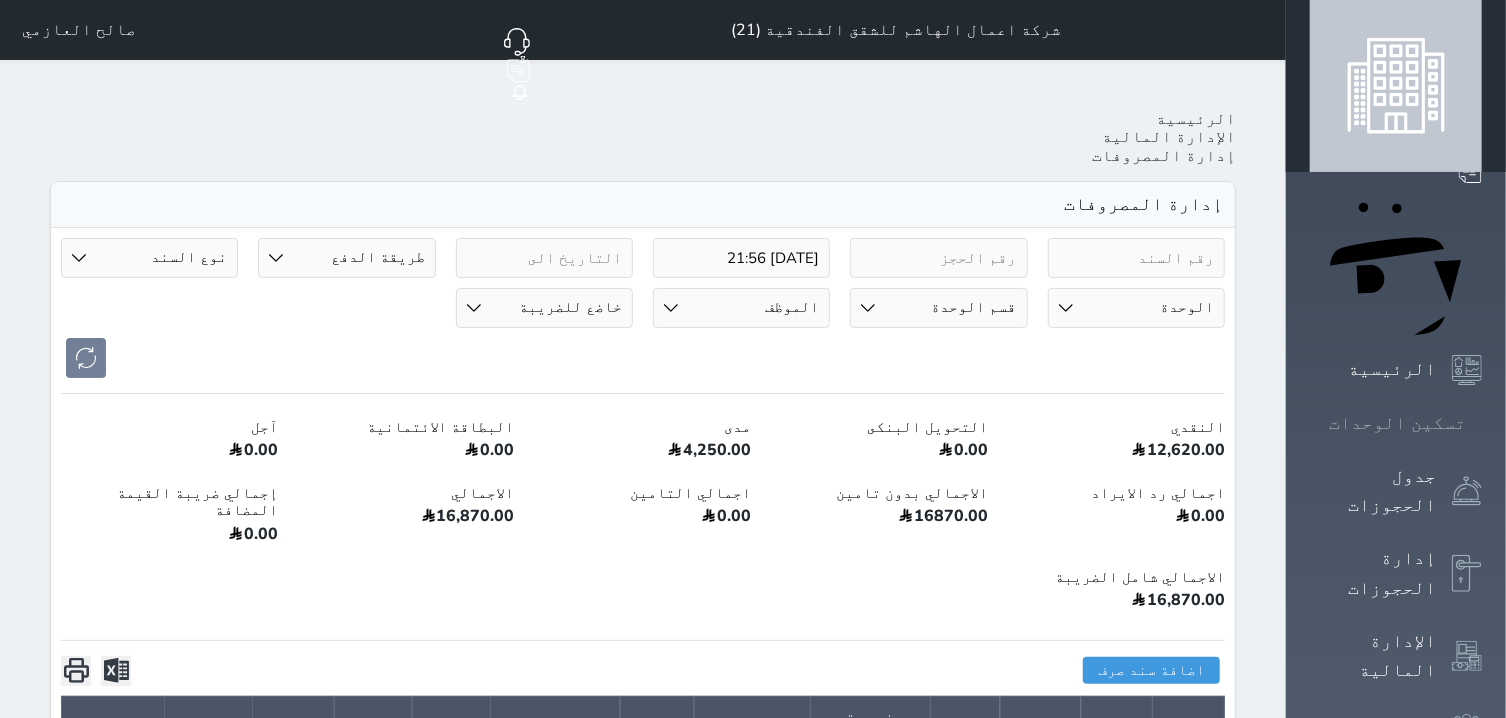click 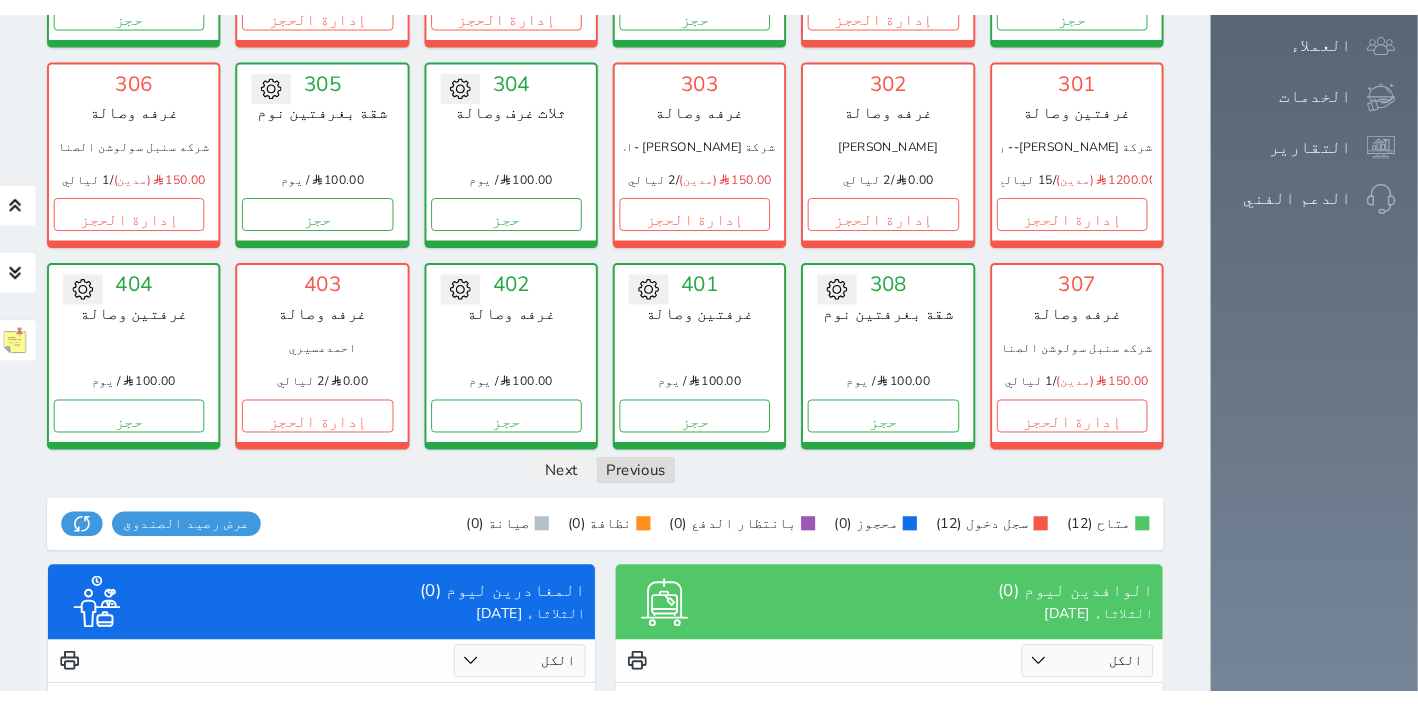 scroll, scrollTop: 714, scrollLeft: 0, axis: vertical 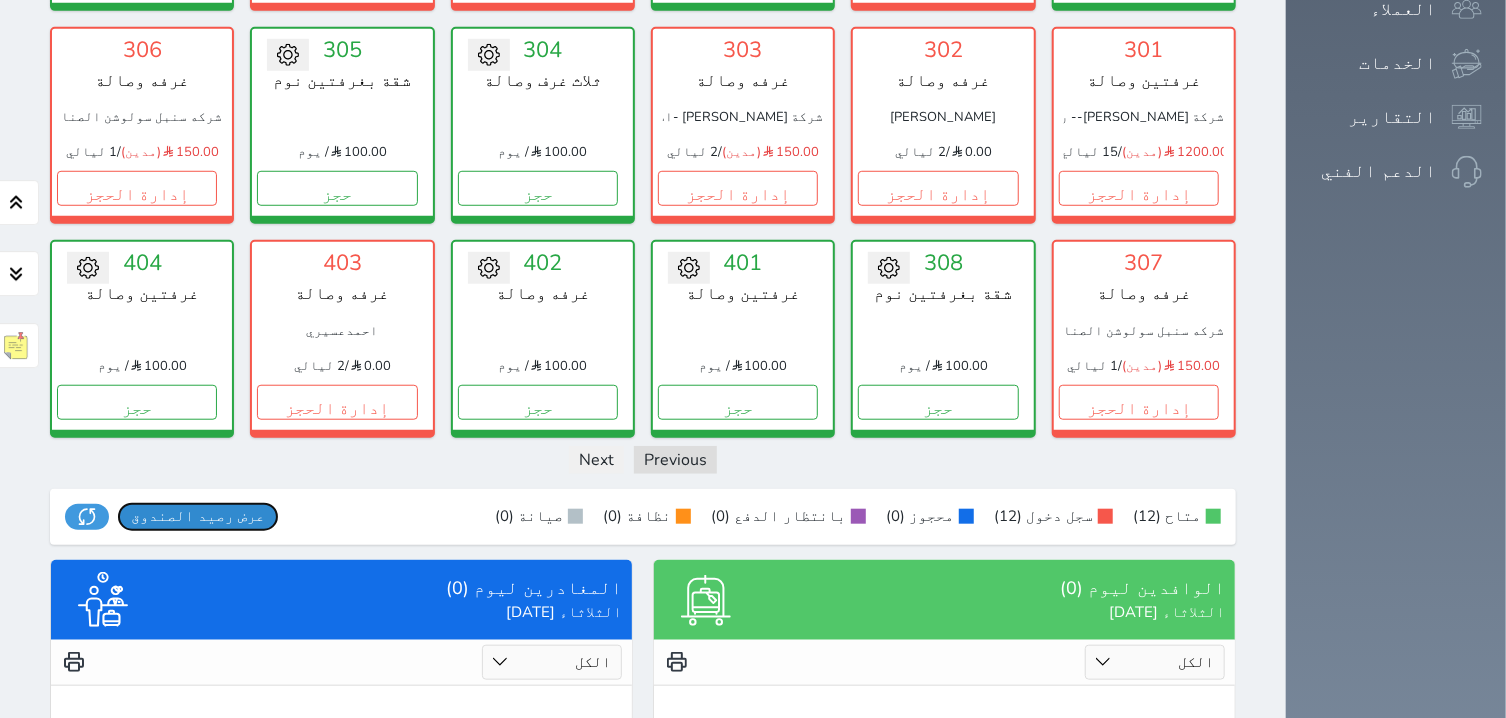 click on "عرض رصيد الصندوق" at bounding box center [198, 516] 